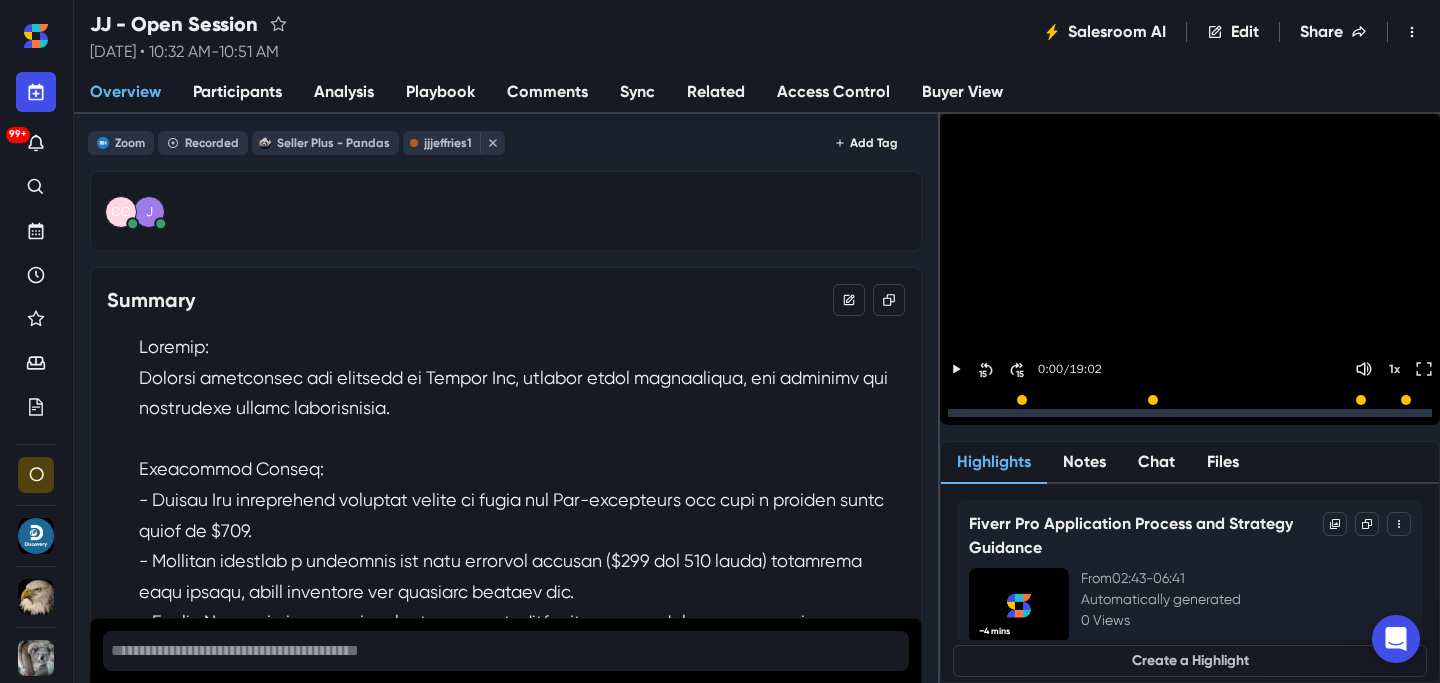 scroll, scrollTop: 0, scrollLeft: 0, axis: both 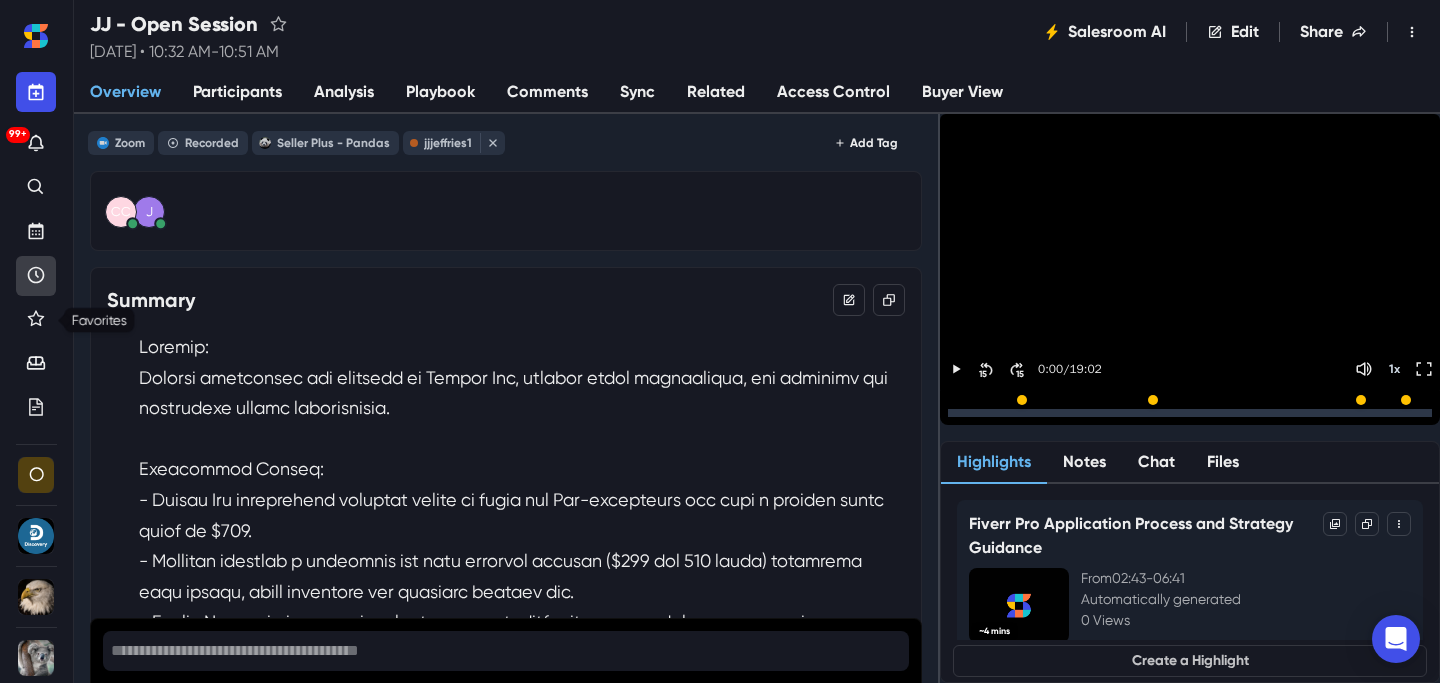 click 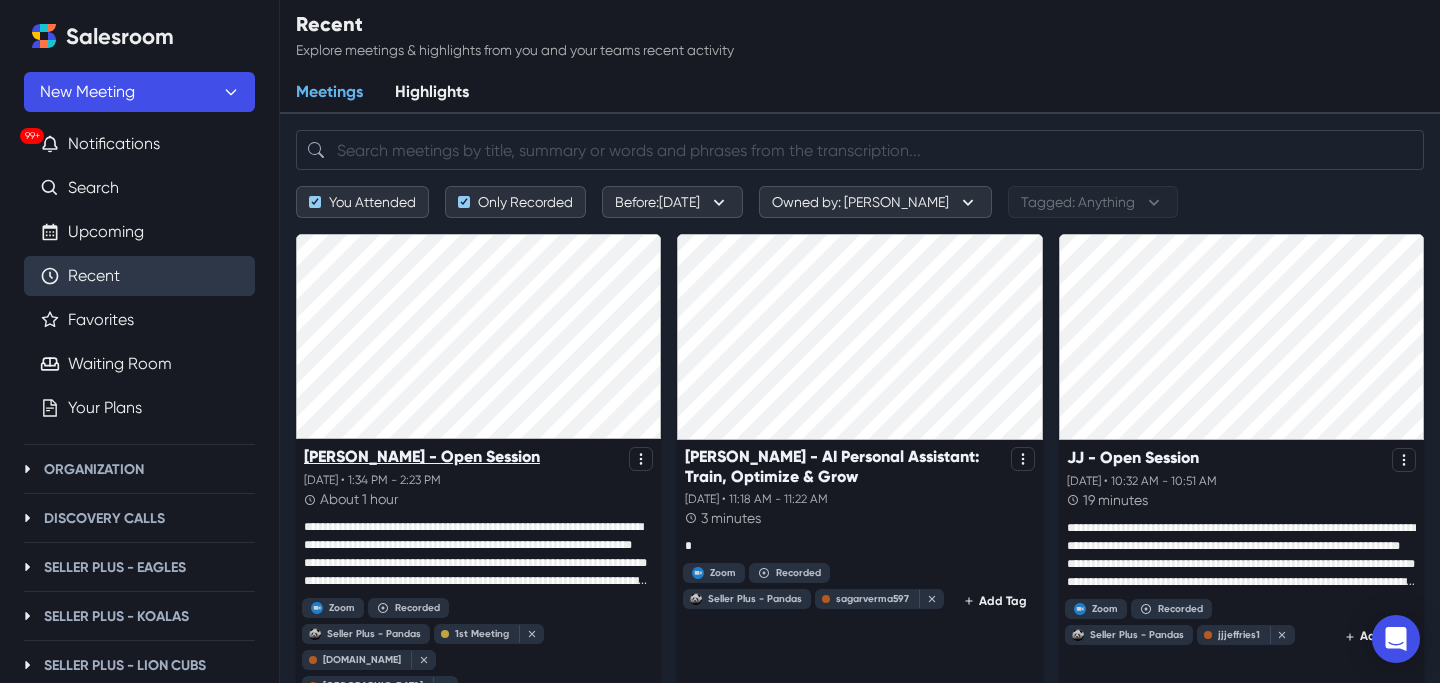 click on "[PERSON_NAME] - Open Session" at bounding box center (422, 456) 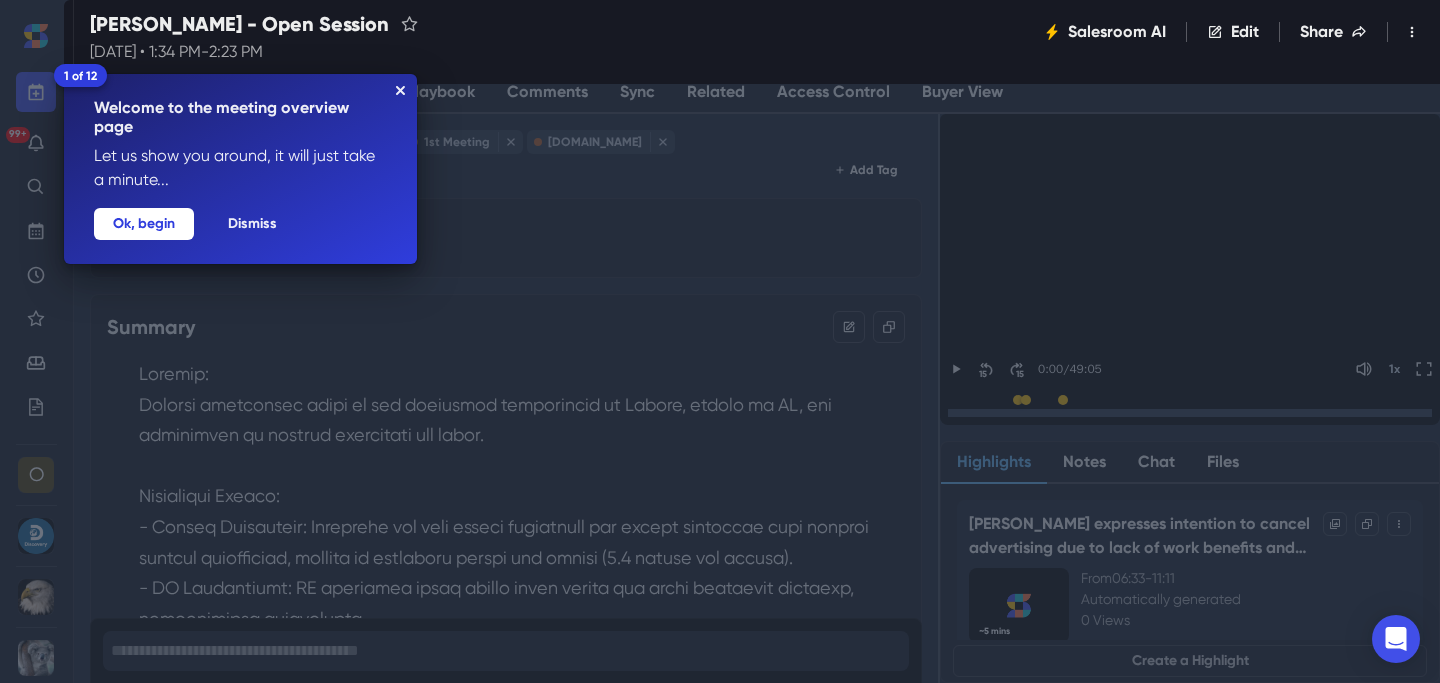 click on "1 of 12 Welcome to the meeting overview page Let us show you around, it will just take a minute... Dismiss Ok, begin" at bounding box center [240, 169] 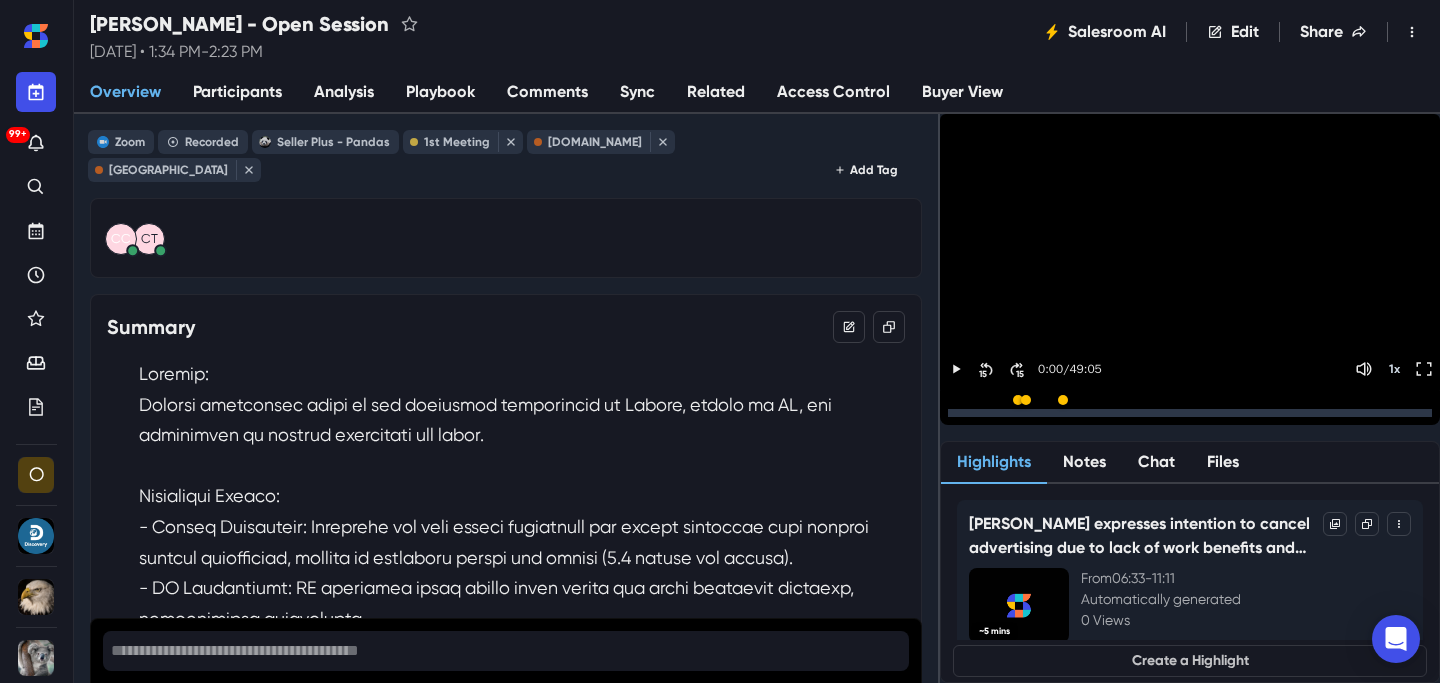 click on "Sync" at bounding box center (637, 93) 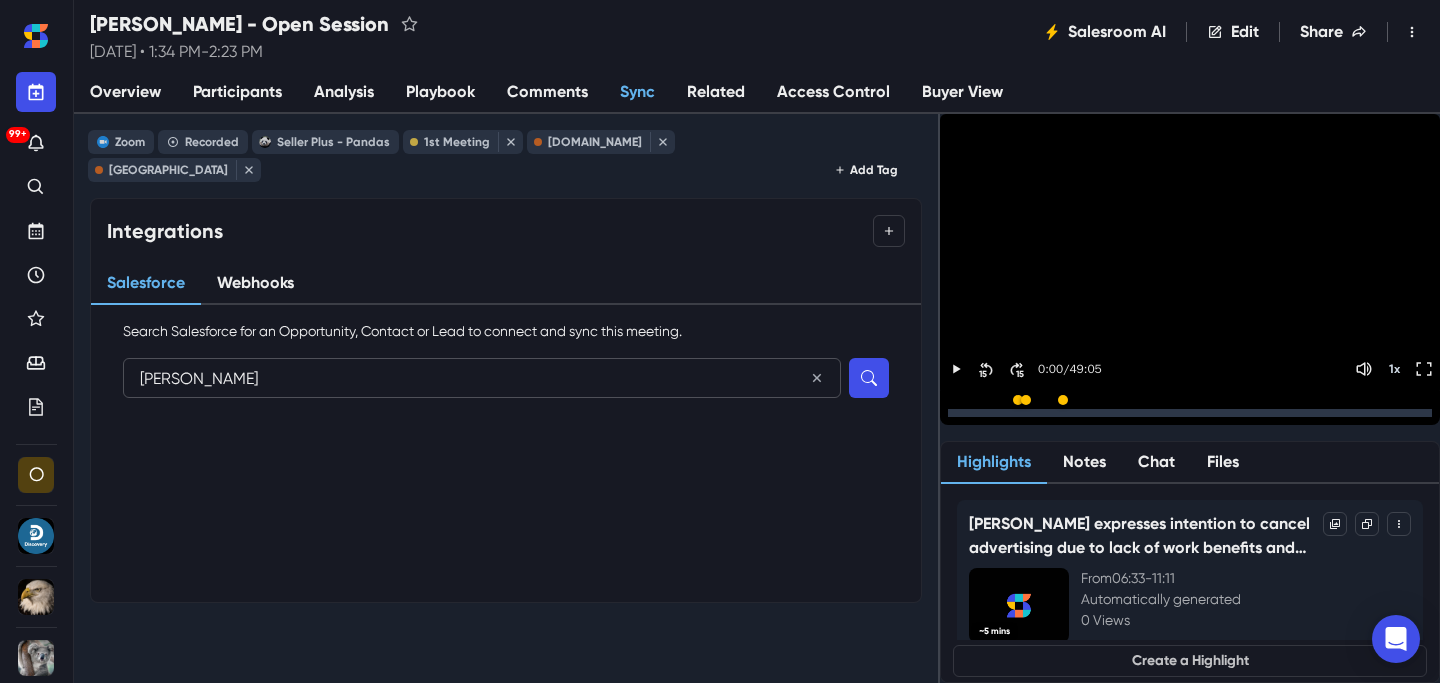 type on "[PERSON_NAME]" 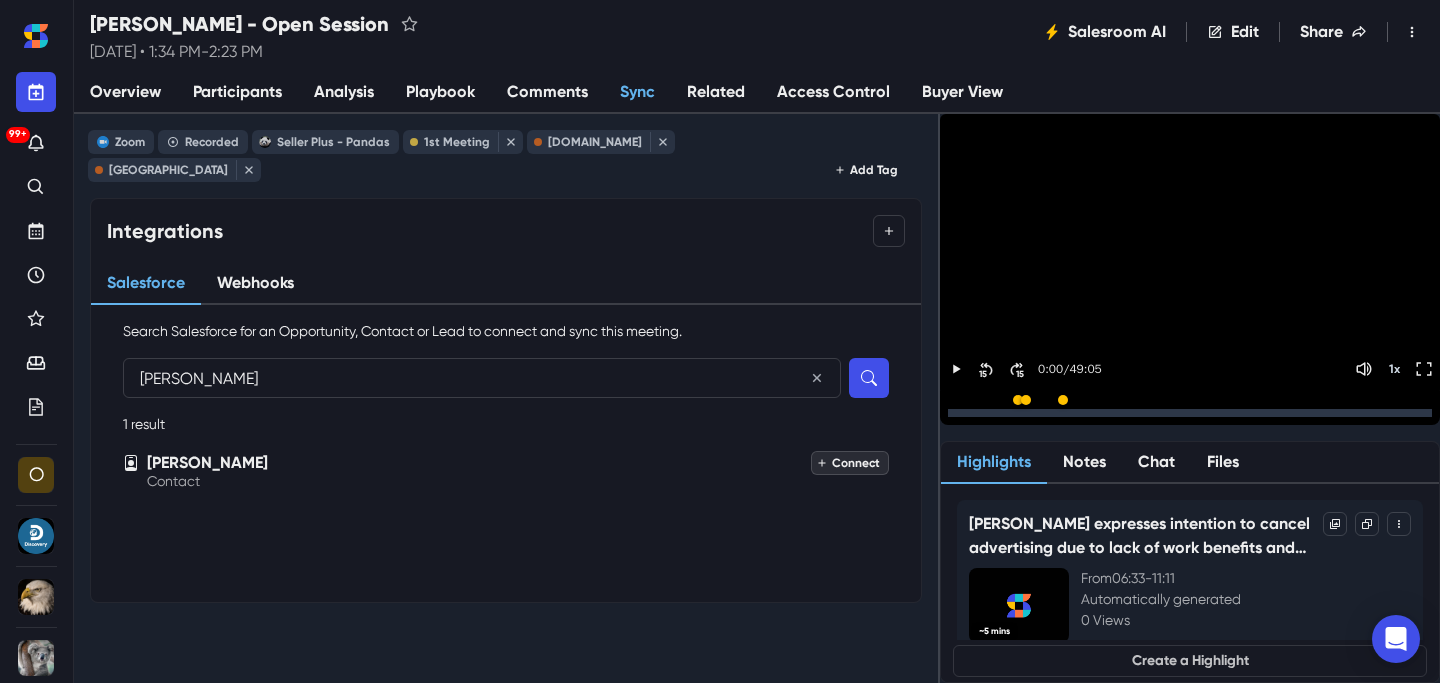 click on "Connect" at bounding box center (850, 463) 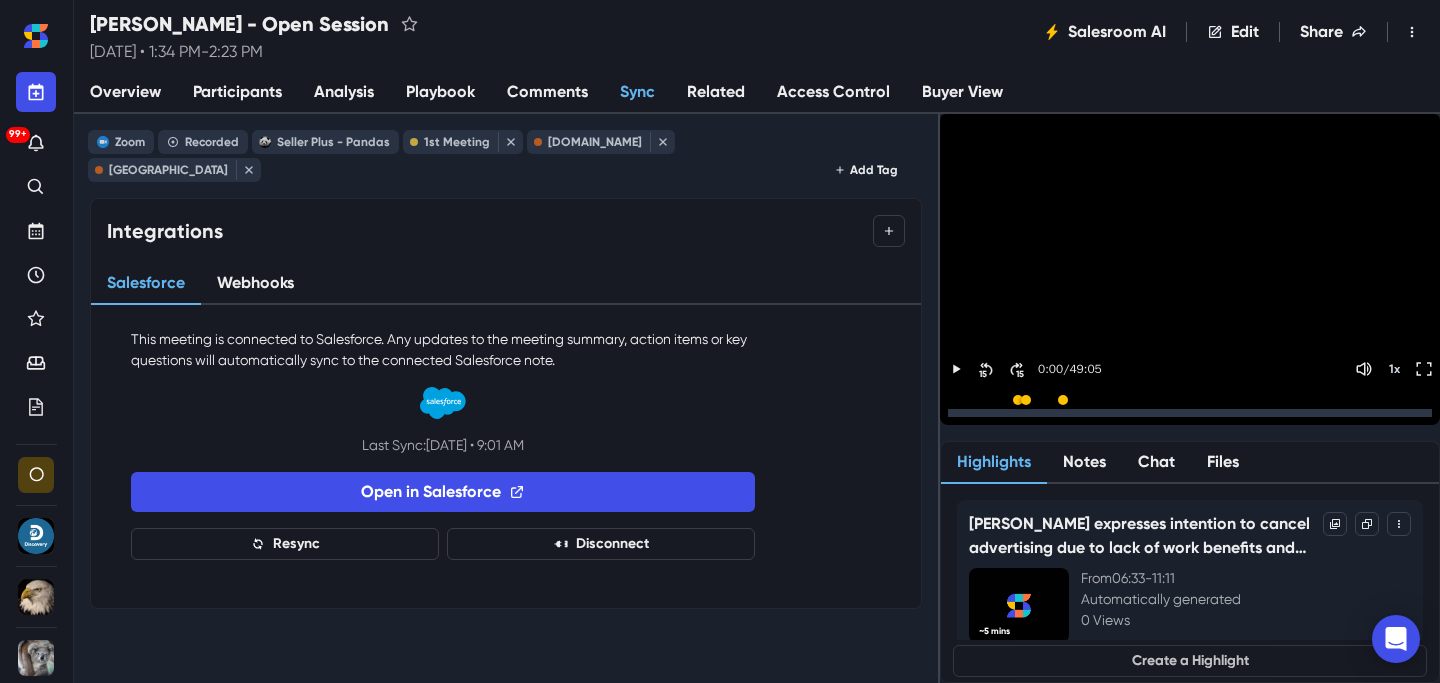 click on "Analysis" at bounding box center [344, 92] 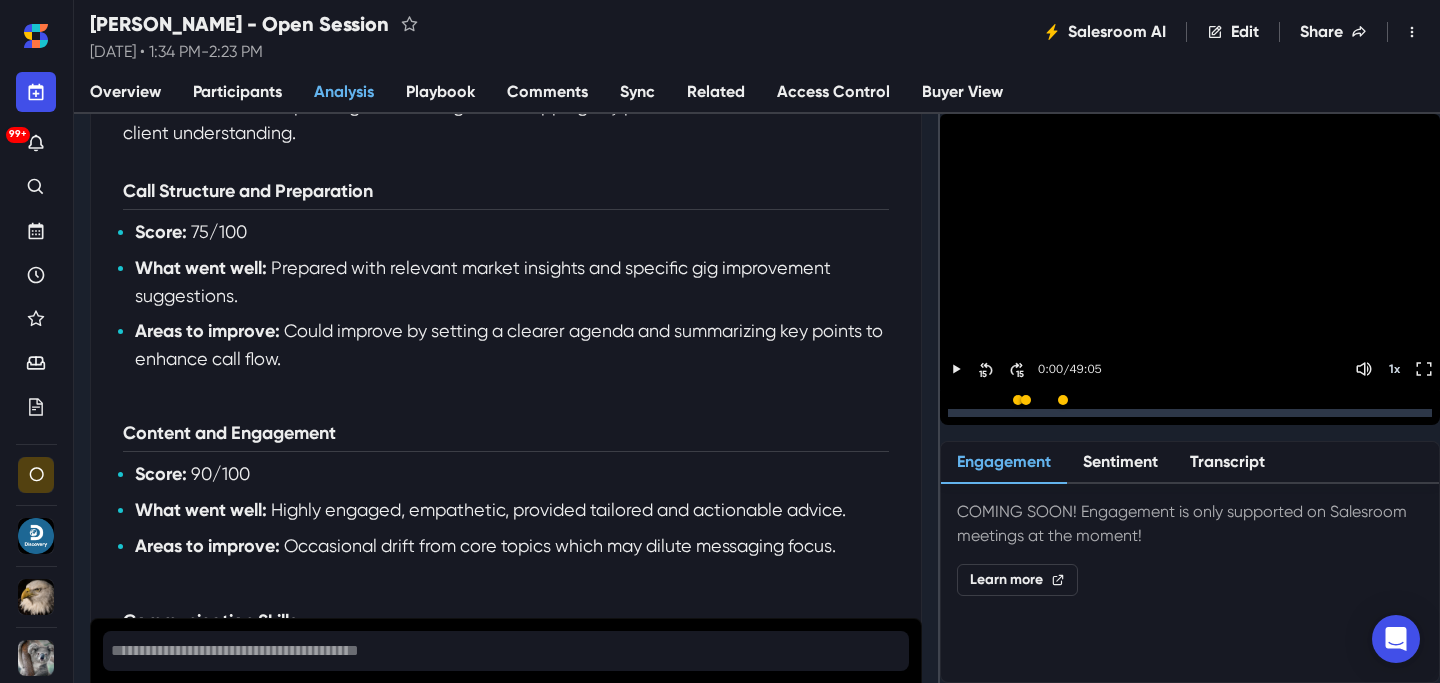 scroll, scrollTop: 0, scrollLeft: 0, axis: both 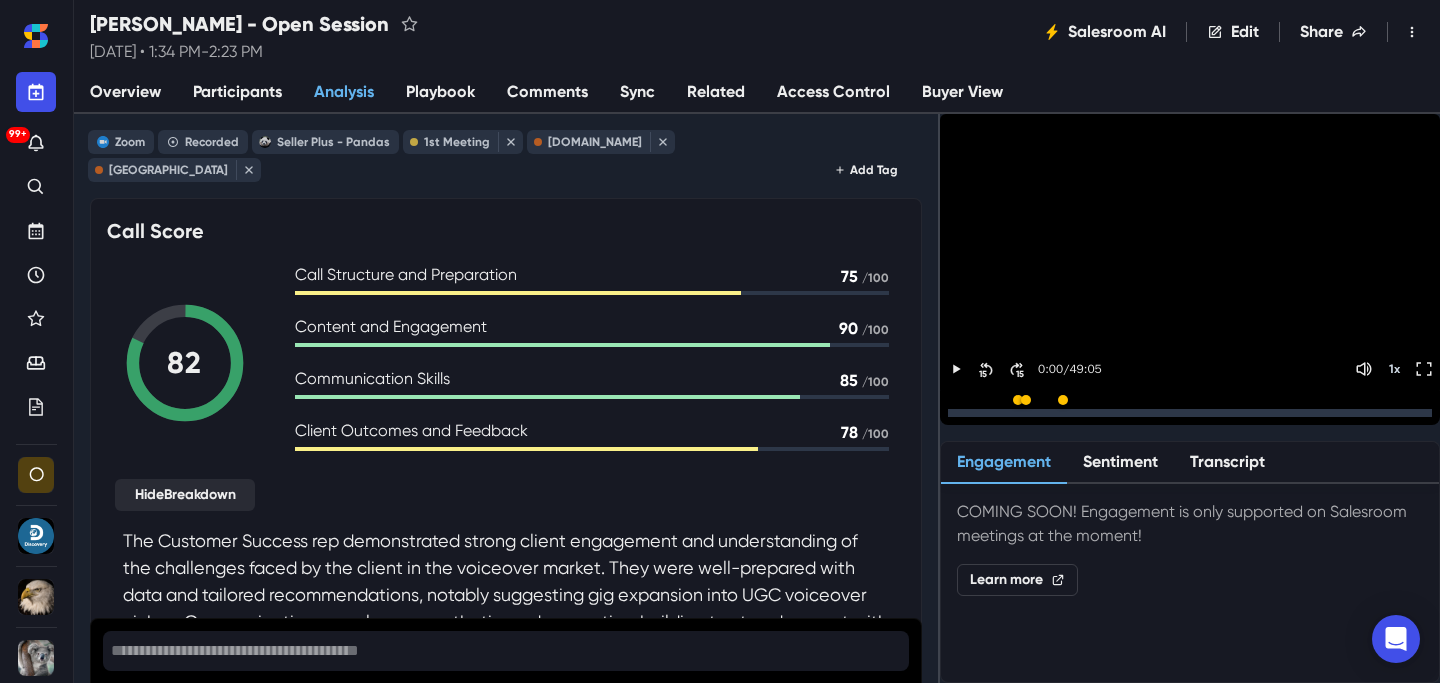 click on "Overview" at bounding box center [125, 92] 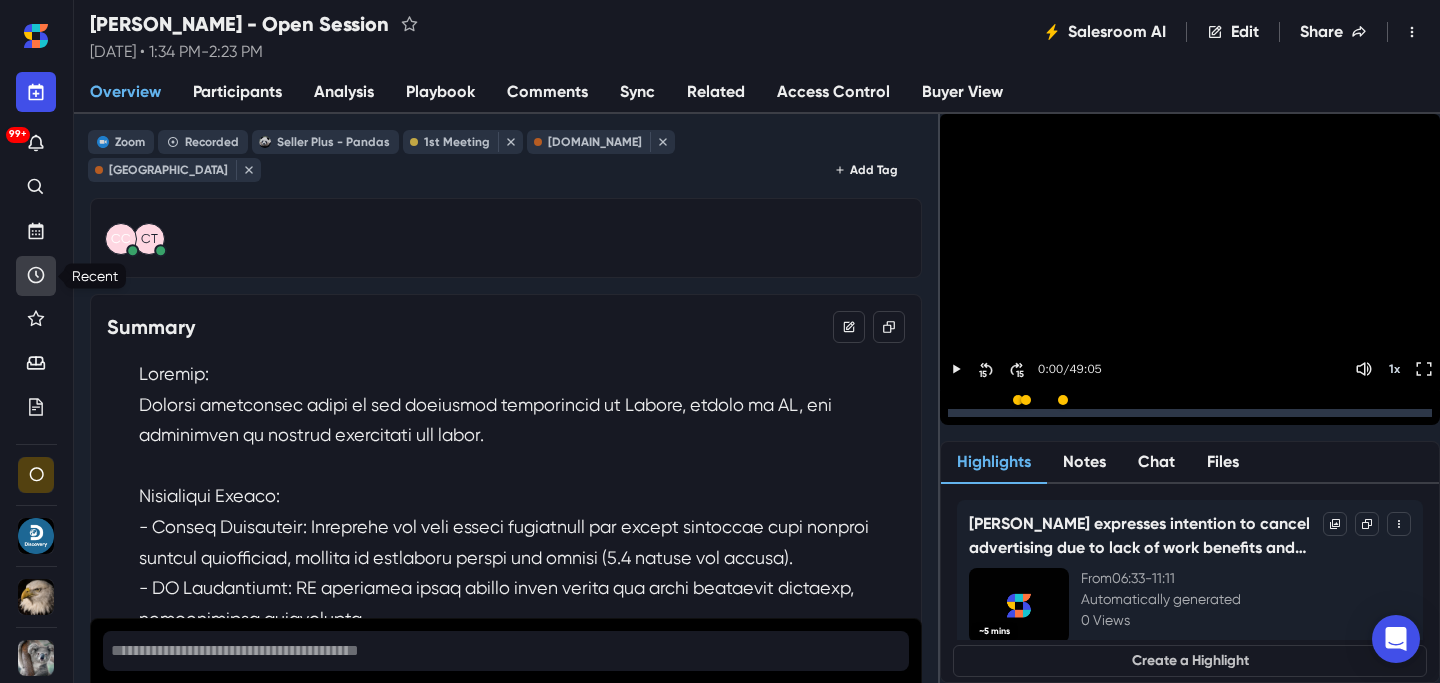 click 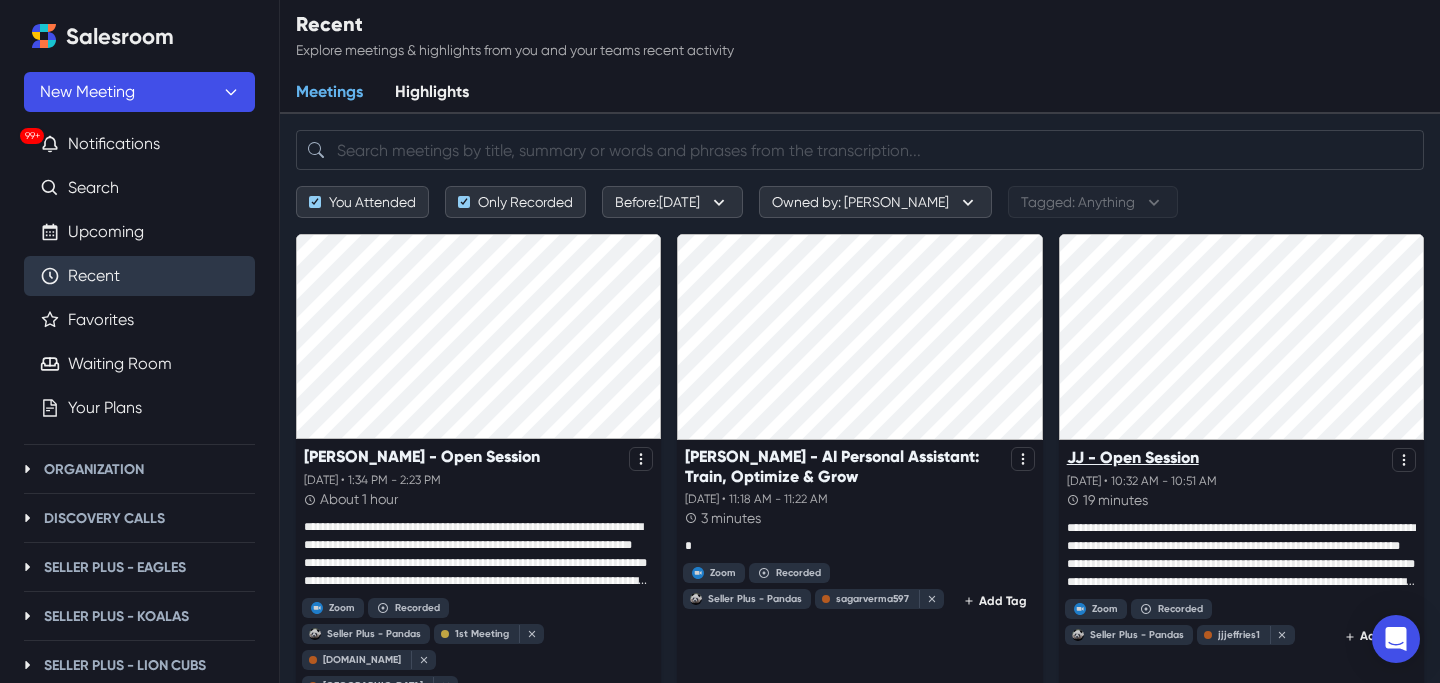 click on "JJ - Open Session" at bounding box center (1133, 457) 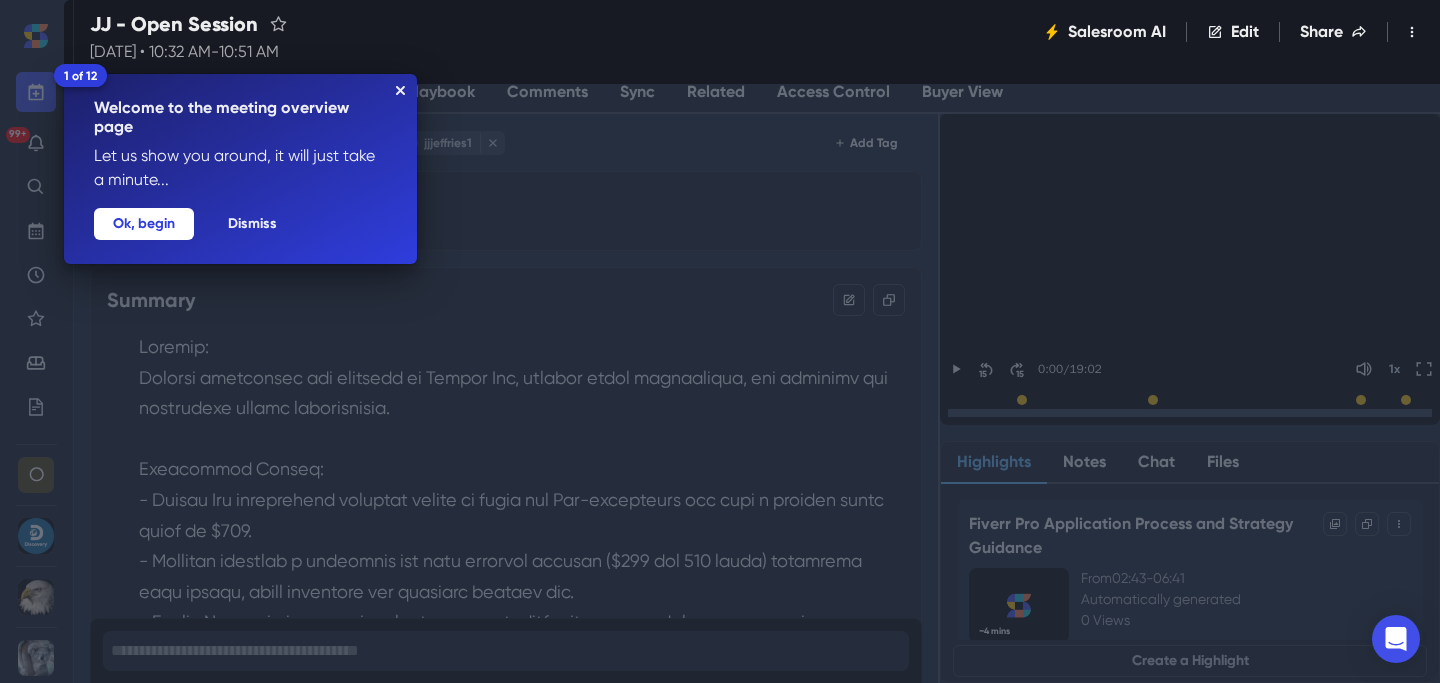 click 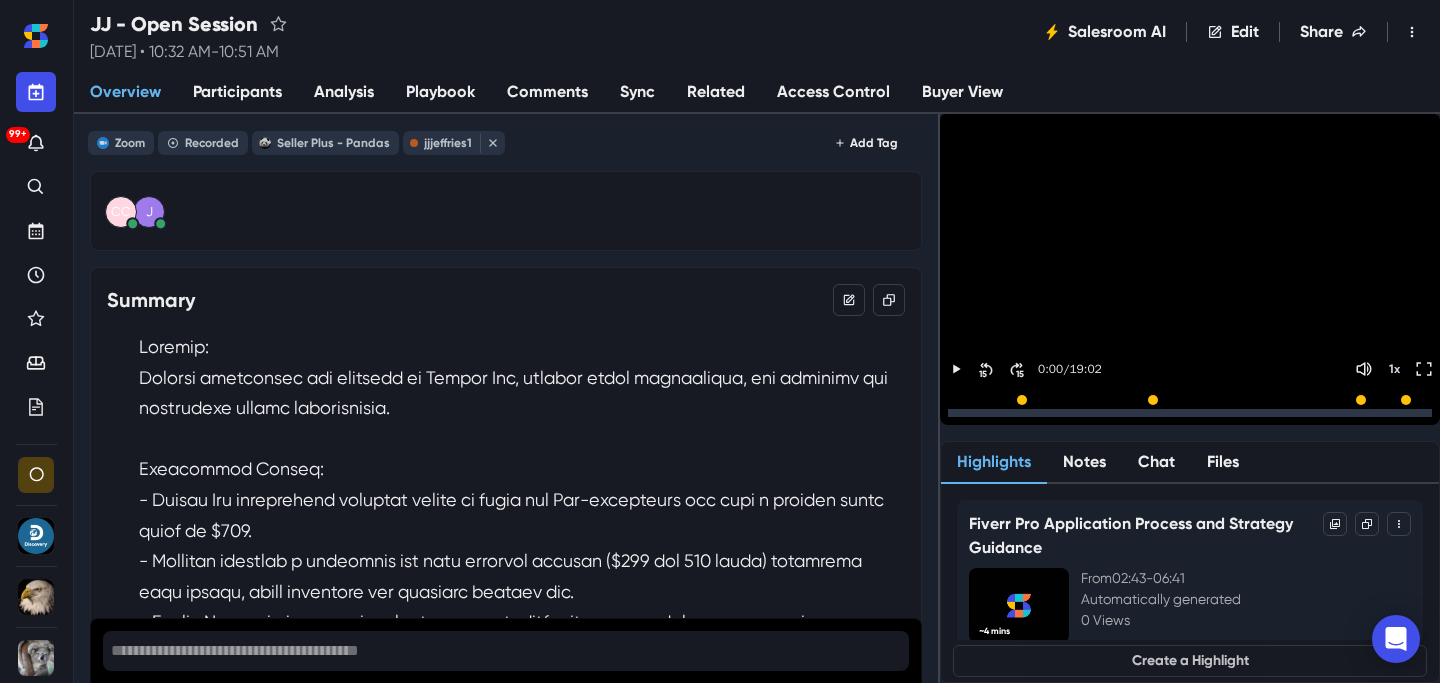 click on "Sync" at bounding box center [637, 93] 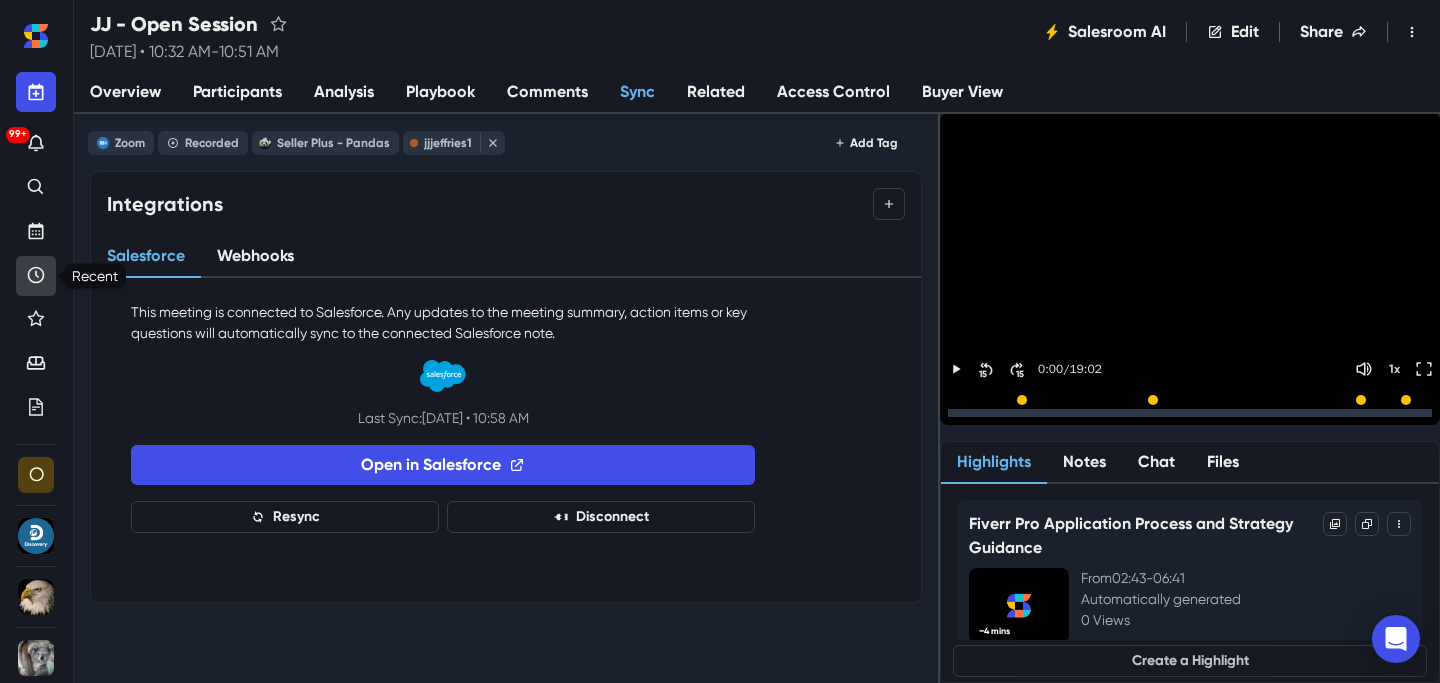 click 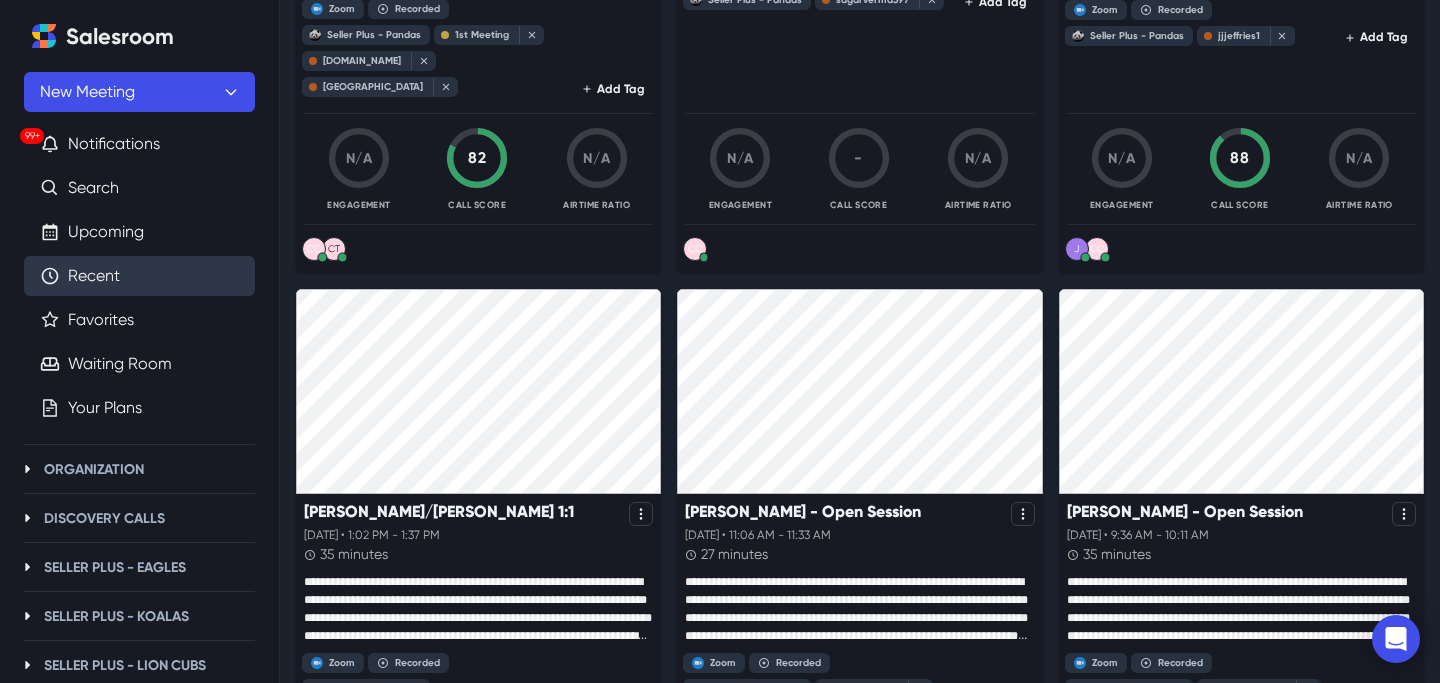 scroll, scrollTop: 603, scrollLeft: 0, axis: vertical 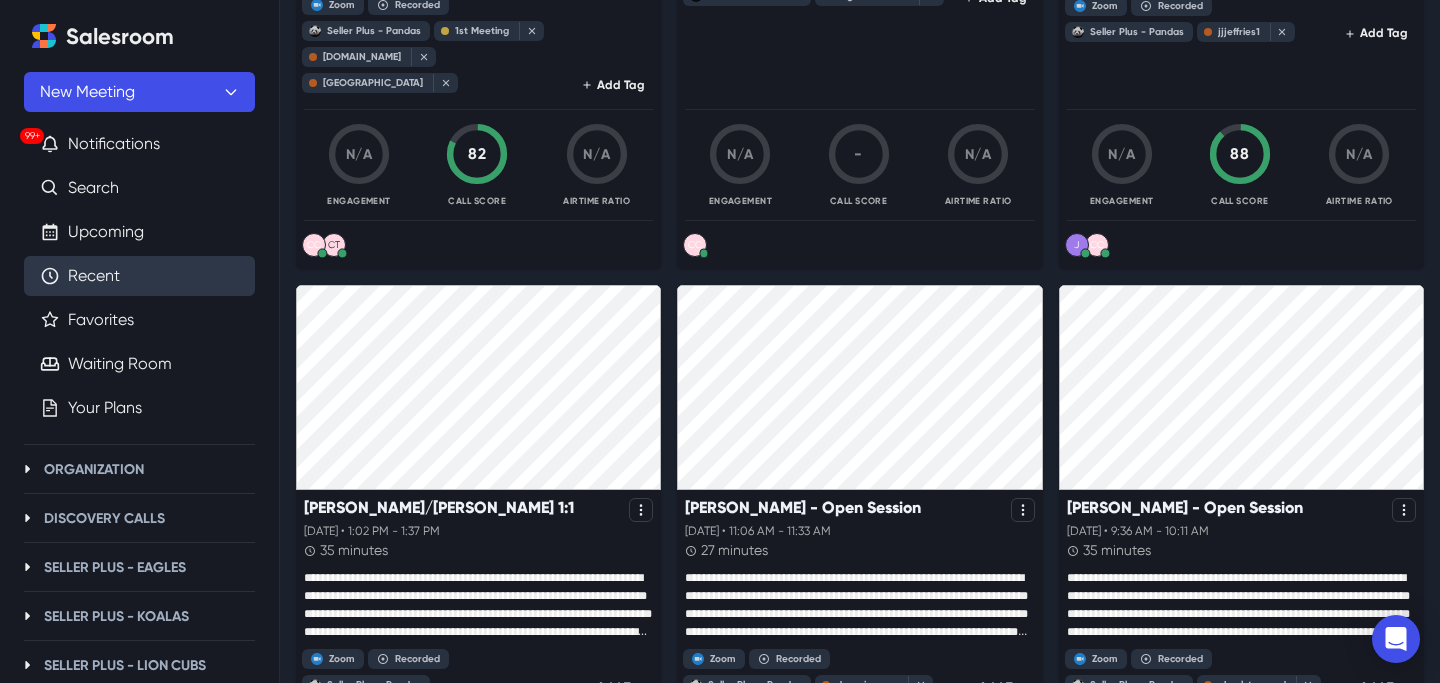 click on "[DATE] • 11:06 AM - 11:33 AM 27 minutes" at bounding box center (859, 543) 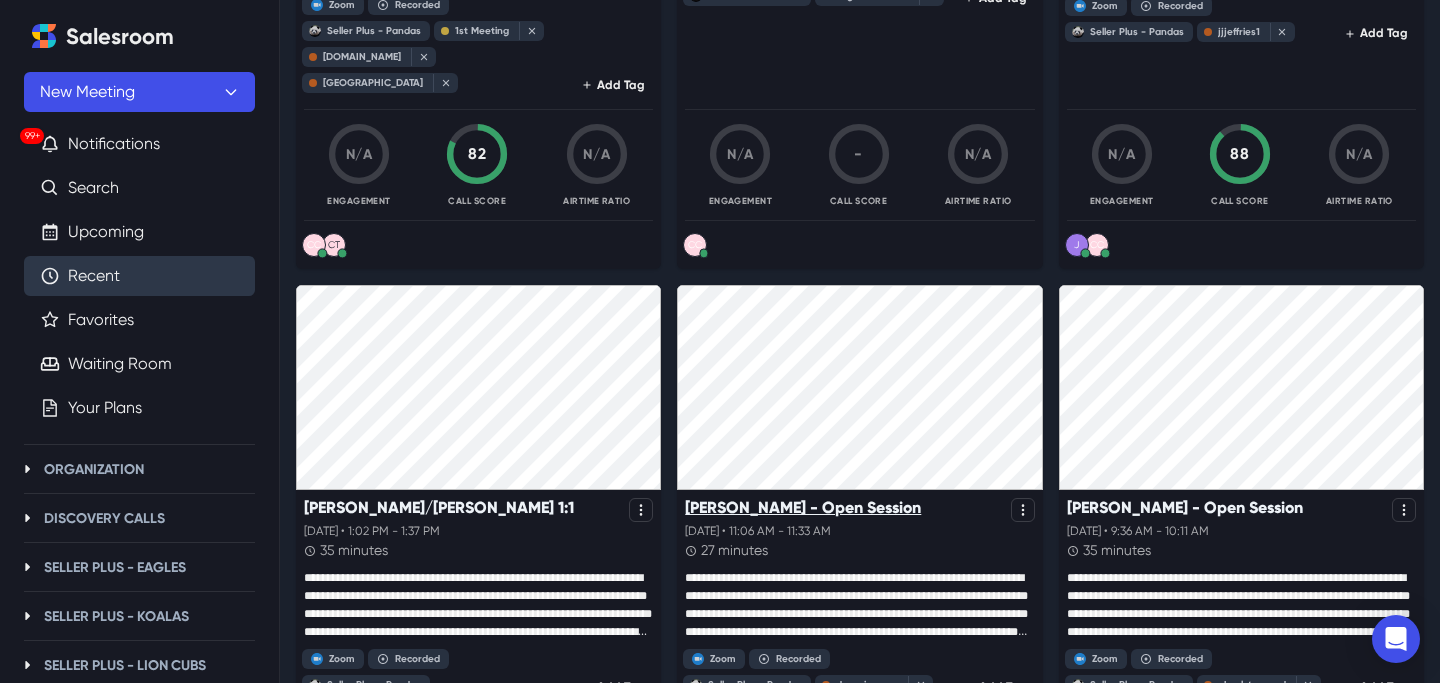 click on "[PERSON_NAME] - Open Session" at bounding box center [803, 507] 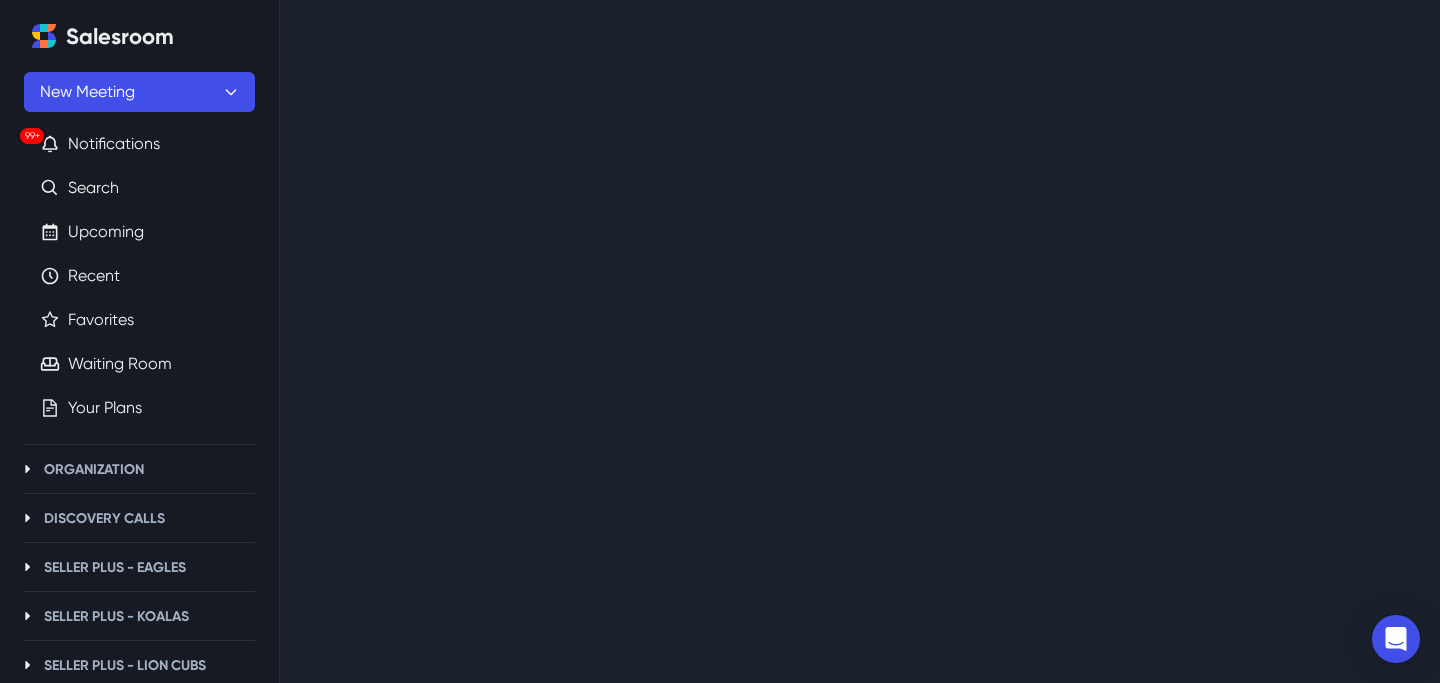 scroll, scrollTop: 0, scrollLeft: 0, axis: both 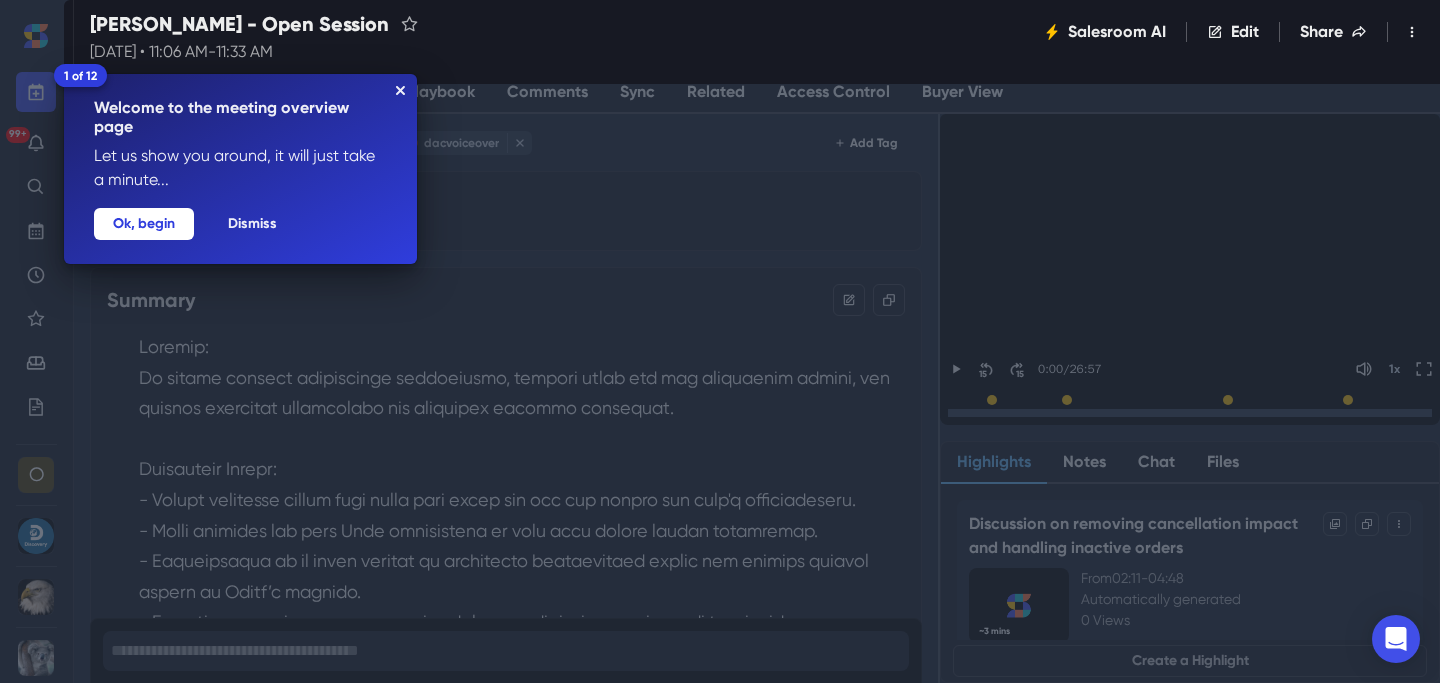 click on "1 of 12 Welcome to the meeting overview page Let us show you around, it will just take a minute... Dismiss Ok, begin" at bounding box center (240, 169) 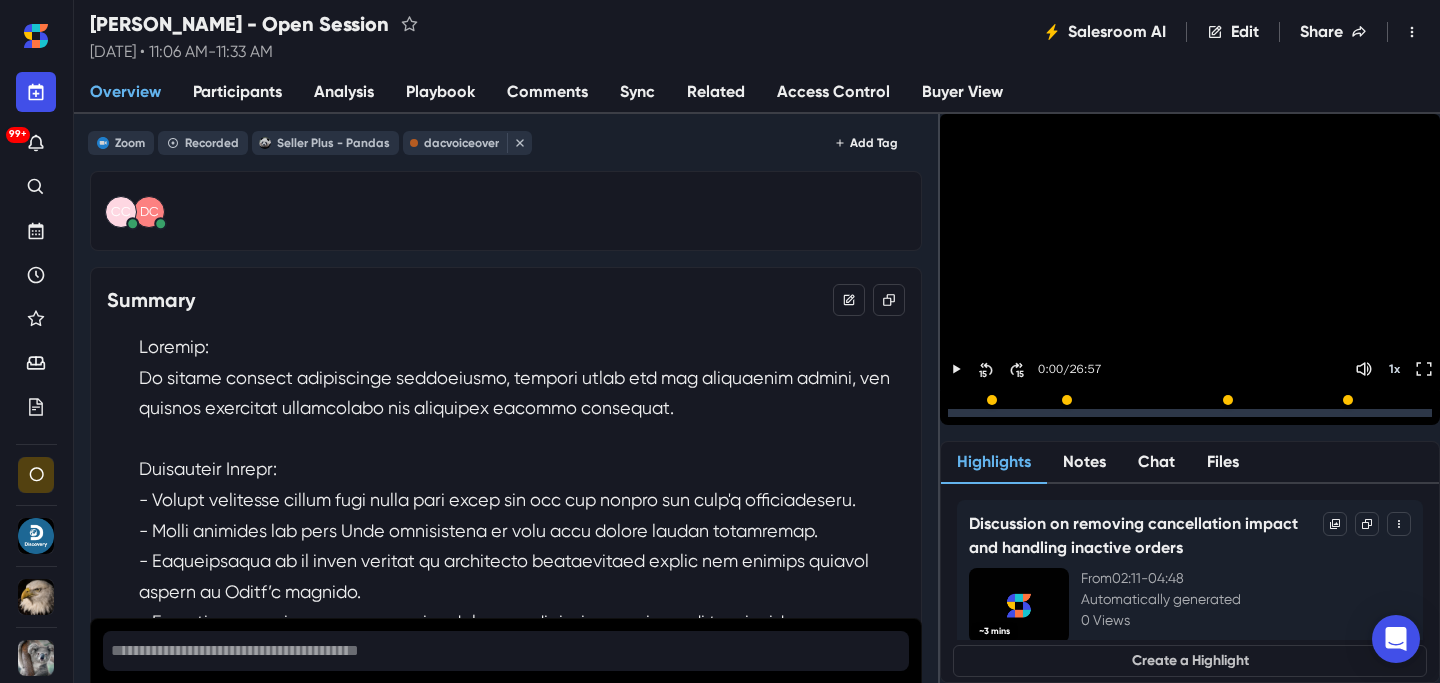 click on "Sync" at bounding box center [637, 93] 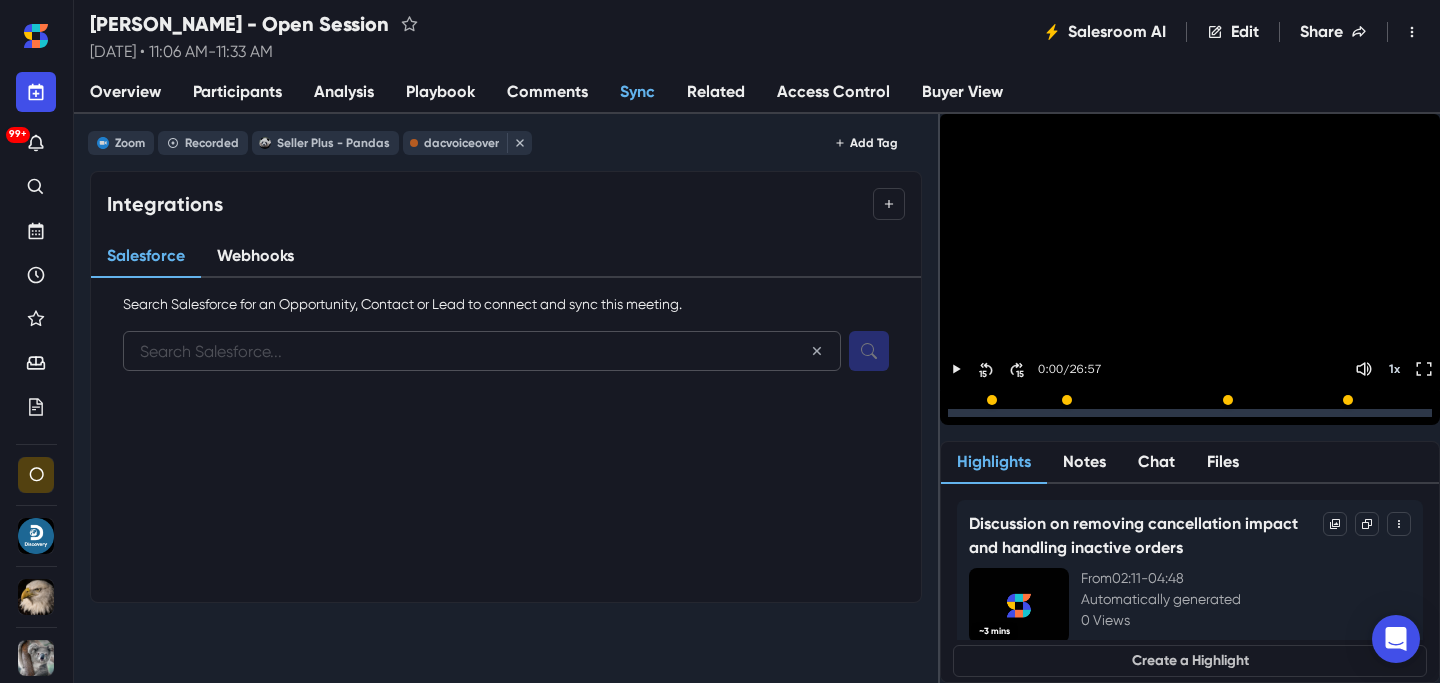 click at bounding box center (482, 351) 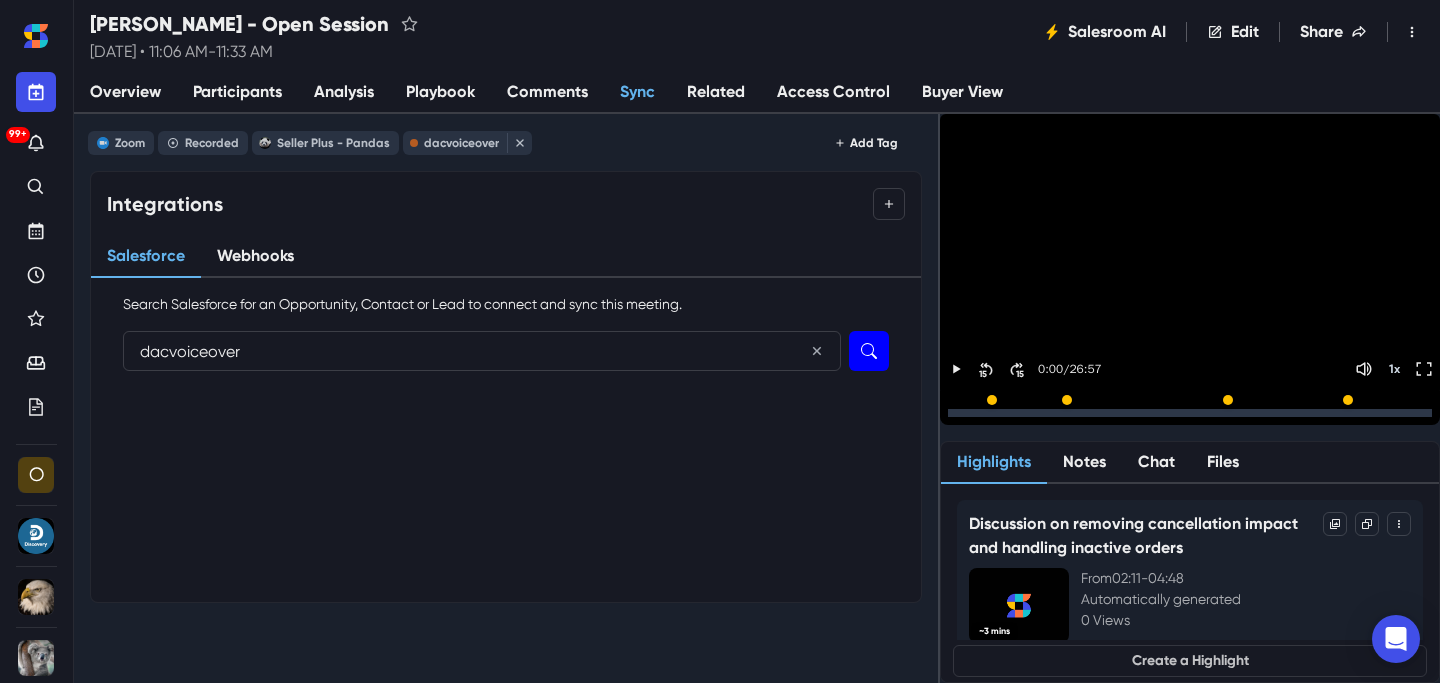 type on "dacvoiceover" 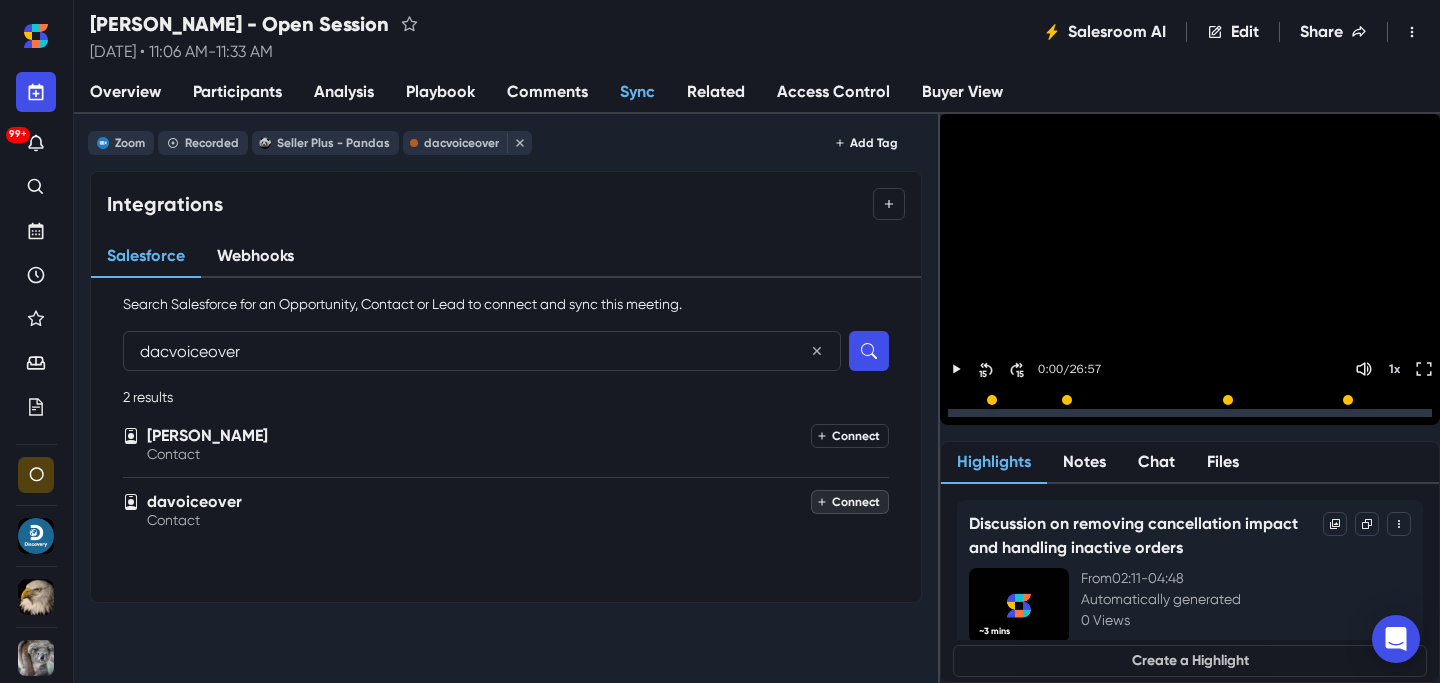 click on "Connect" at bounding box center (850, 502) 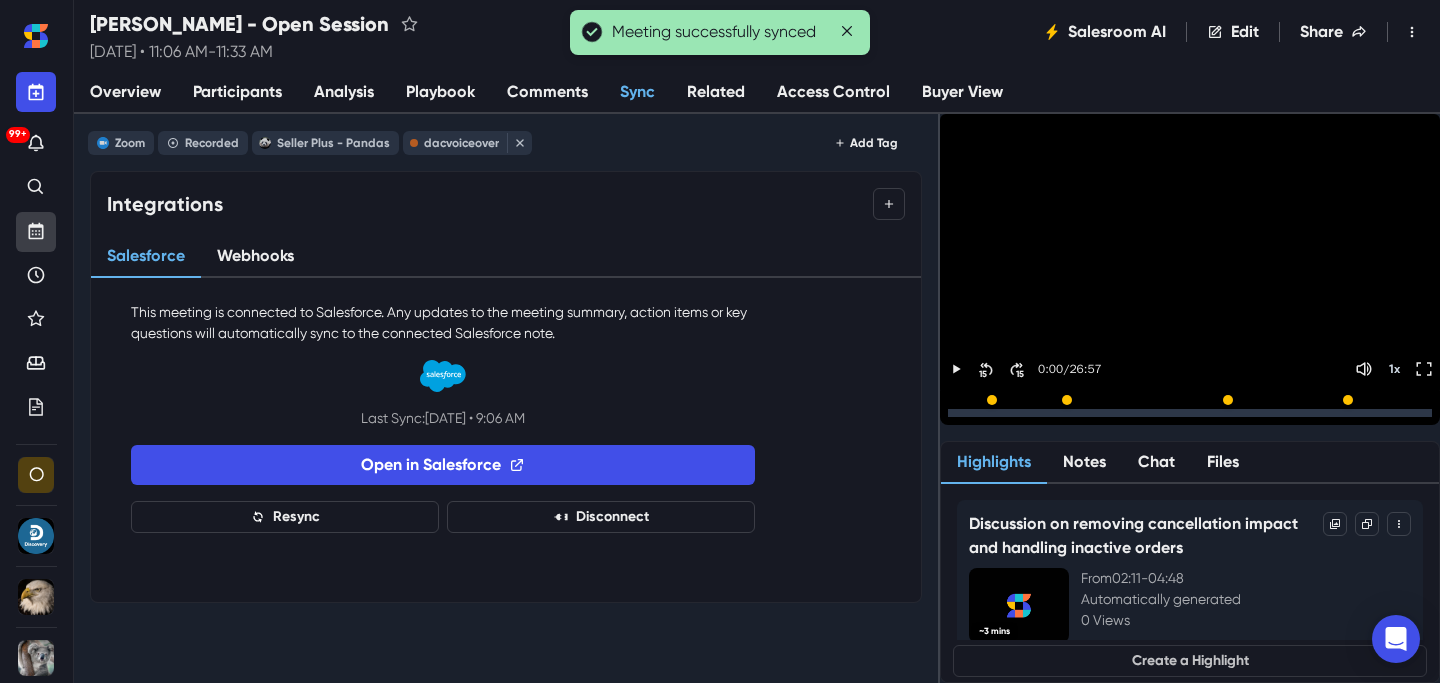 click 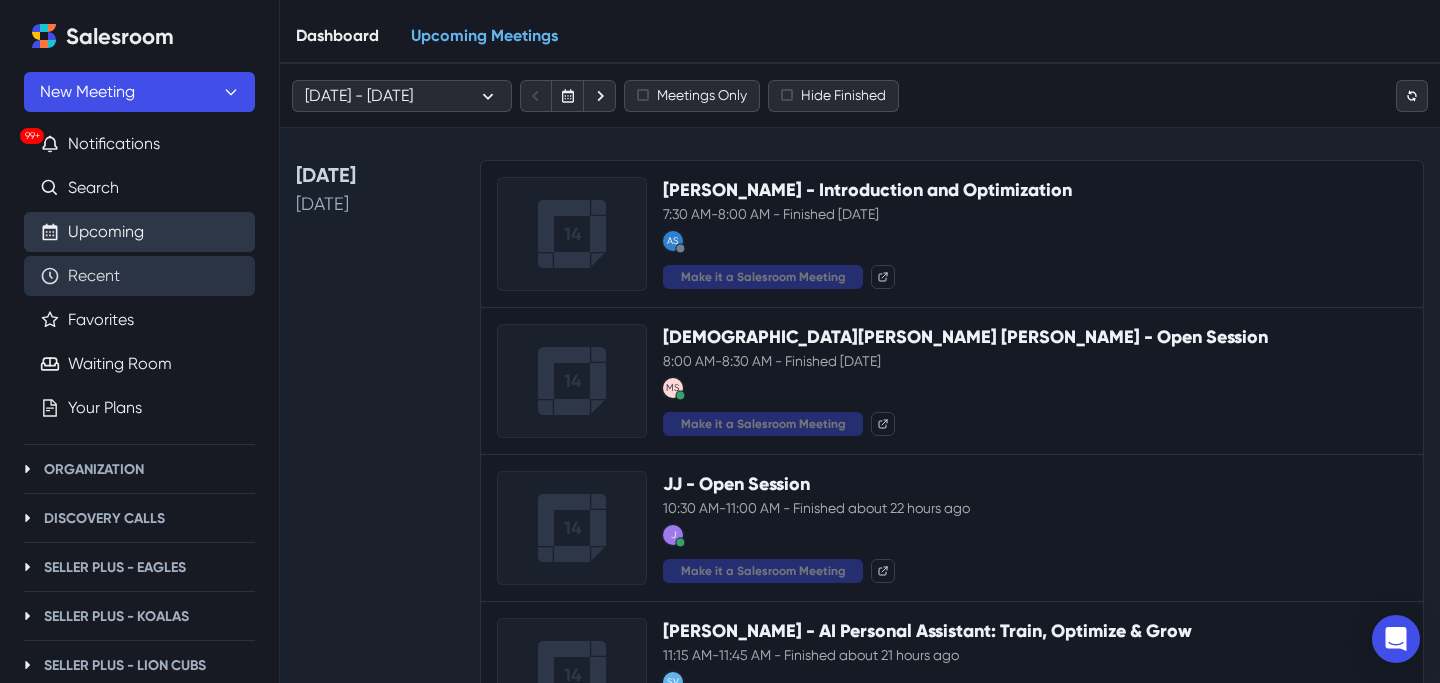 click on "Recent" at bounding box center [94, 276] 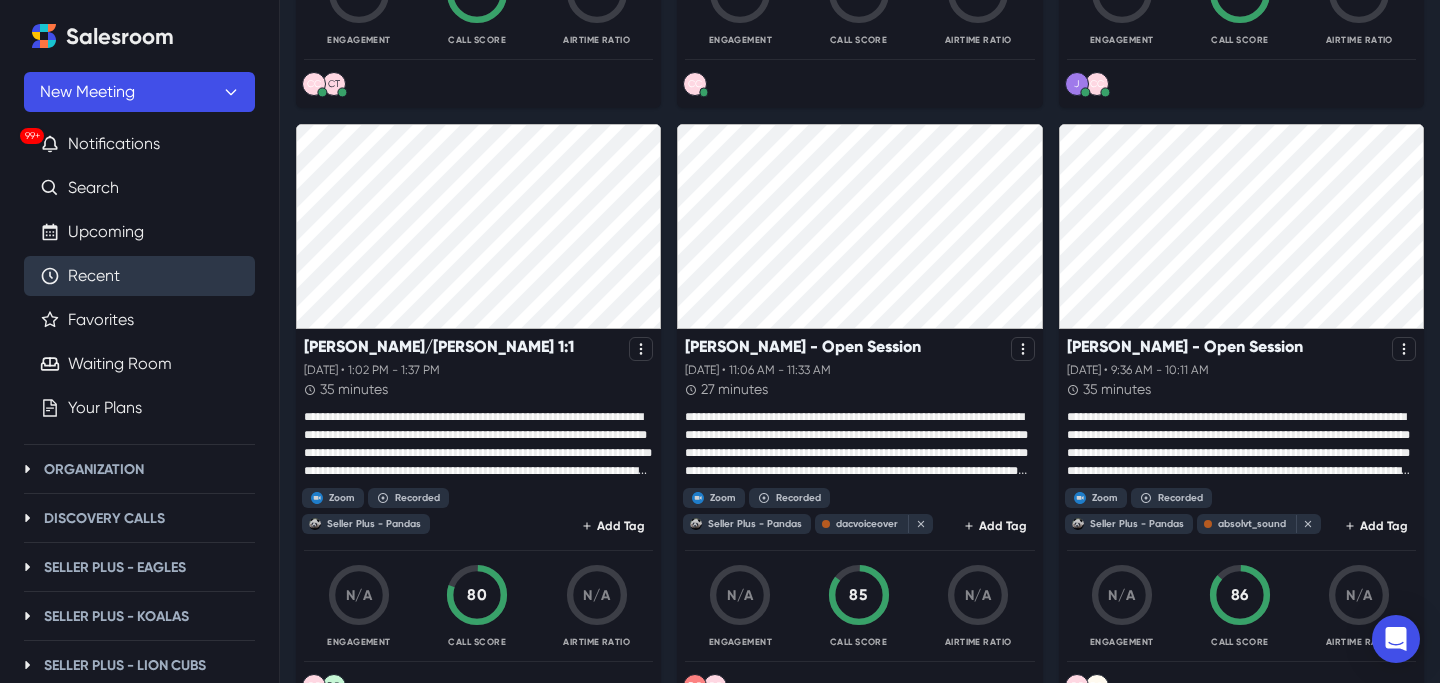 scroll, scrollTop: 773, scrollLeft: 0, axis: vertical 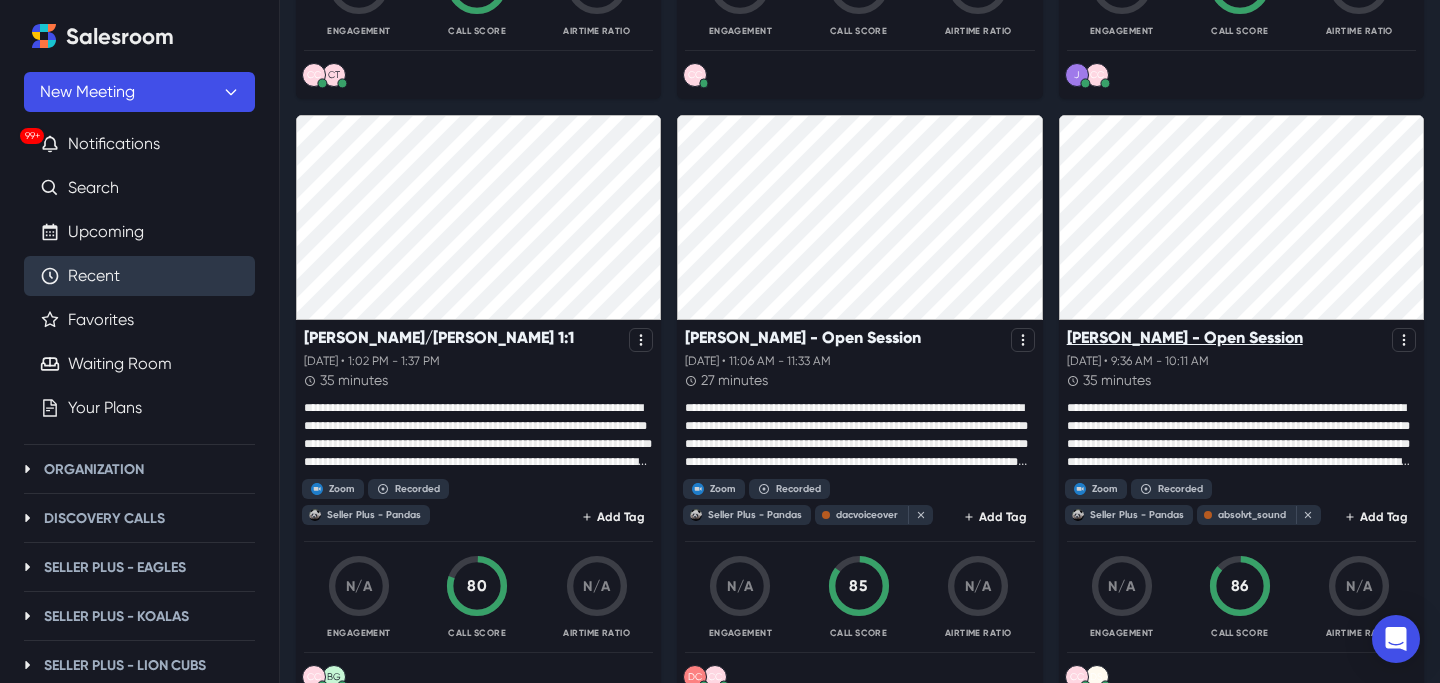 click on "[PERSON_NAME] - Open Session" at bounding box center [1185, 337] 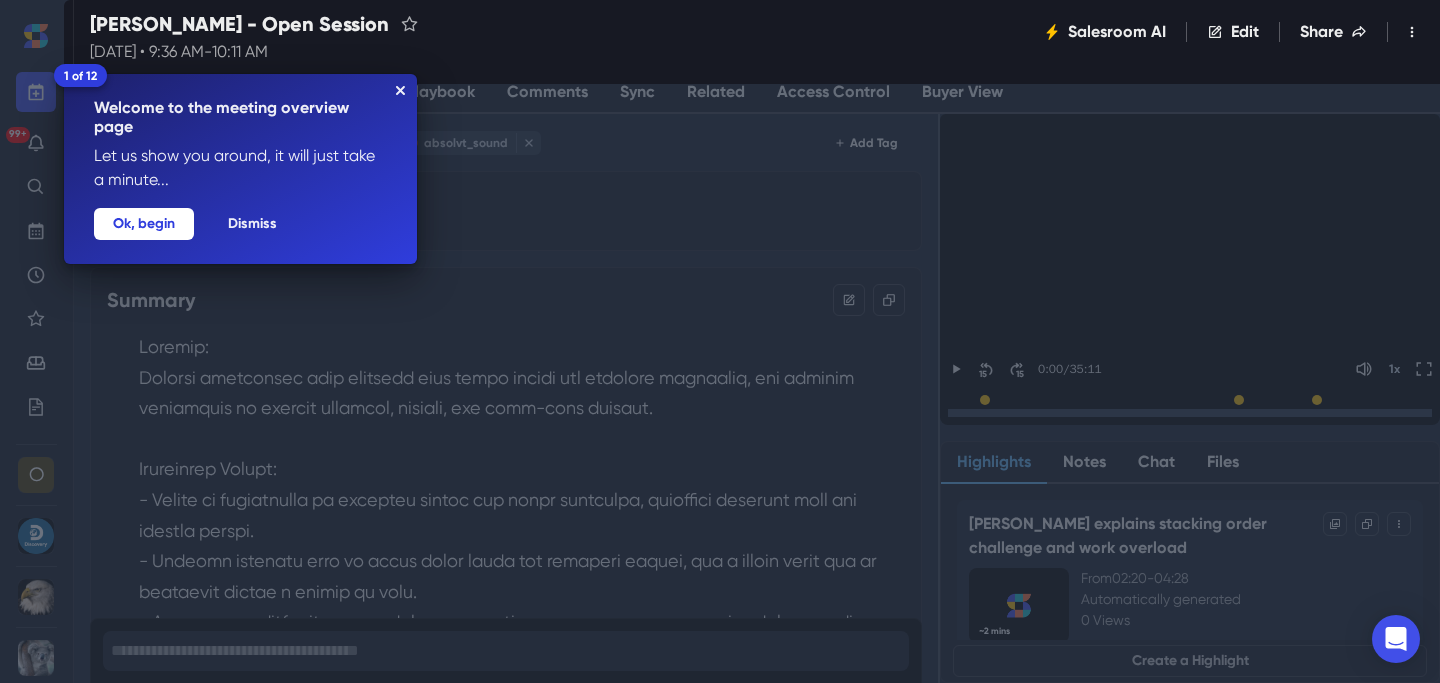 click on "1 of 12 Welcome to the meeting overview page Let us show you around, it will just take a minute... Dismiss Ok, begin" at bounding box center [240, 169] 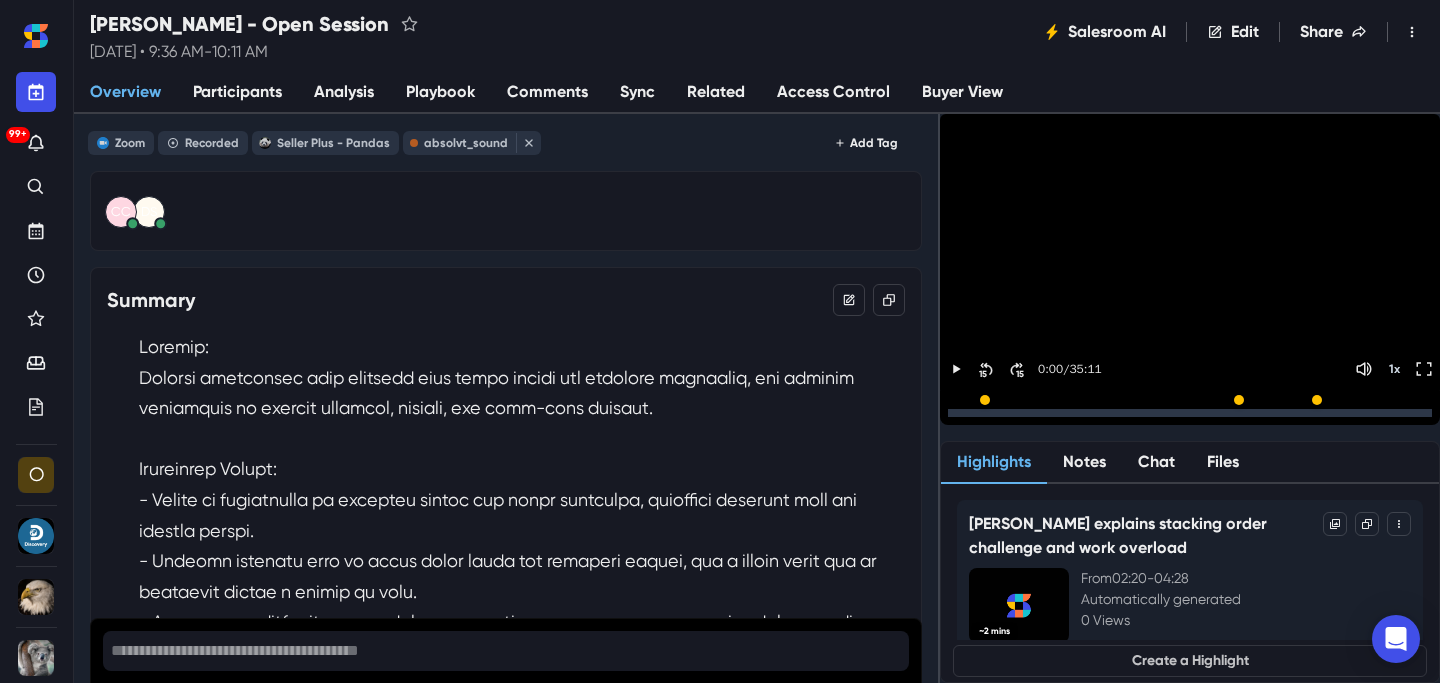 click on "Sync" at bounding box center (637, 93) 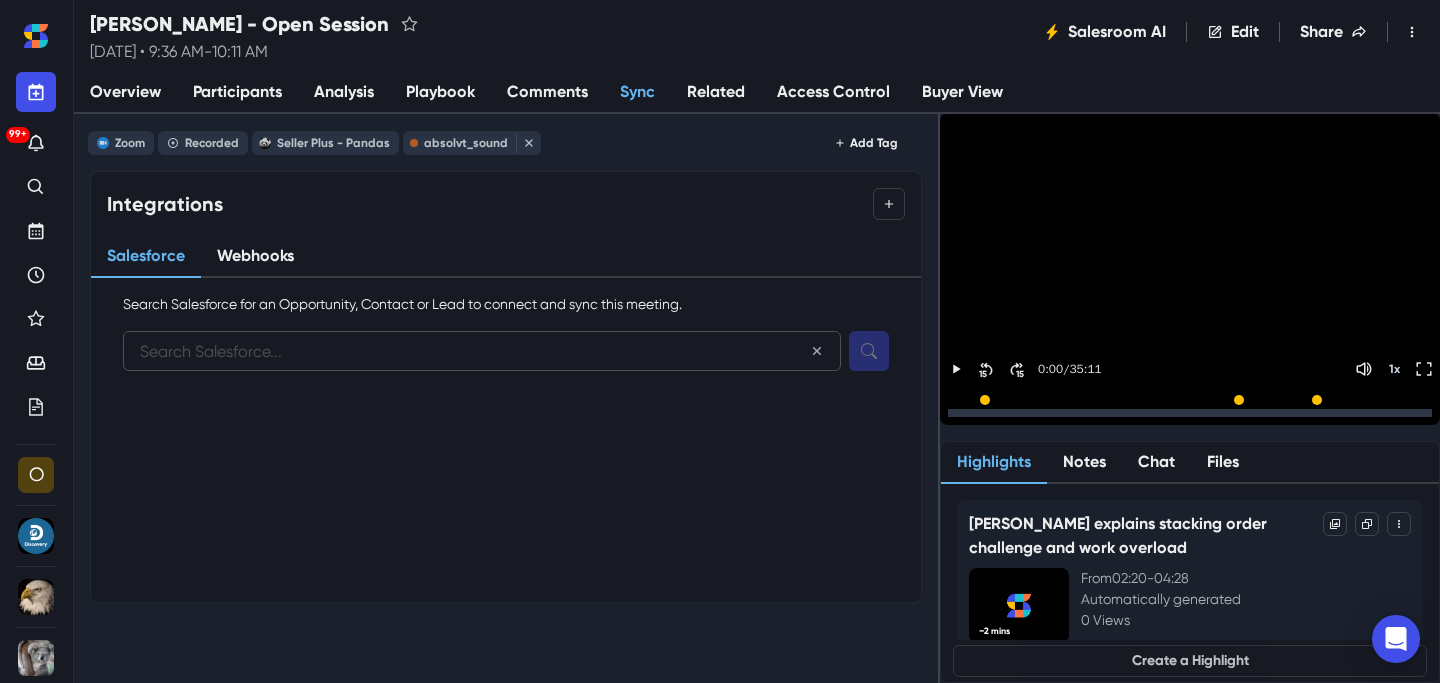 click at bounding box center (482, 351) 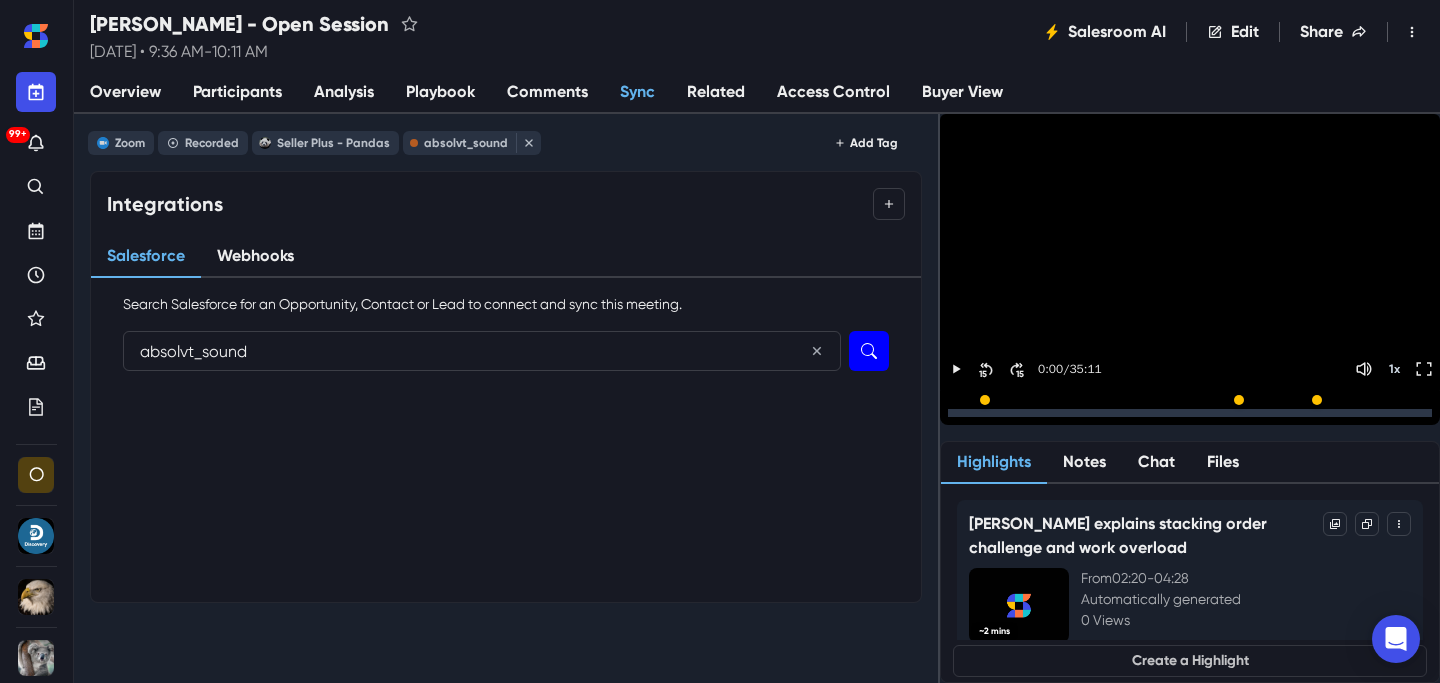 type on "absolvt_sound" 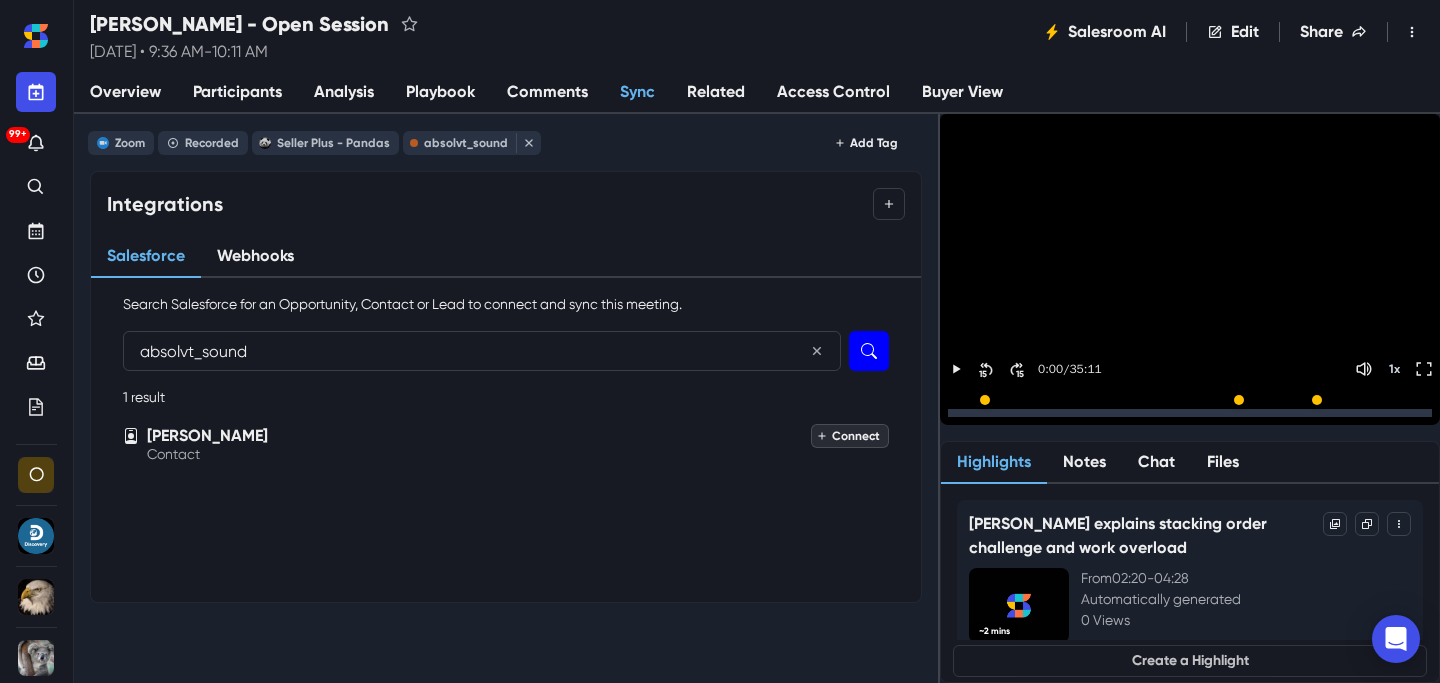 click on "Connect" at bounding box center [850, 436] 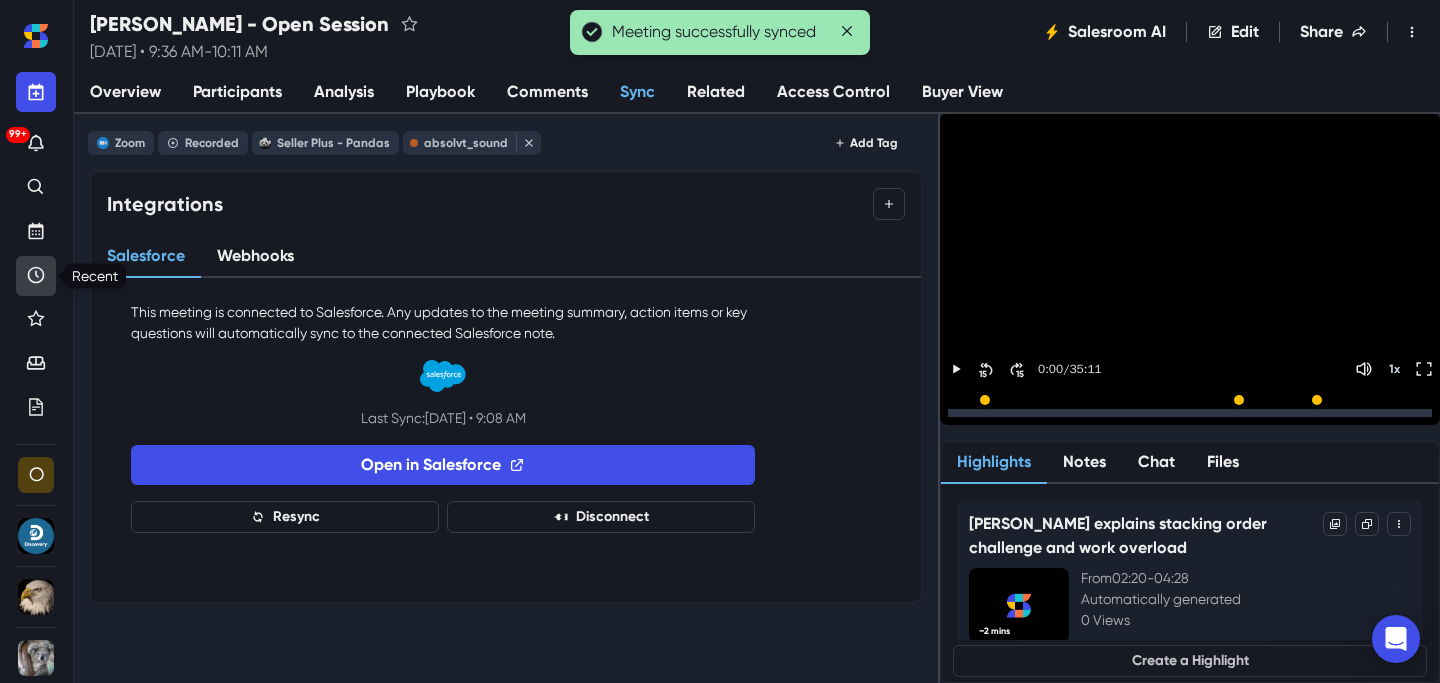 click 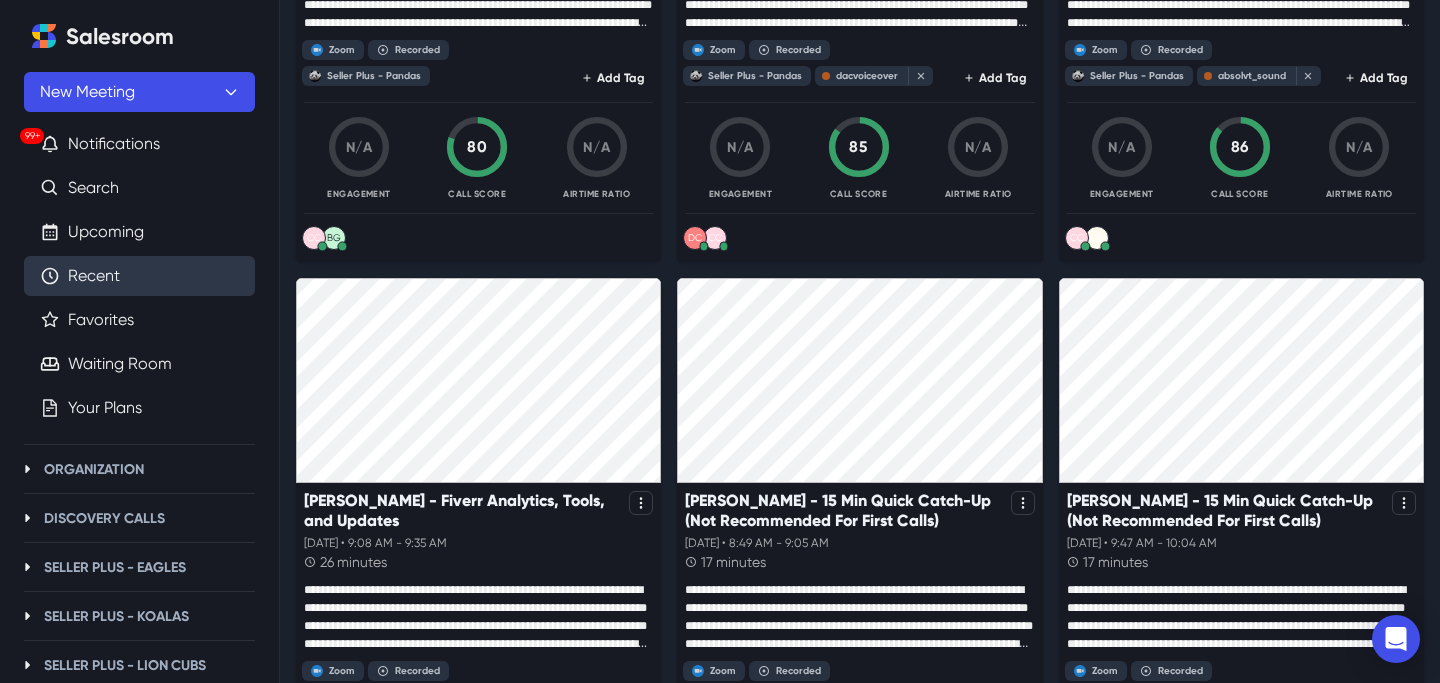 scroll, scrollTop: 1216, scrollLeft: 0, axis: vertical 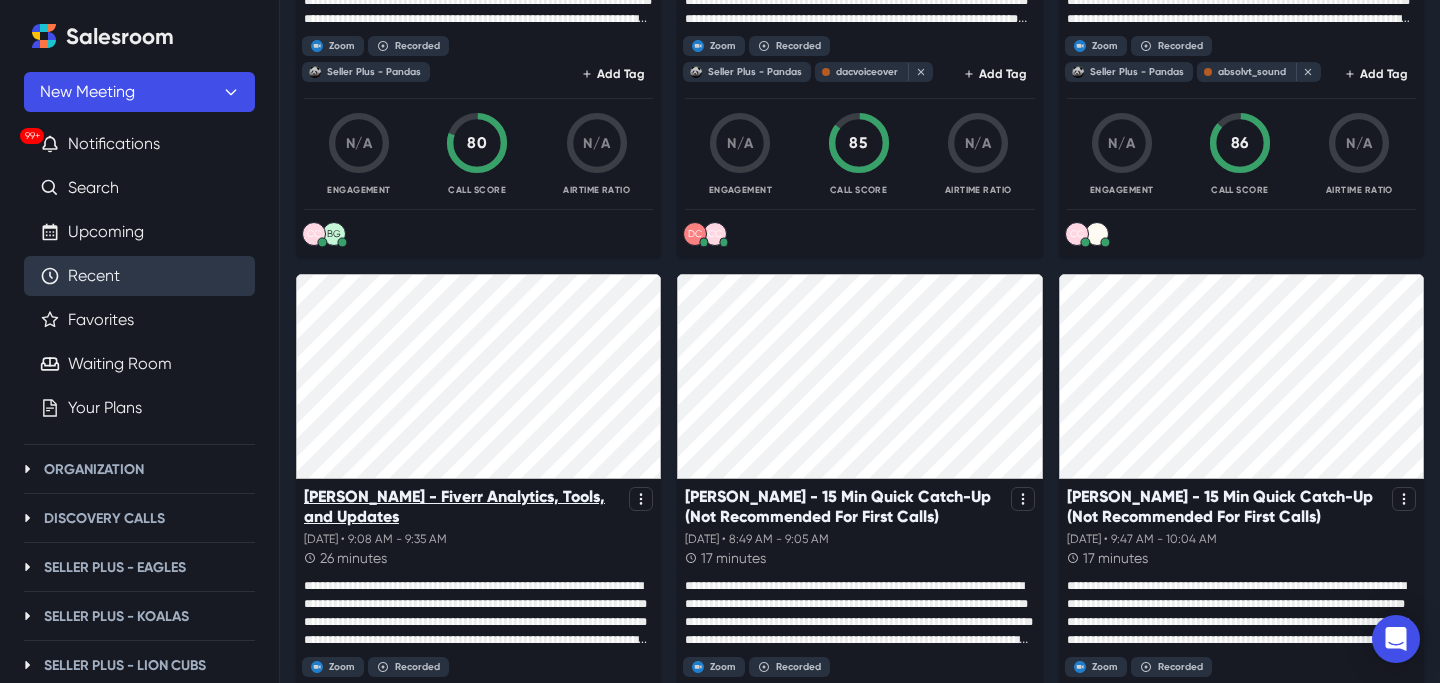 click on "[PERSON_NAME] - Fiverr Analytics, Tools, and Updates" at bounding box center (462, 506) 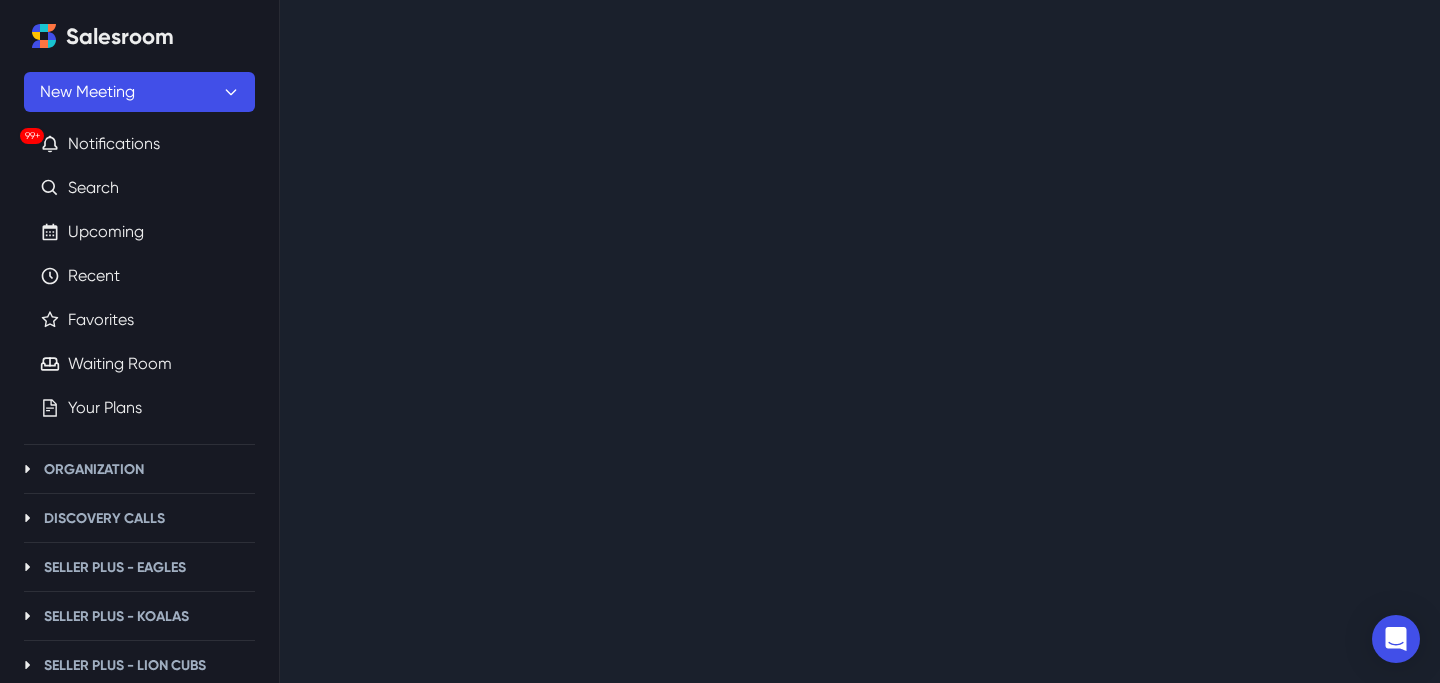scroll, scrollTop: 0, scrollLeft: 0, axis: both 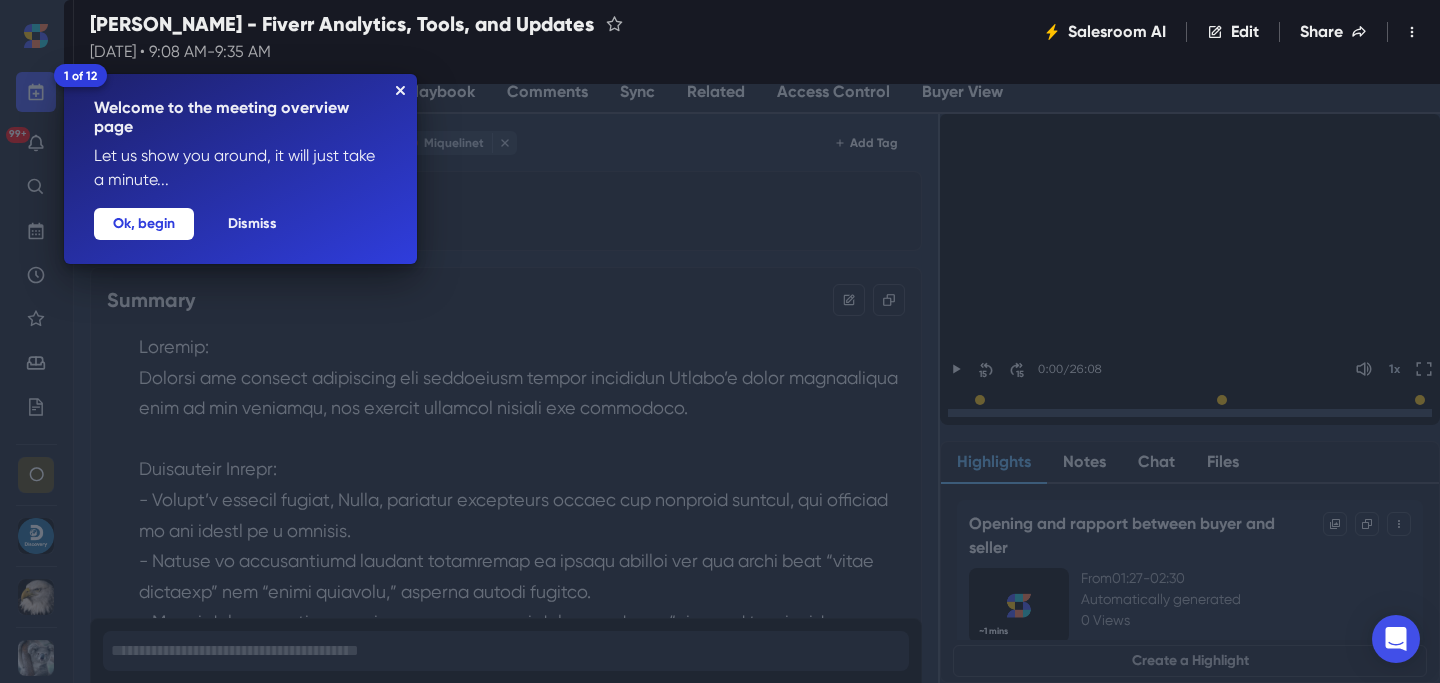 click on "1 of 12 Welcome to the meeting overview page Let us show you around, it will just take a minute... Dismiss Ok, begin" at bounding box center (240, 169) 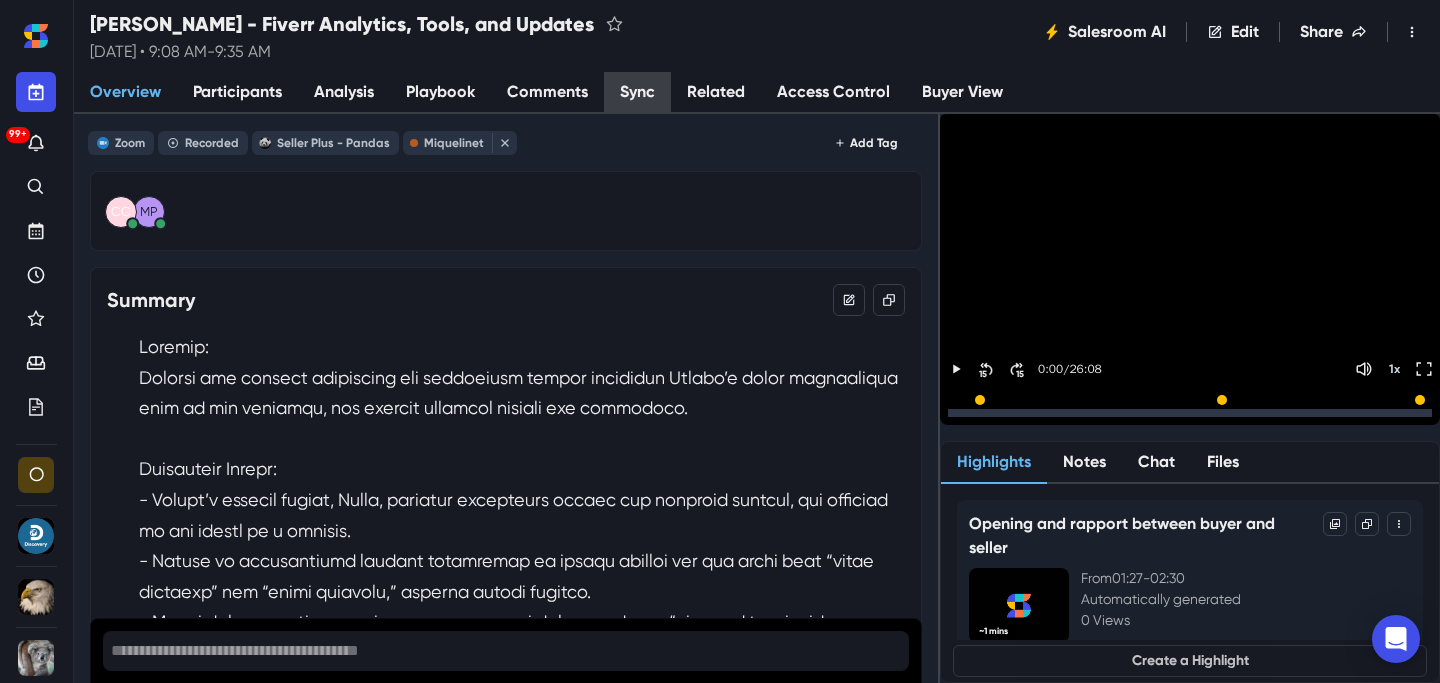 click on "Sync" at bounding box center (637, 93) 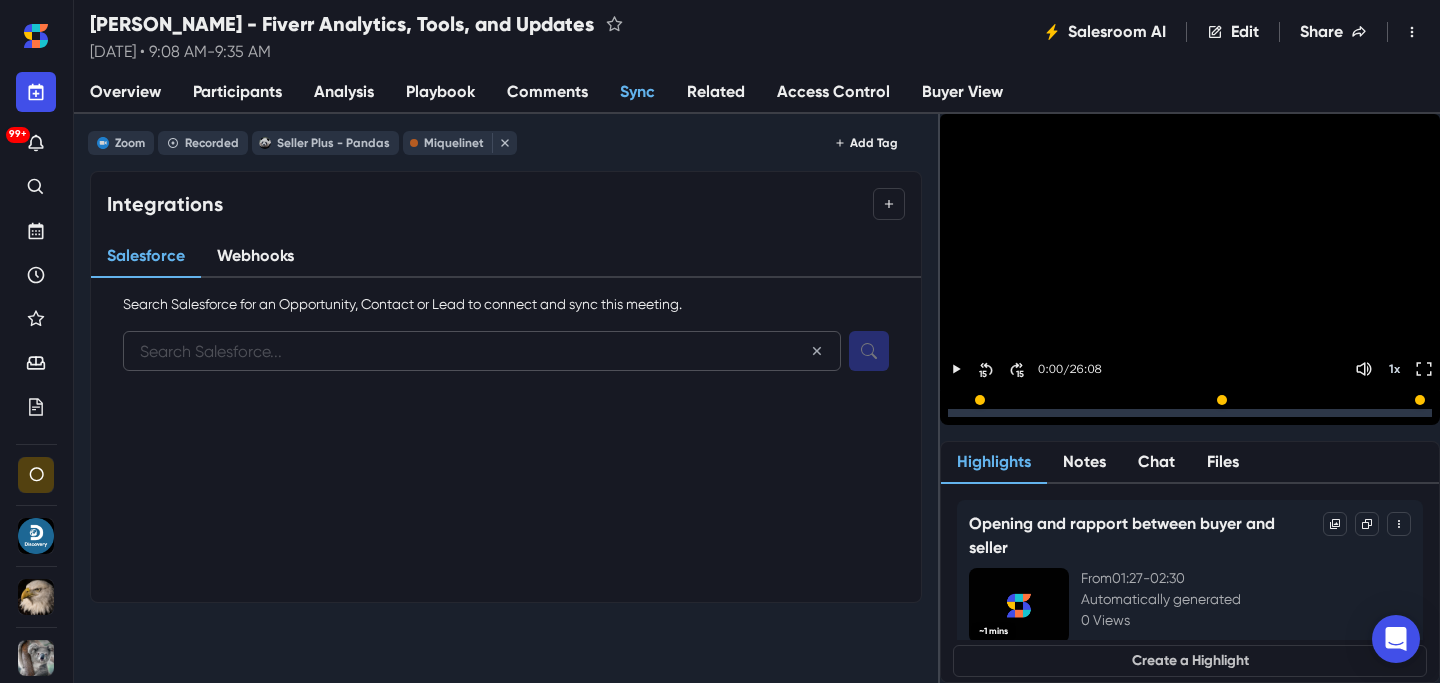 click at bounding box center (482, 351) 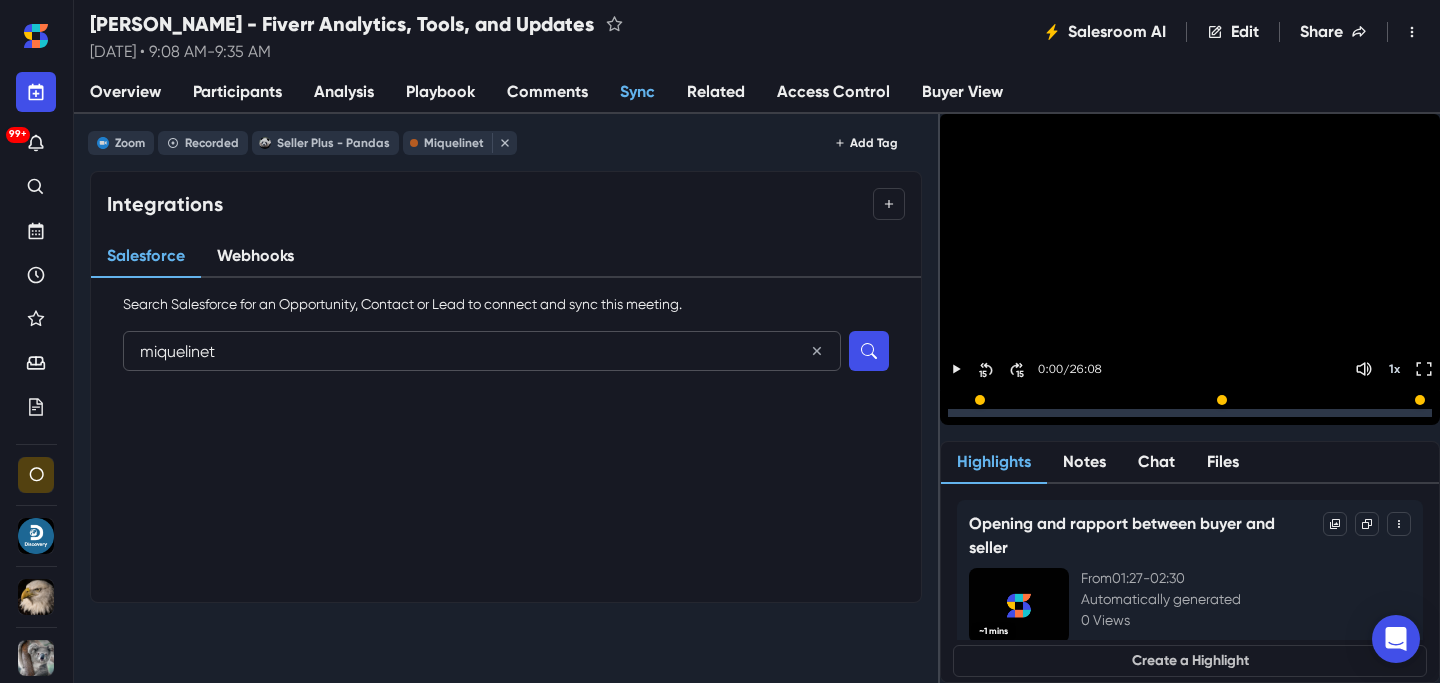 type on "miquelinet" 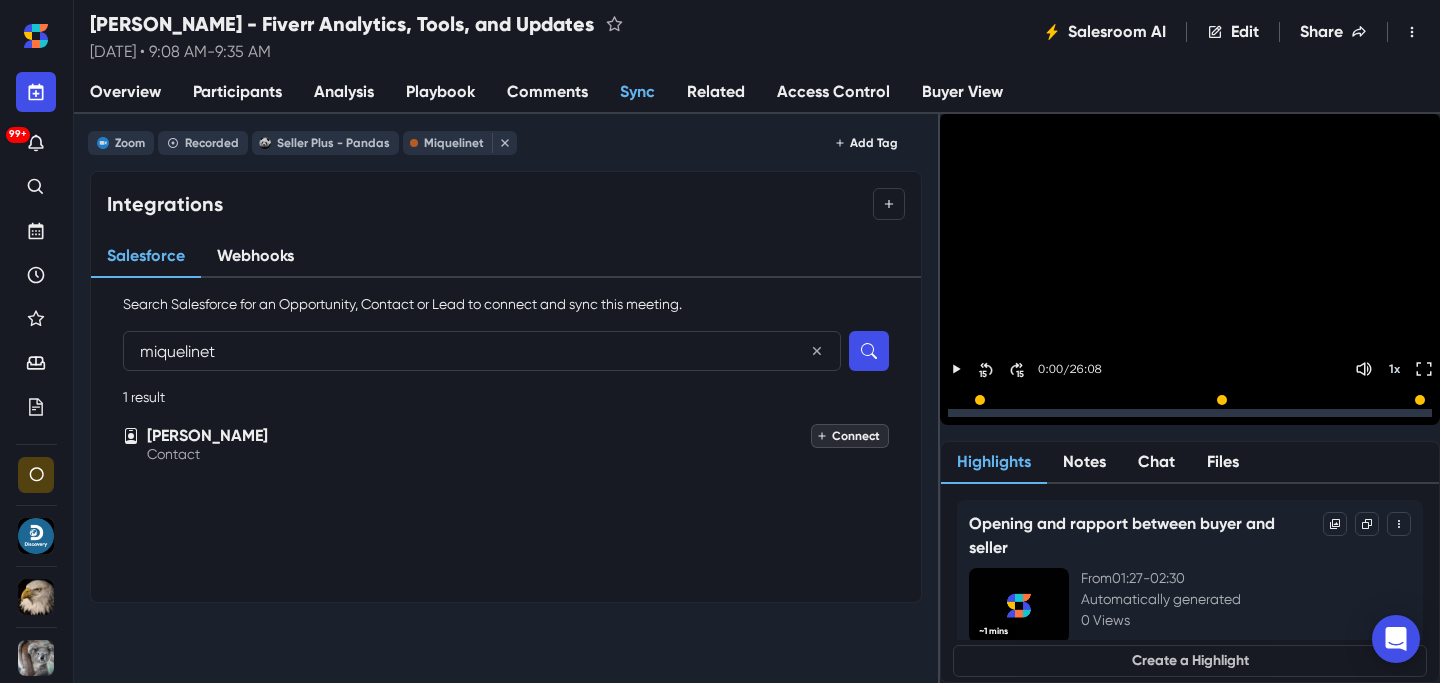 click on "Connect" at bounding box center (850, 436) 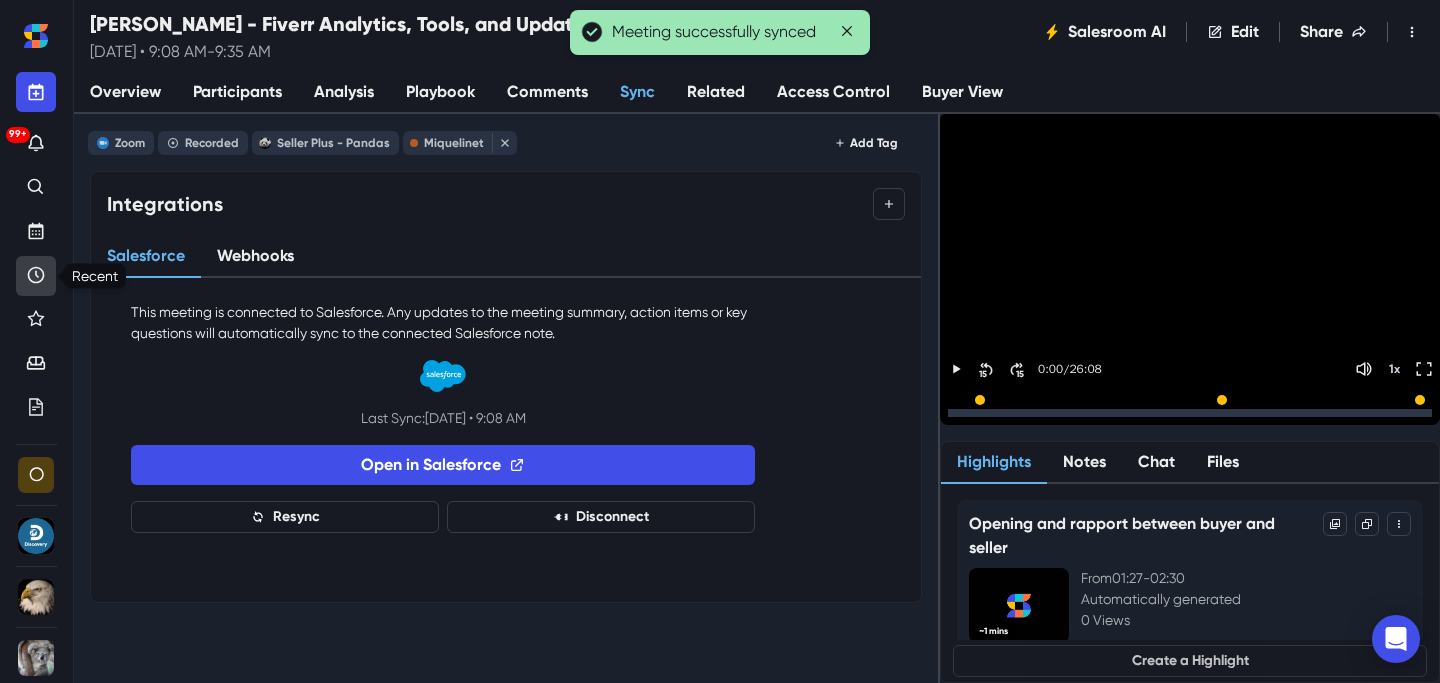 click at bounding box center (36, 276) 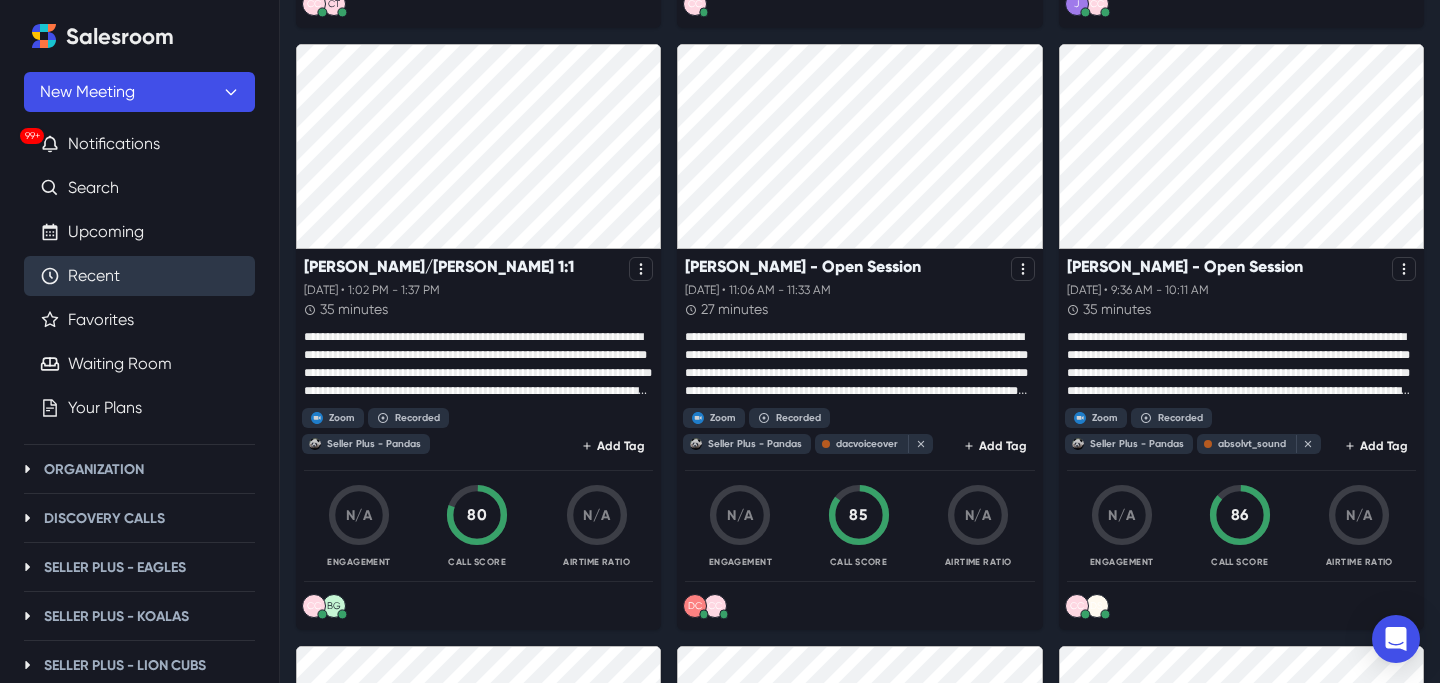 scroll, scrollTop: 1324, scrollLeft: 0, axis: vertical 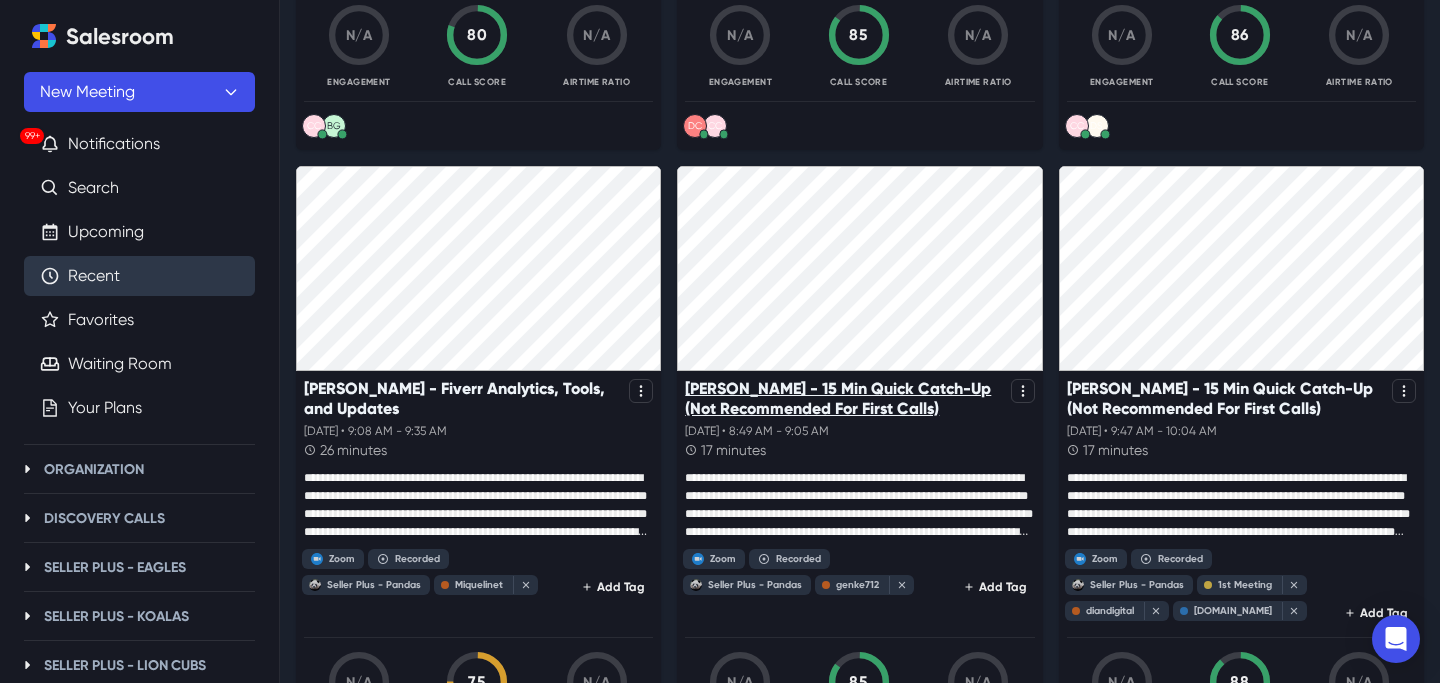 click on "[PERSON_NAME] - 15 Min Quick Catch-Up (Not Recommended For First Calls)" at bounding box center [843, 398] 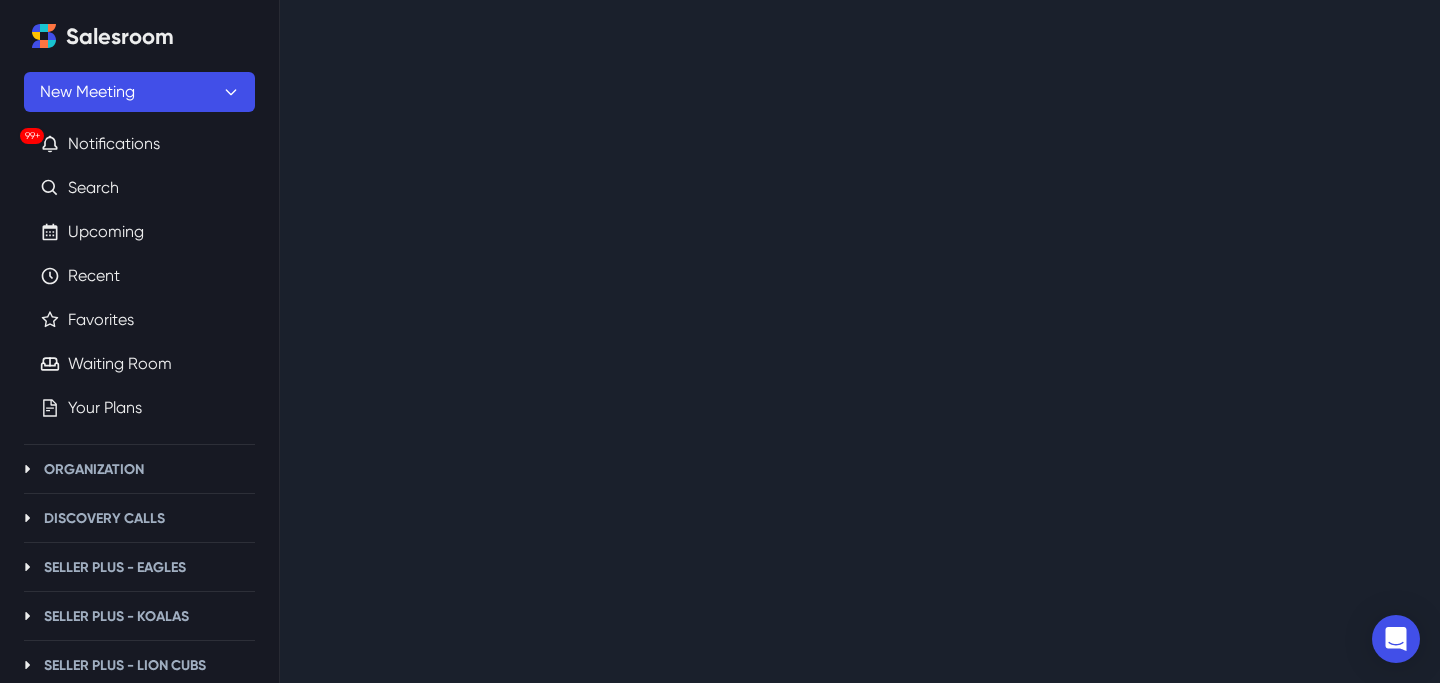 scroll, scrollTop: 0, scrollLeft: 0, axis: both 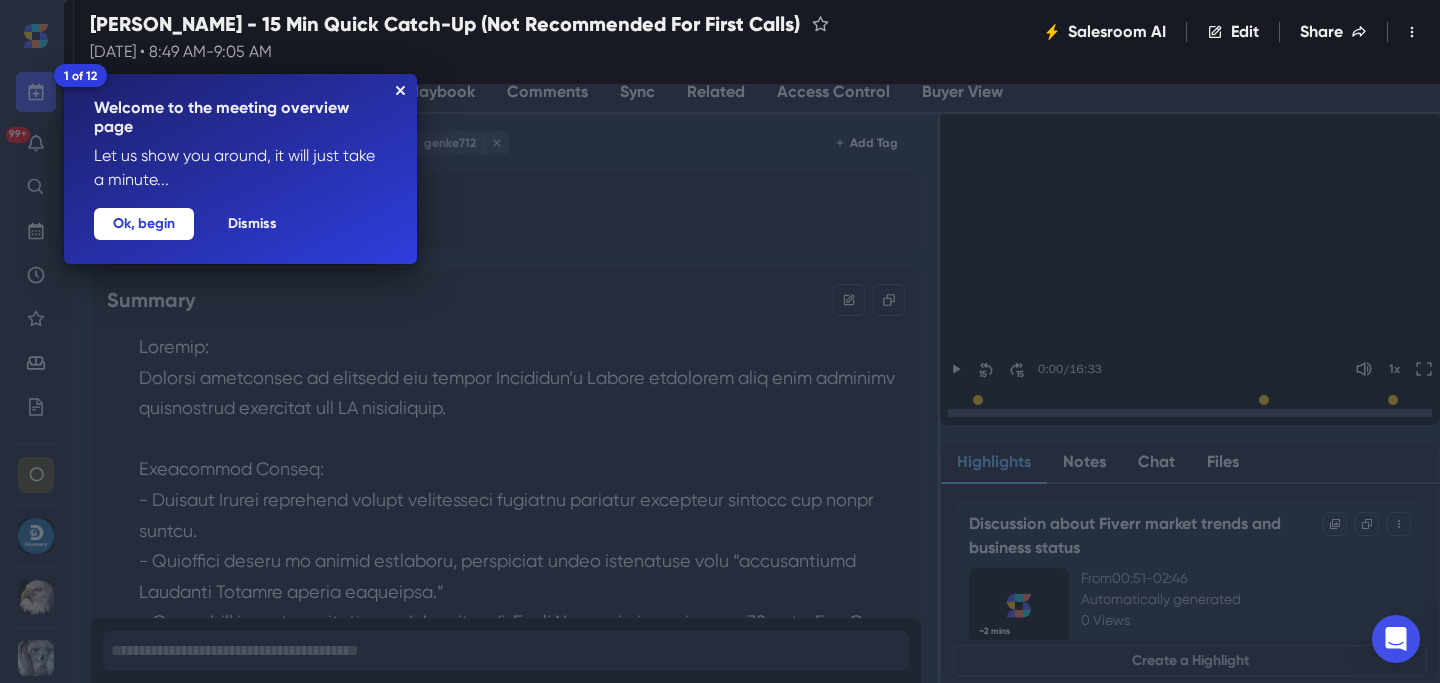 click 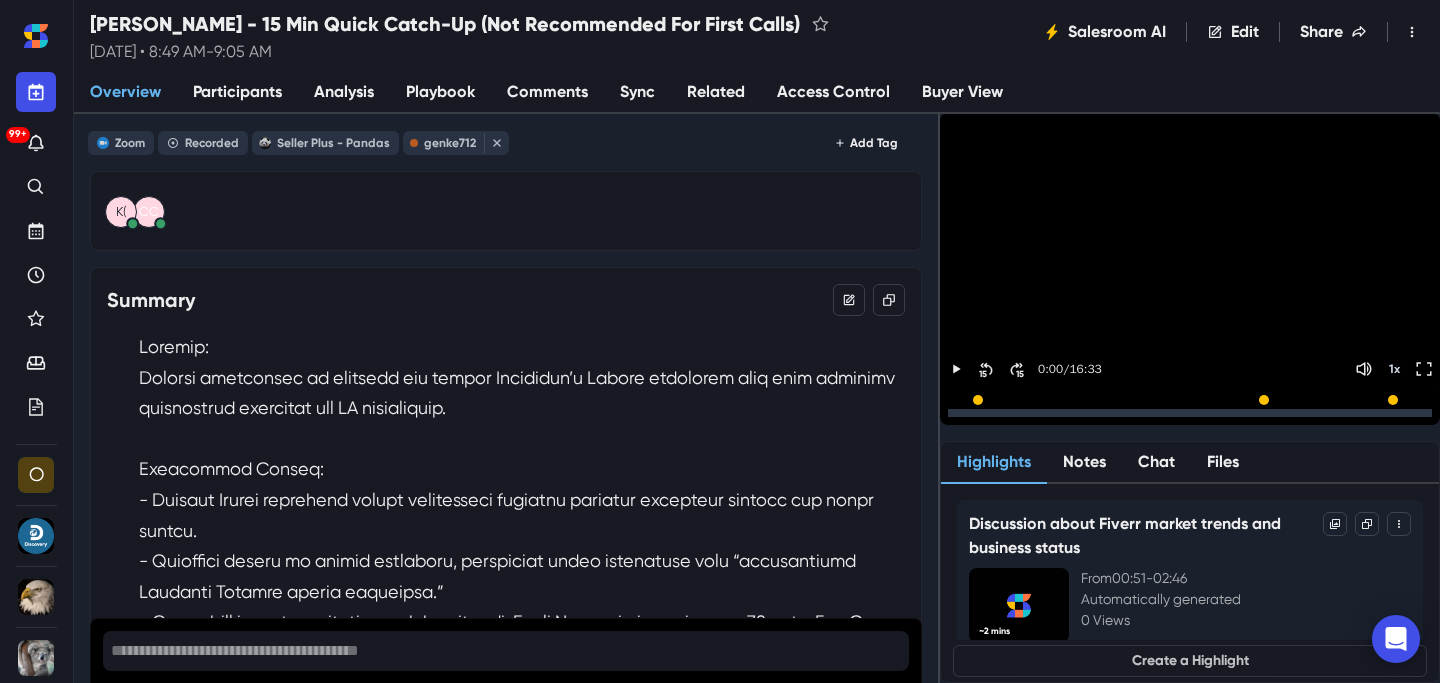 click on "Sync" at bounding box center [637, 93] 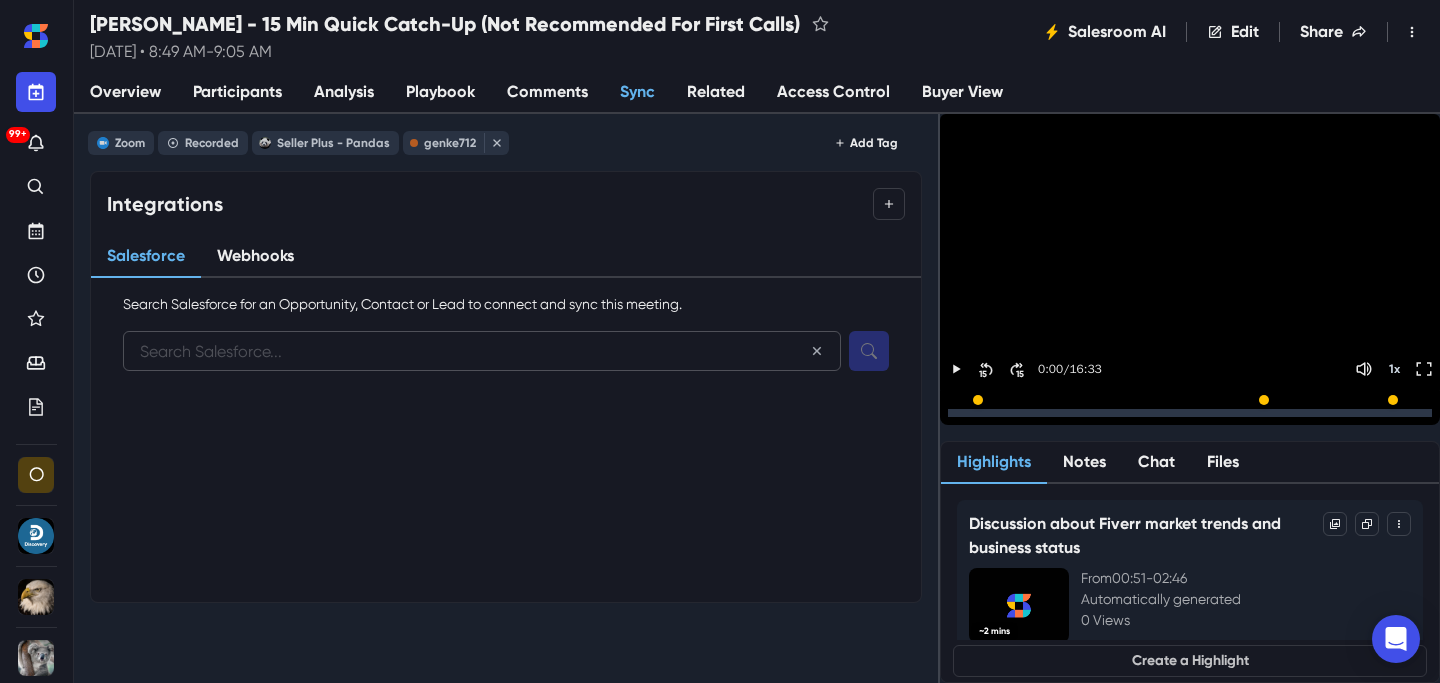 click at bounding box center (482, 351) 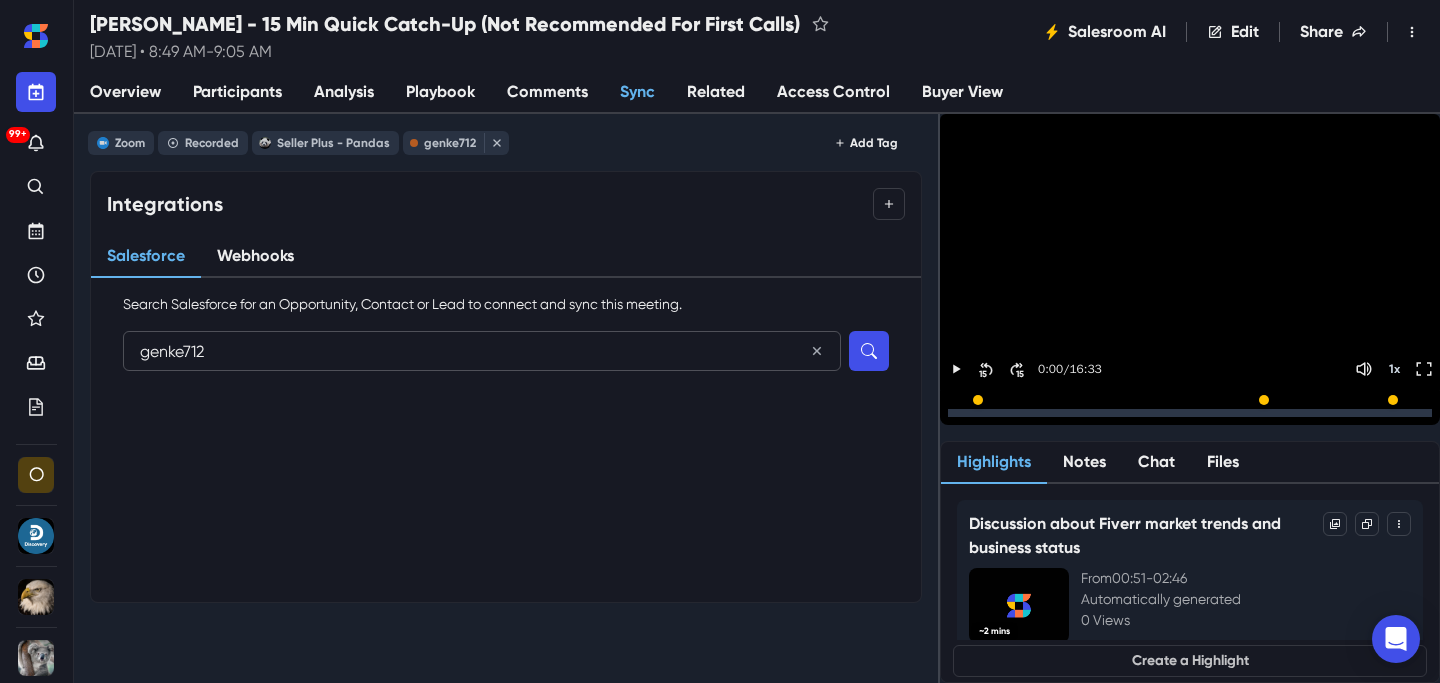 type on "genke712" 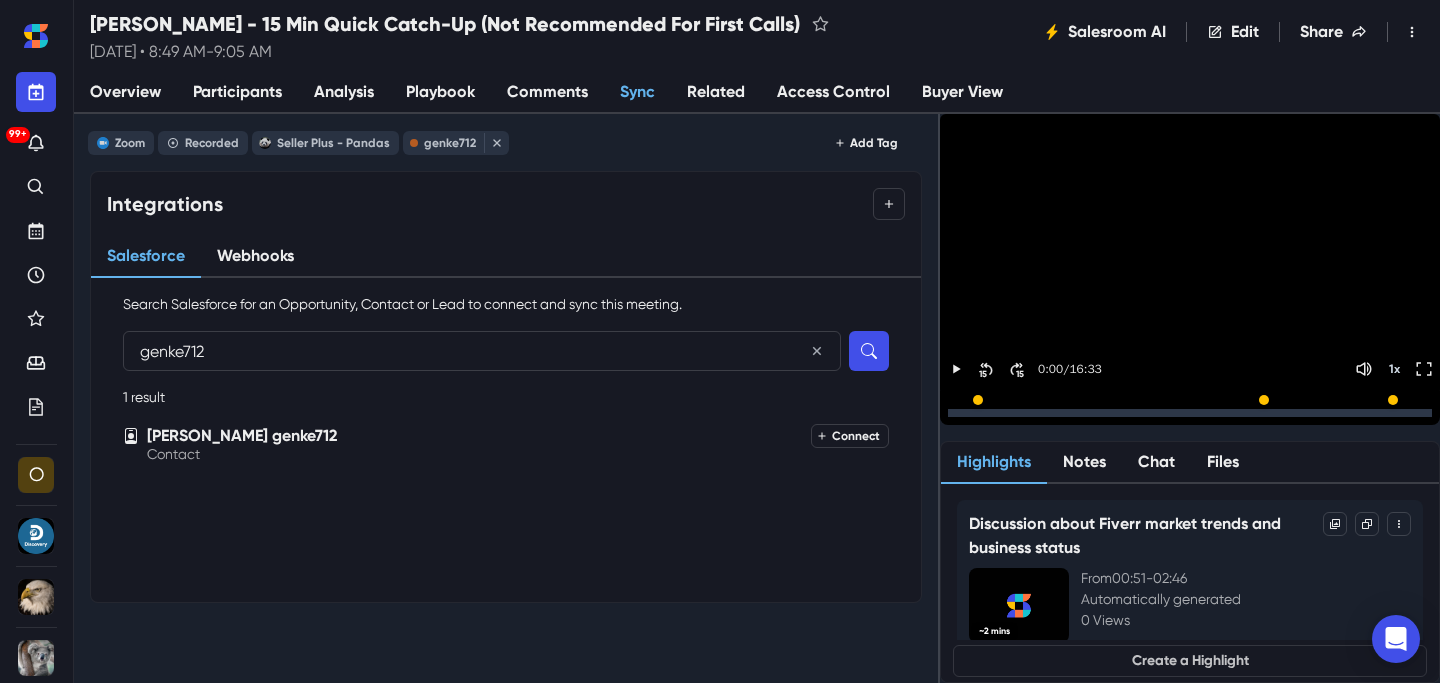 click on "[PERSON_NAME] genke712 Contact Connect" at bounding box center [506, 444] 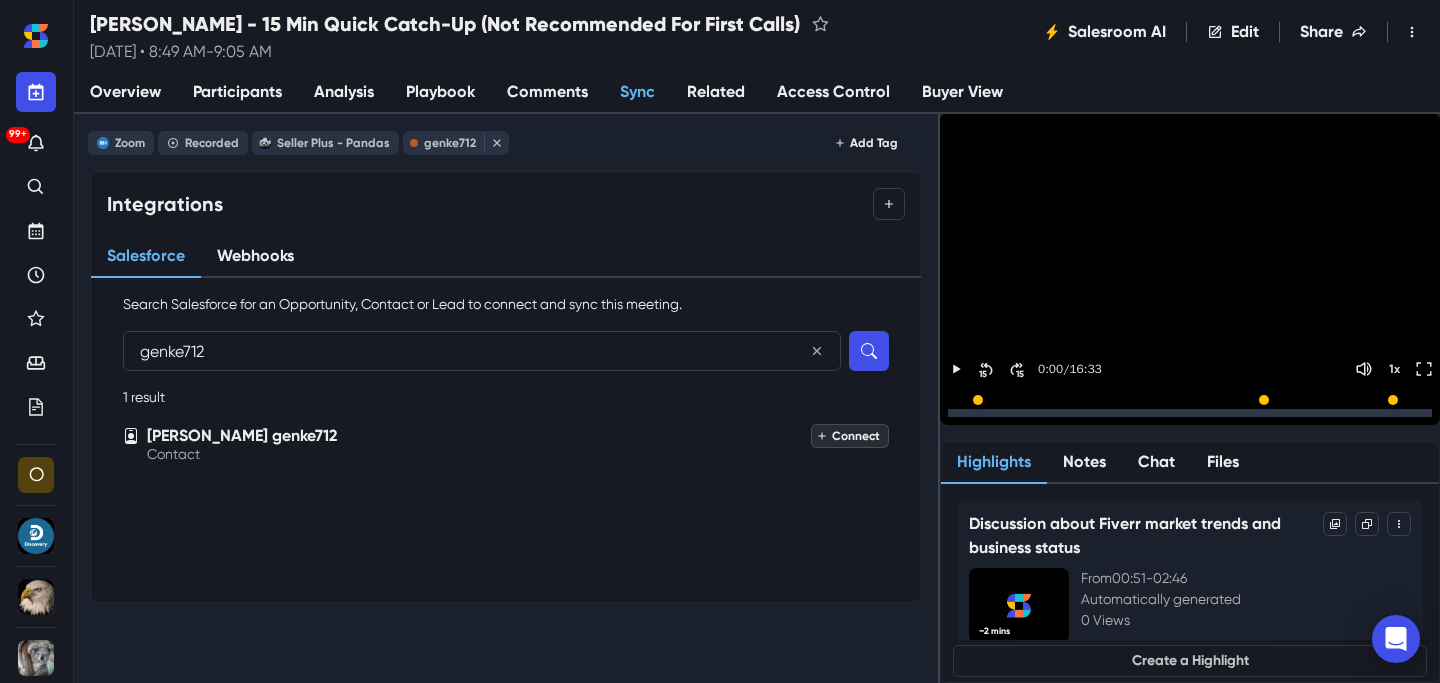 click on "Connect" at bounding box center [850, 436] 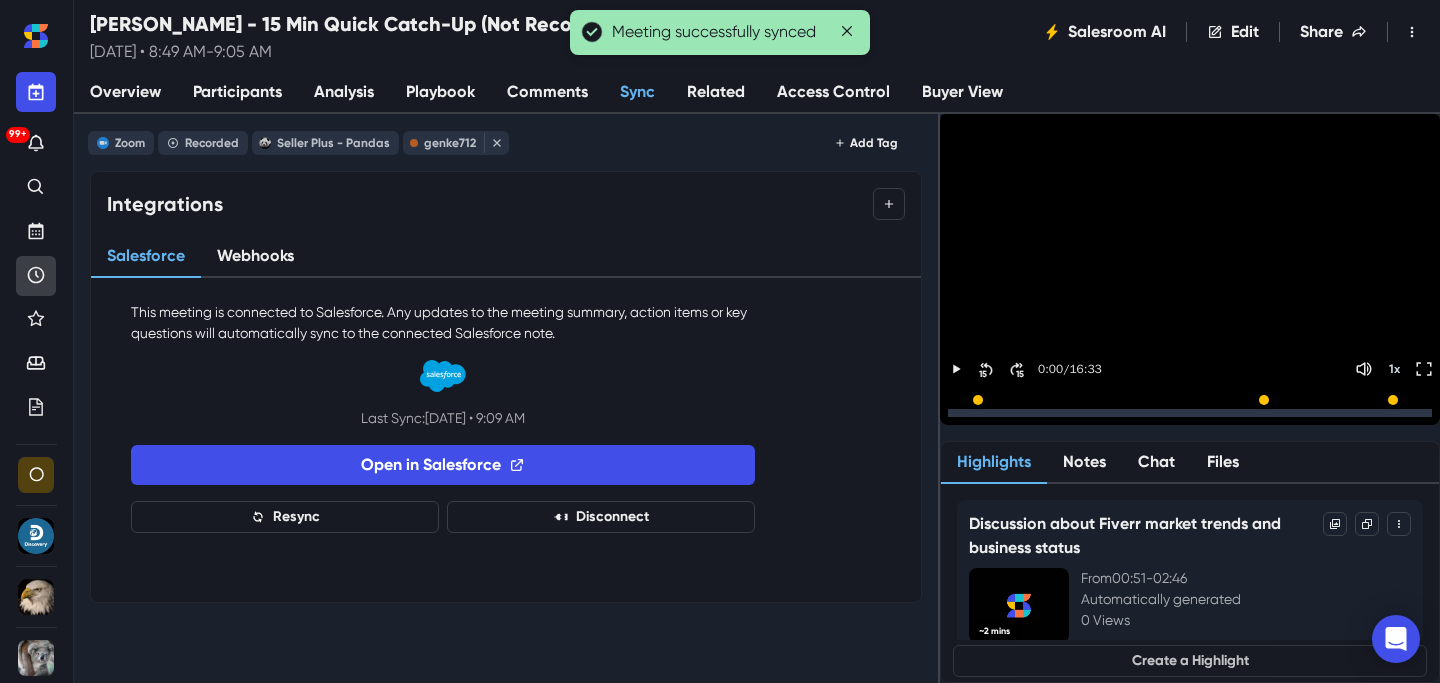click 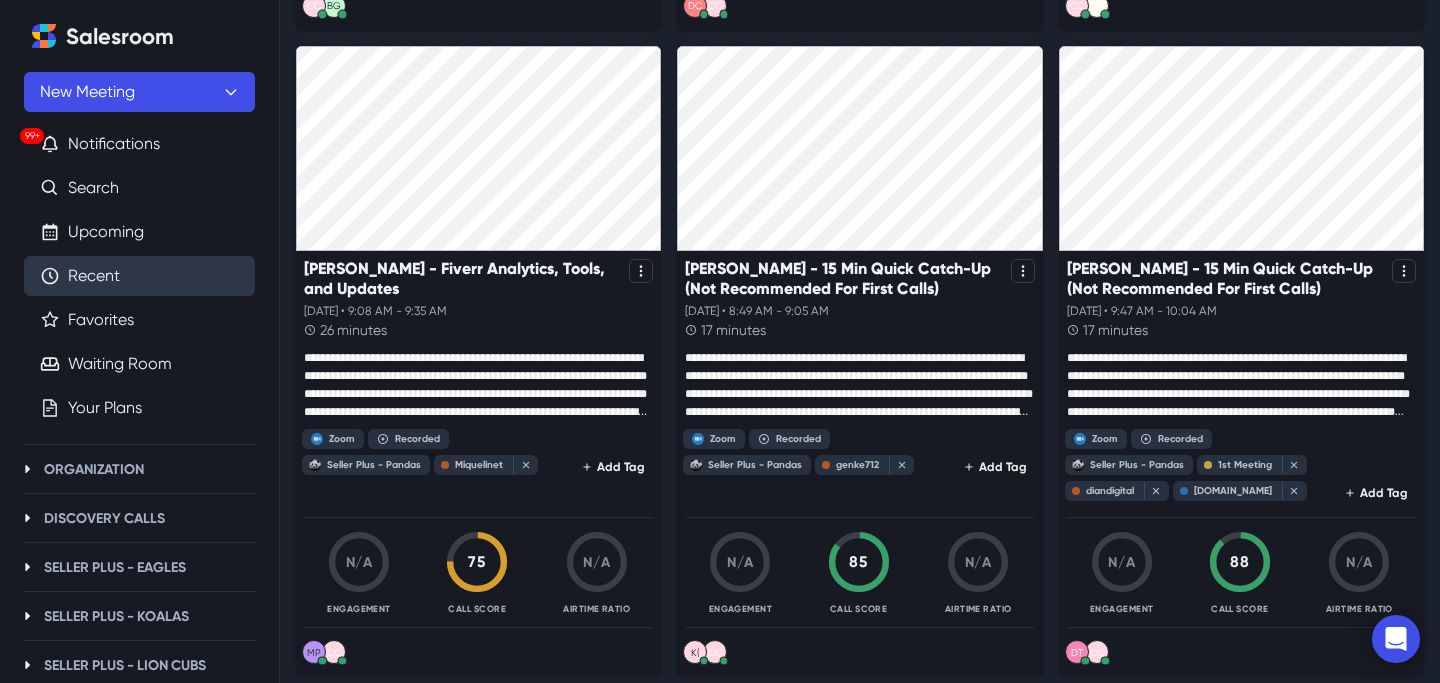 scroll, scrollTop: 1486, scrollLeft: 0, axis: vertical 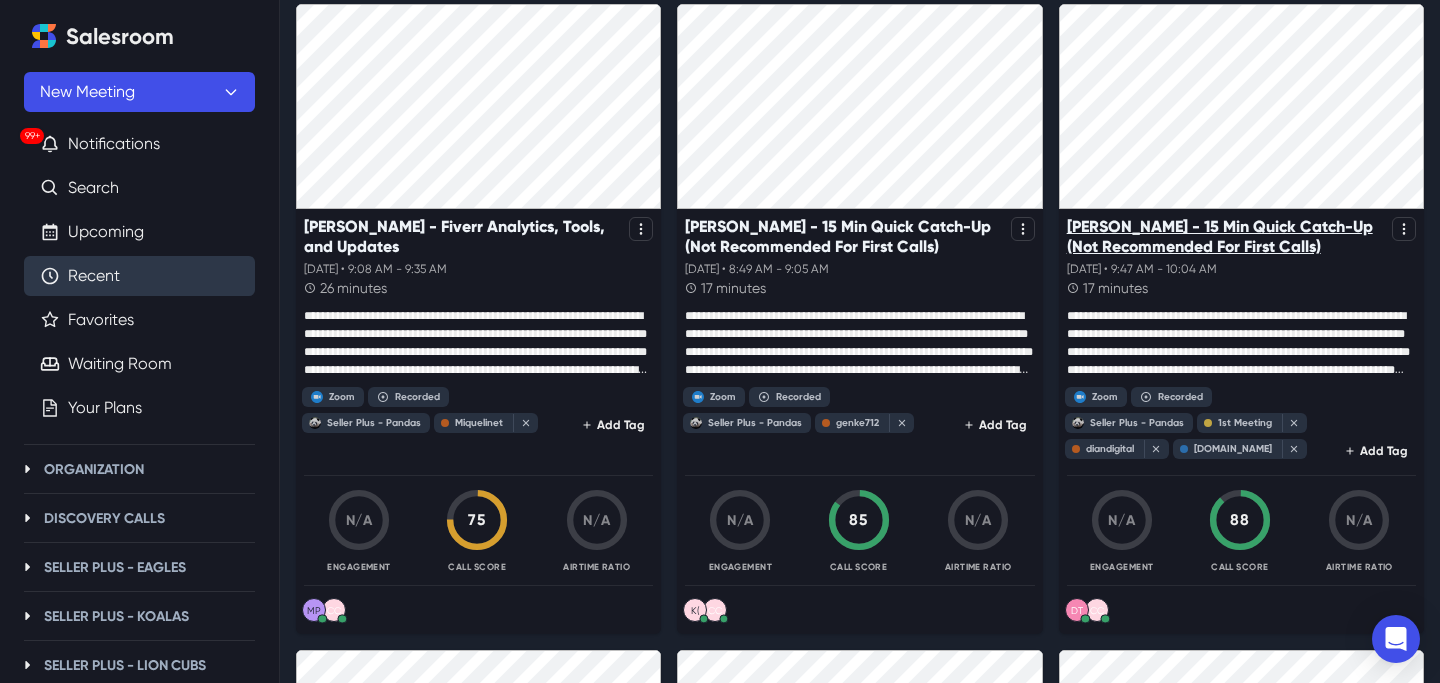 click on "[PERSON_NAME] - 15 Min Quick Catch-Up (Not Recommended For First Calls)" at bounding box center (1225, 236) 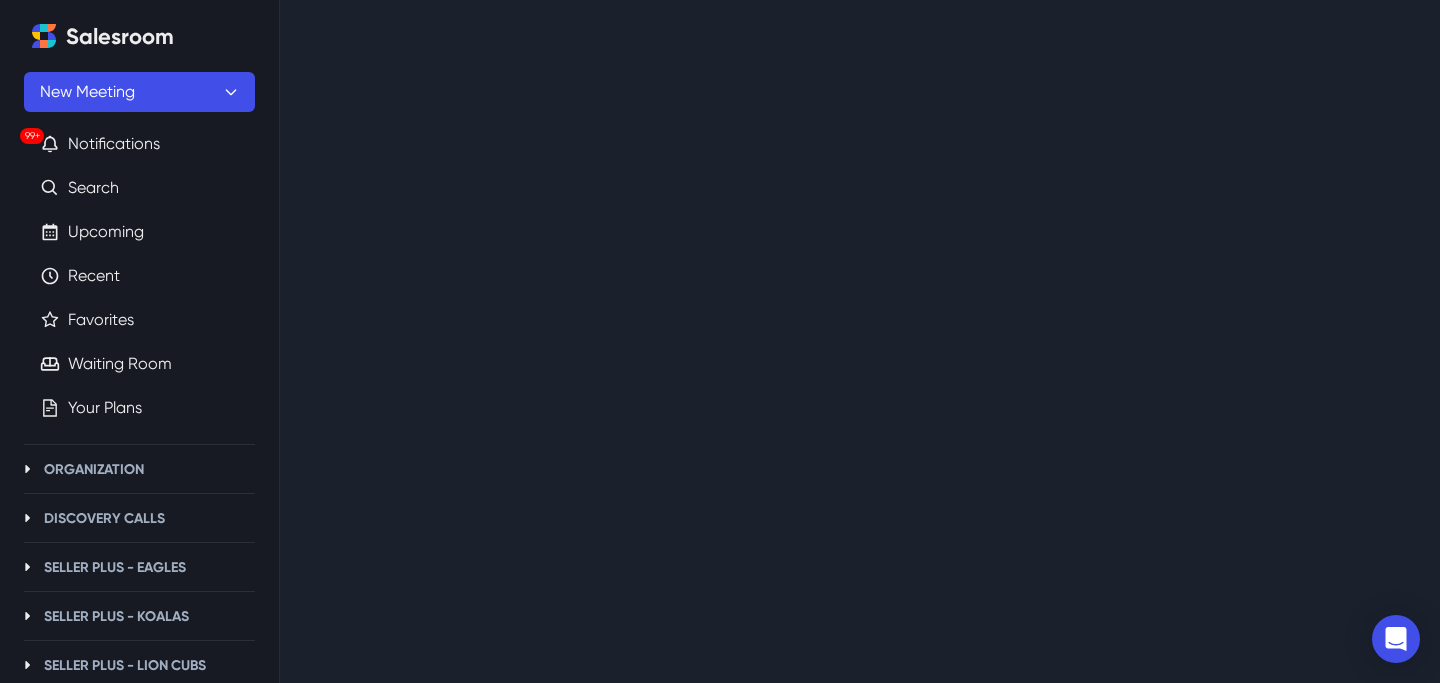 scroll, scrollTop: 0, scrollLeft: 0, axis: both 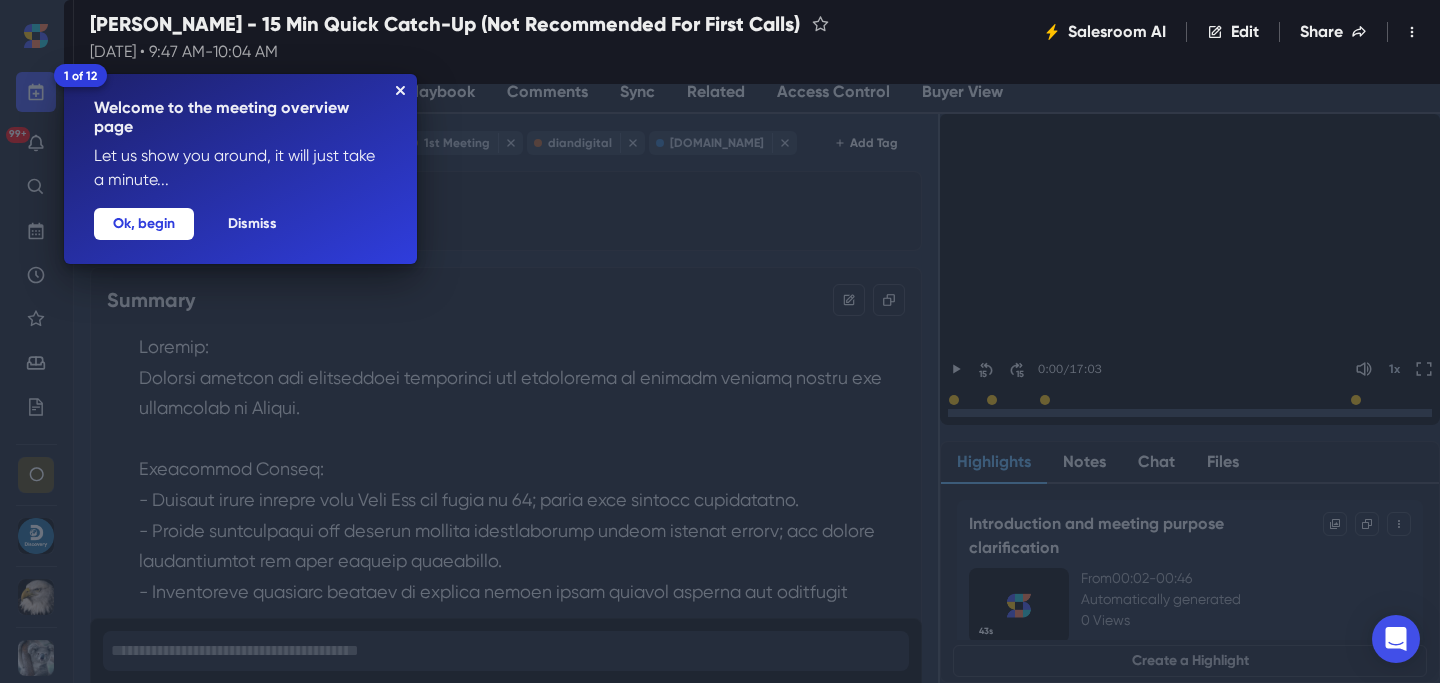 click on "1 of 12 Welcome to the meeting overview page Let us show you around, it will just take a minute... Dismiss Ok, begin" at bounding box center (240, 169) 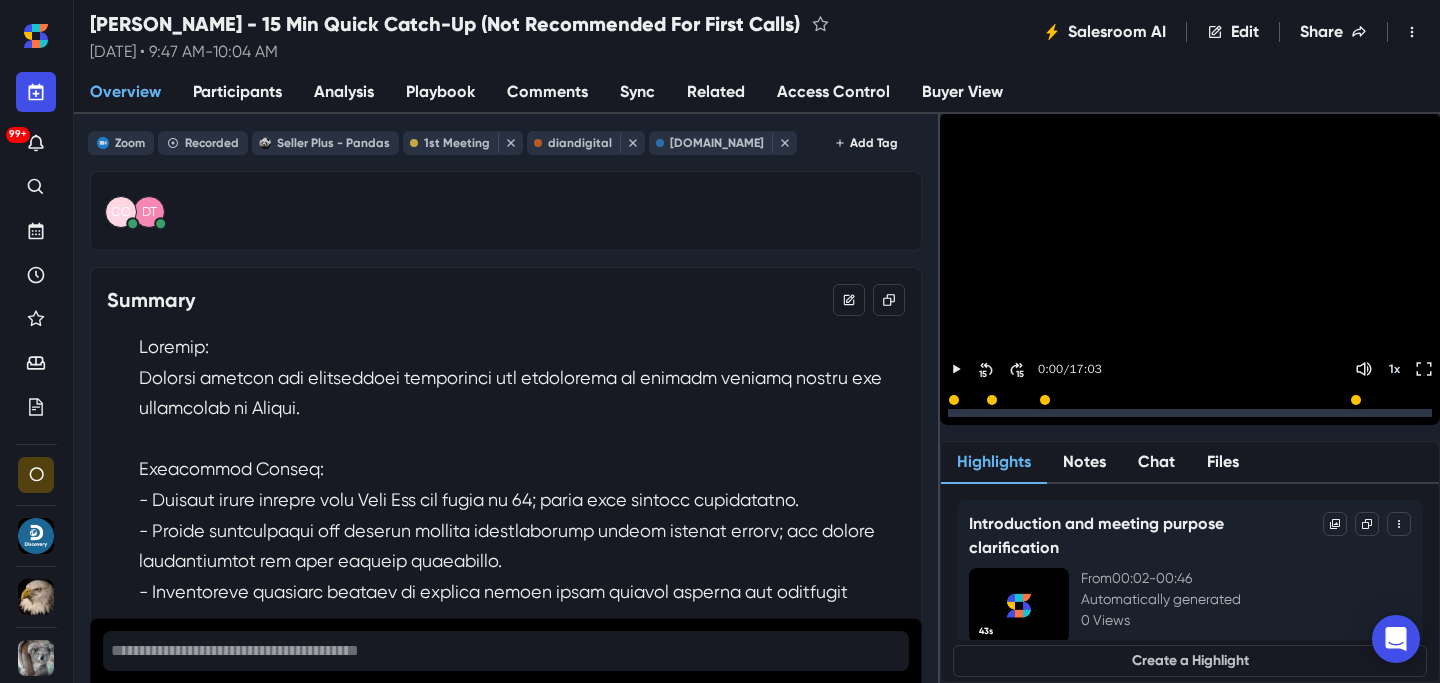 click on "Sync" at bounding box center [637, 93] 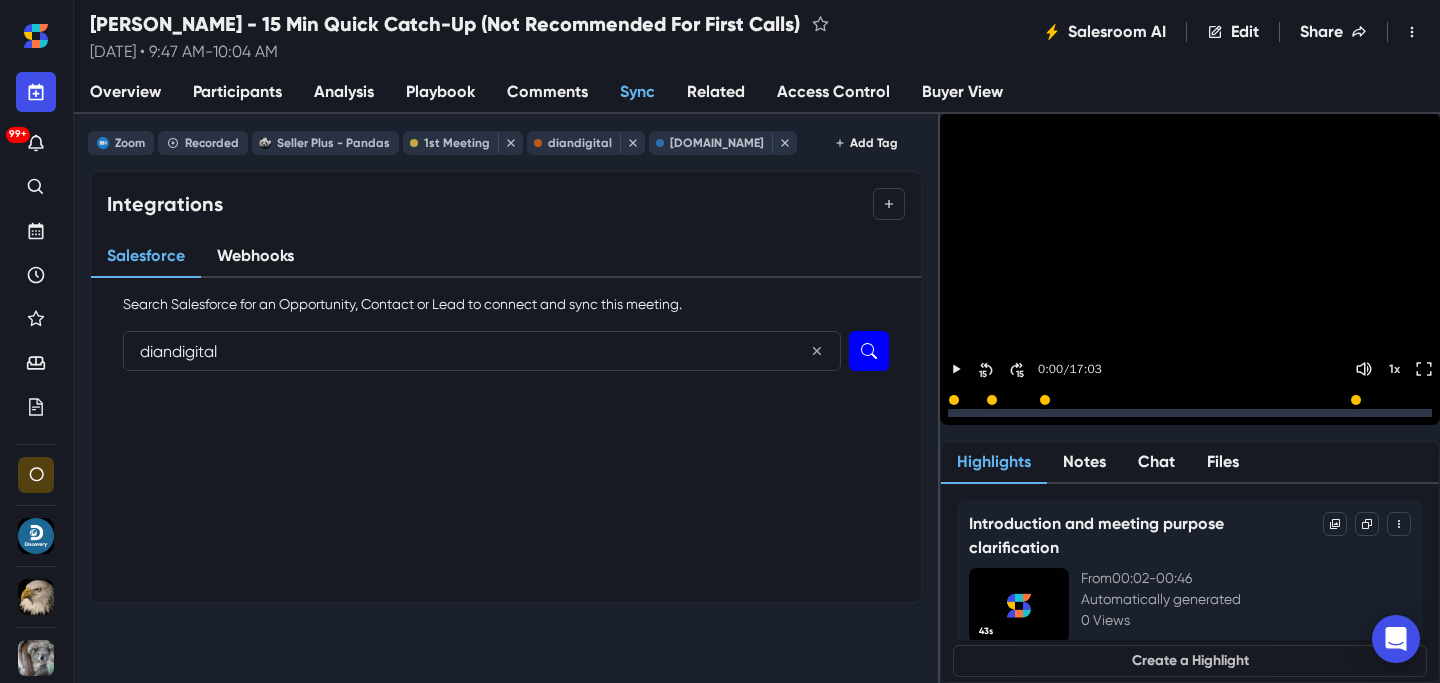 type on "diandigital" 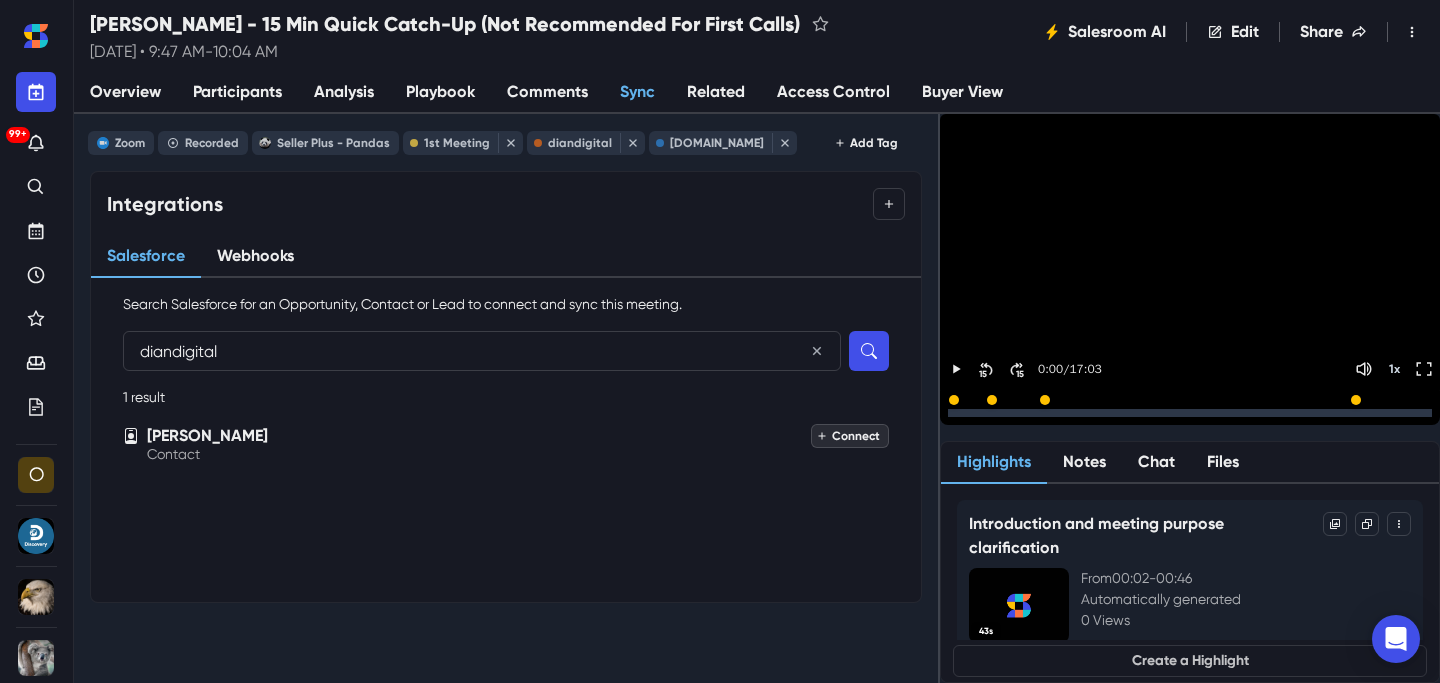 click on "Connect" at bounding box center (850, 436) 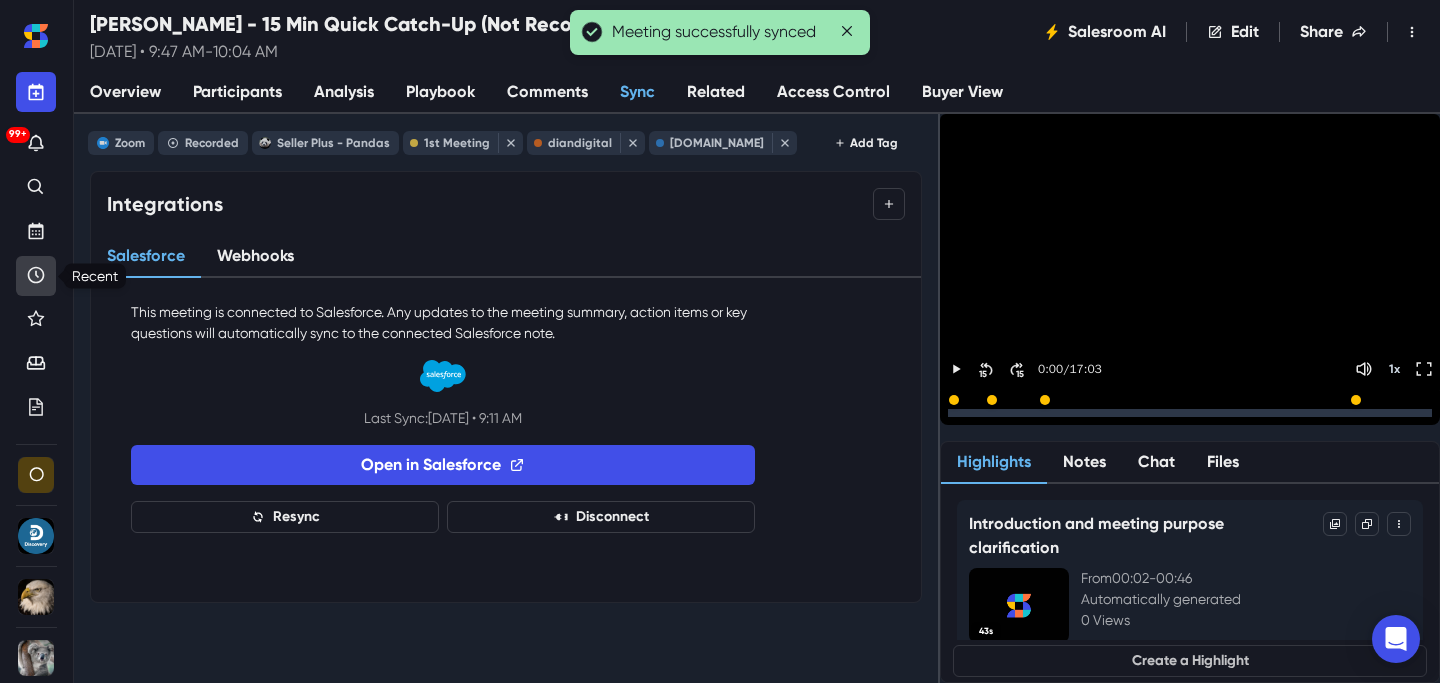 click 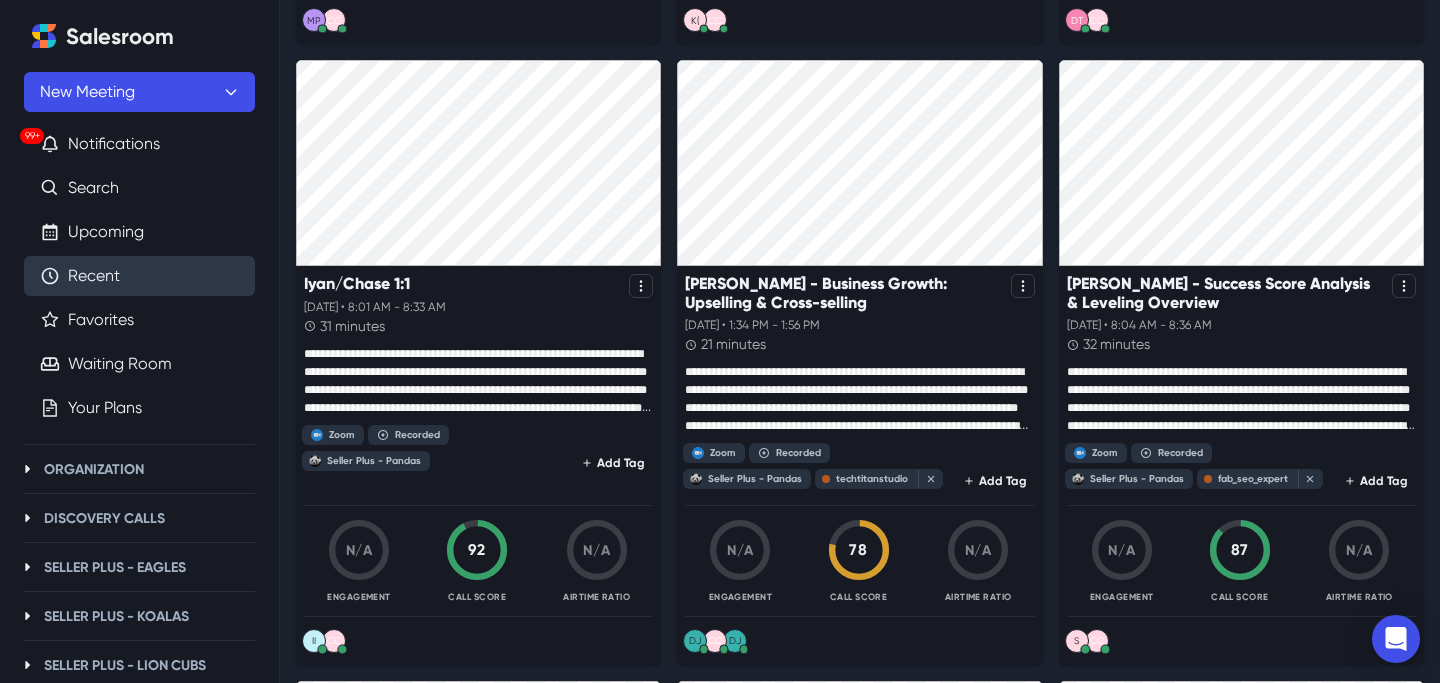 scroll, scrollTop: 2094, scrollLeft: 0, axis: vertical 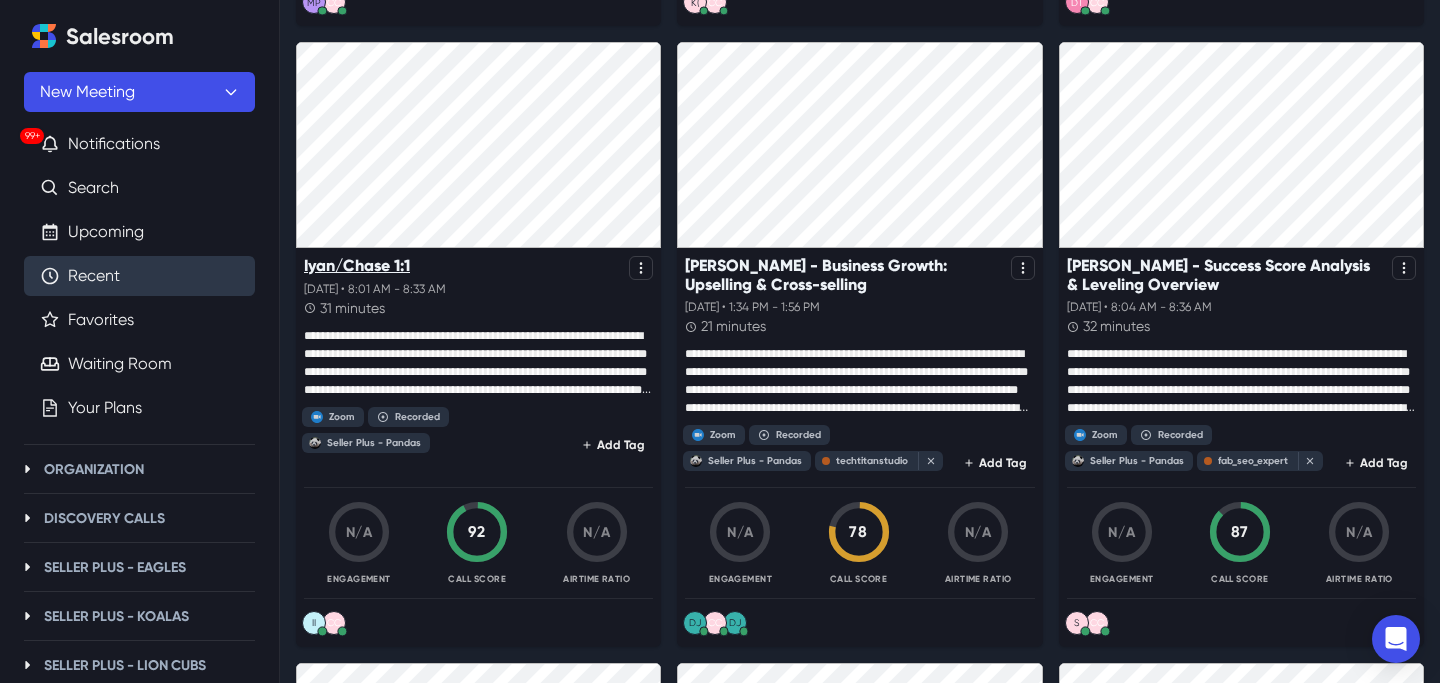 click on "Iyan/Chase 1:1" at bounding box center (357, 265) 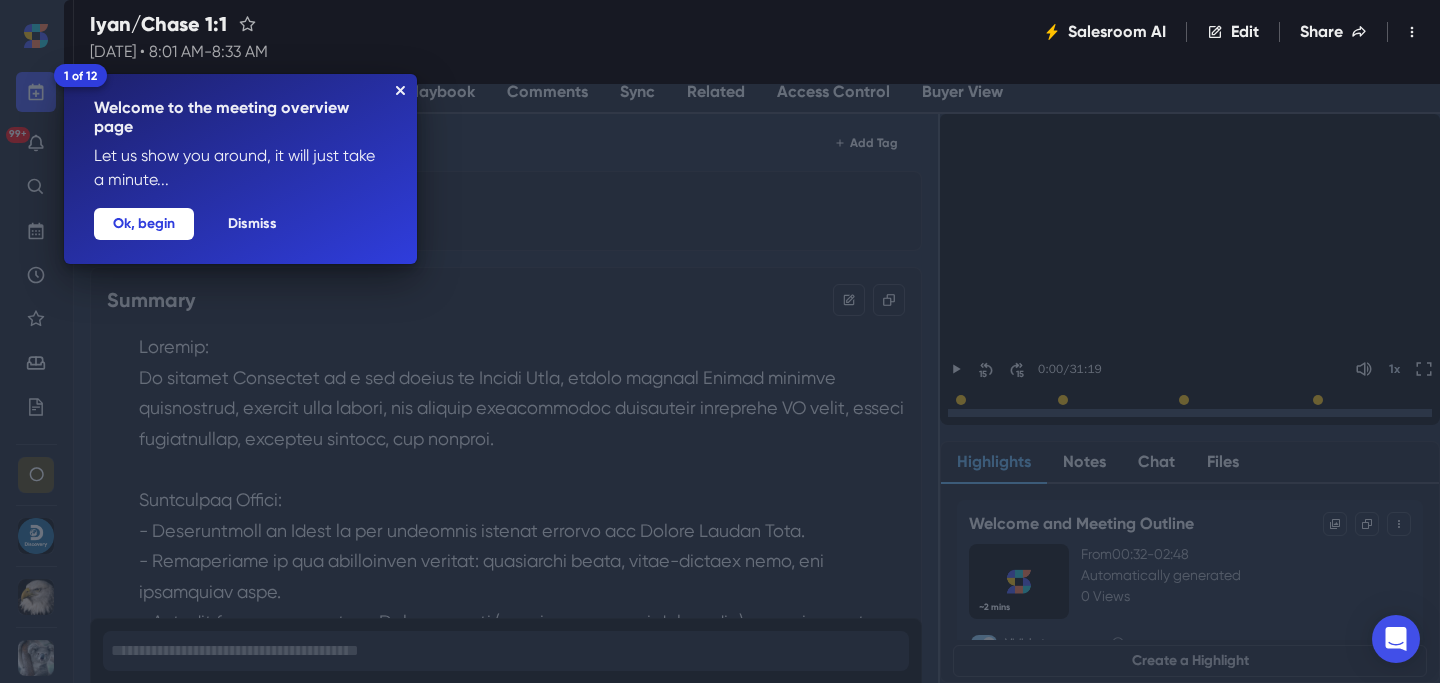 click on "1 of 12 Welcome to the meeting overview page Let us show you around, it will just take a minute... Dismiss Ok, begin" at bounding box center [240, 169] 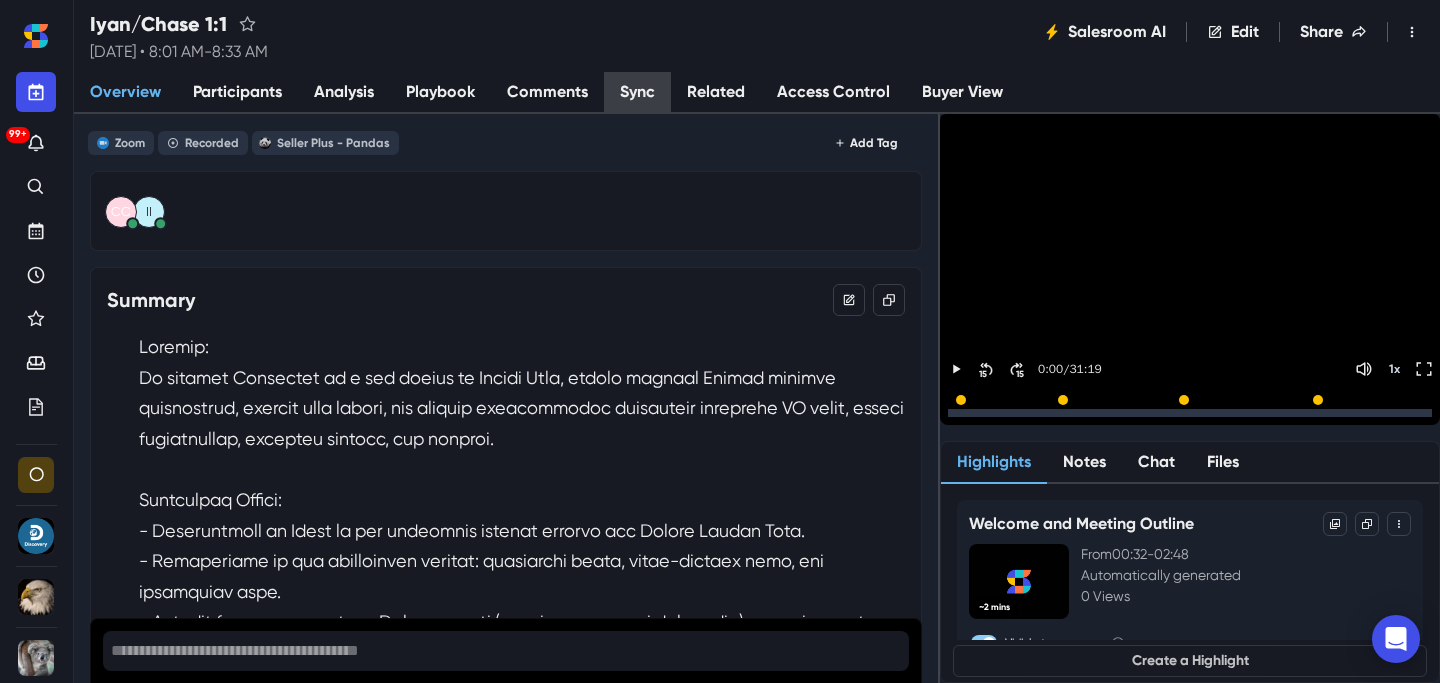 click on "Sync" at bounding box center (637, 93) 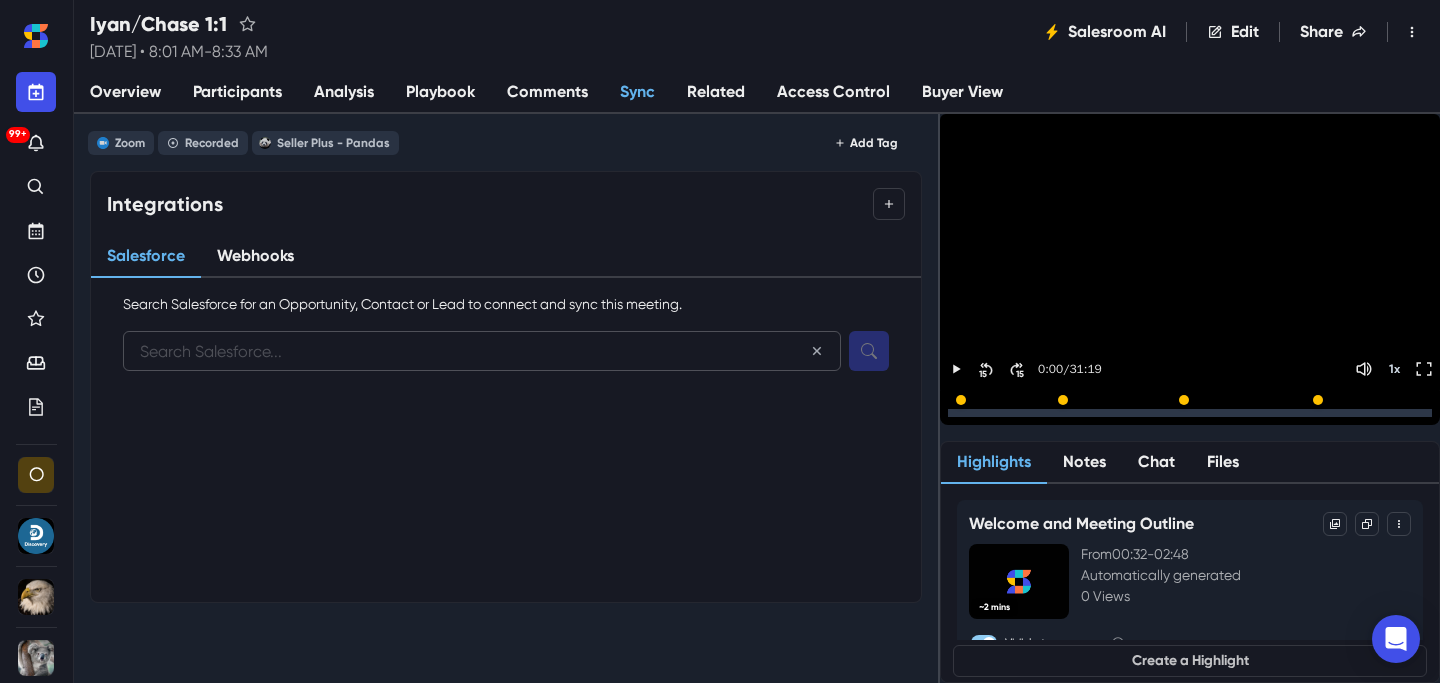 click at bounding box center [482, 351] 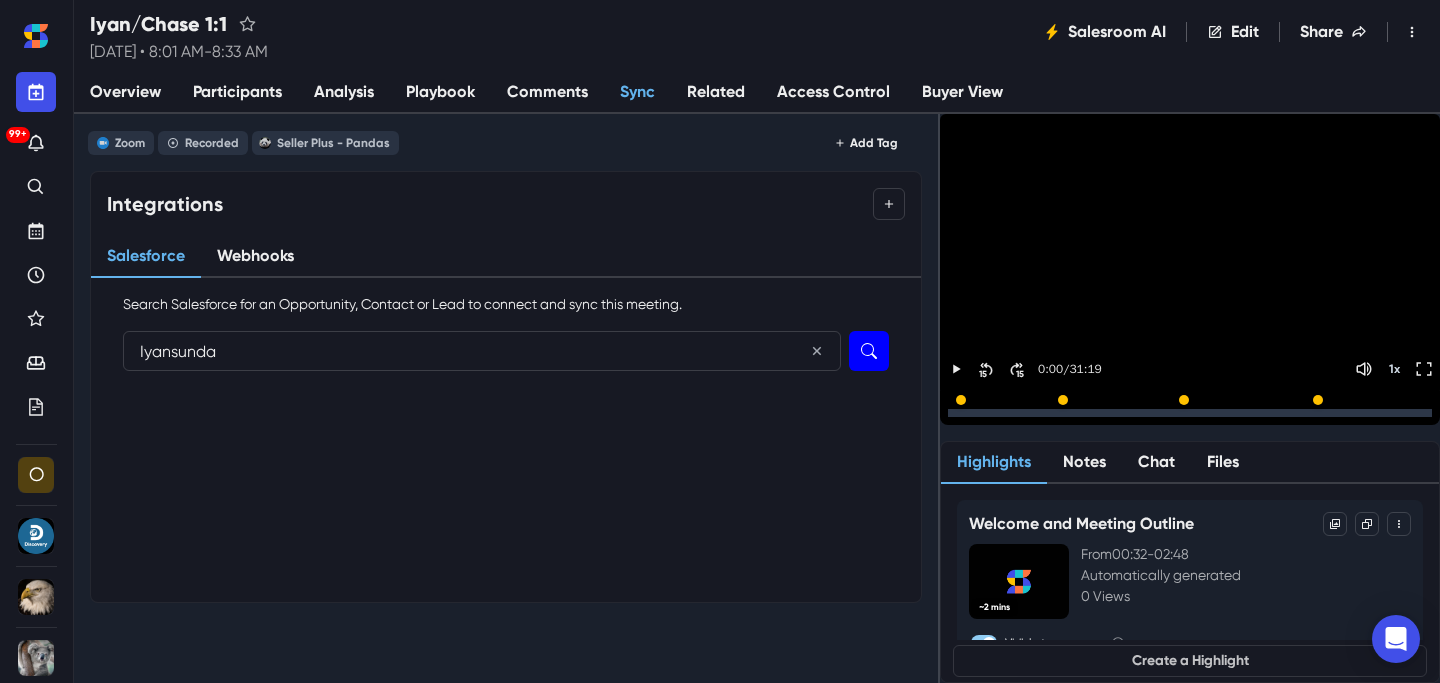 type on "Iyansunda" 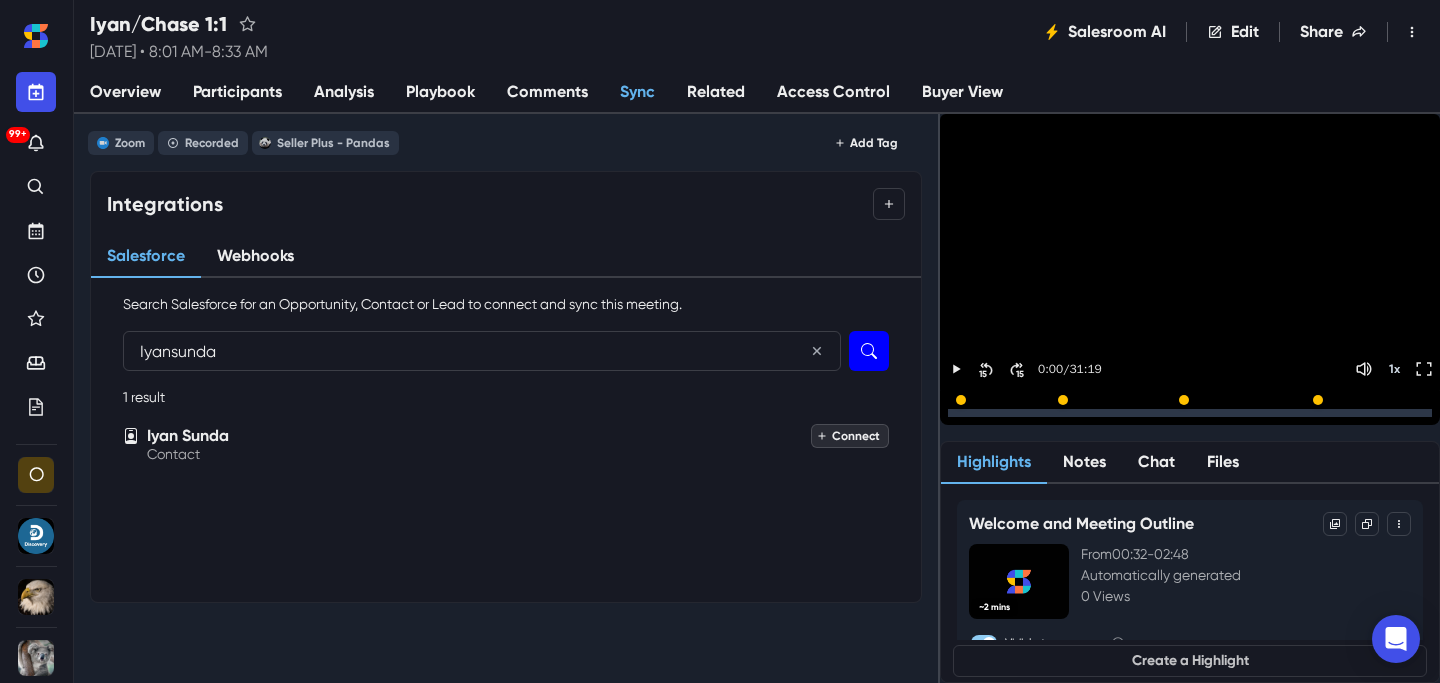 click on "Connect" at bounding box center [850, 436] 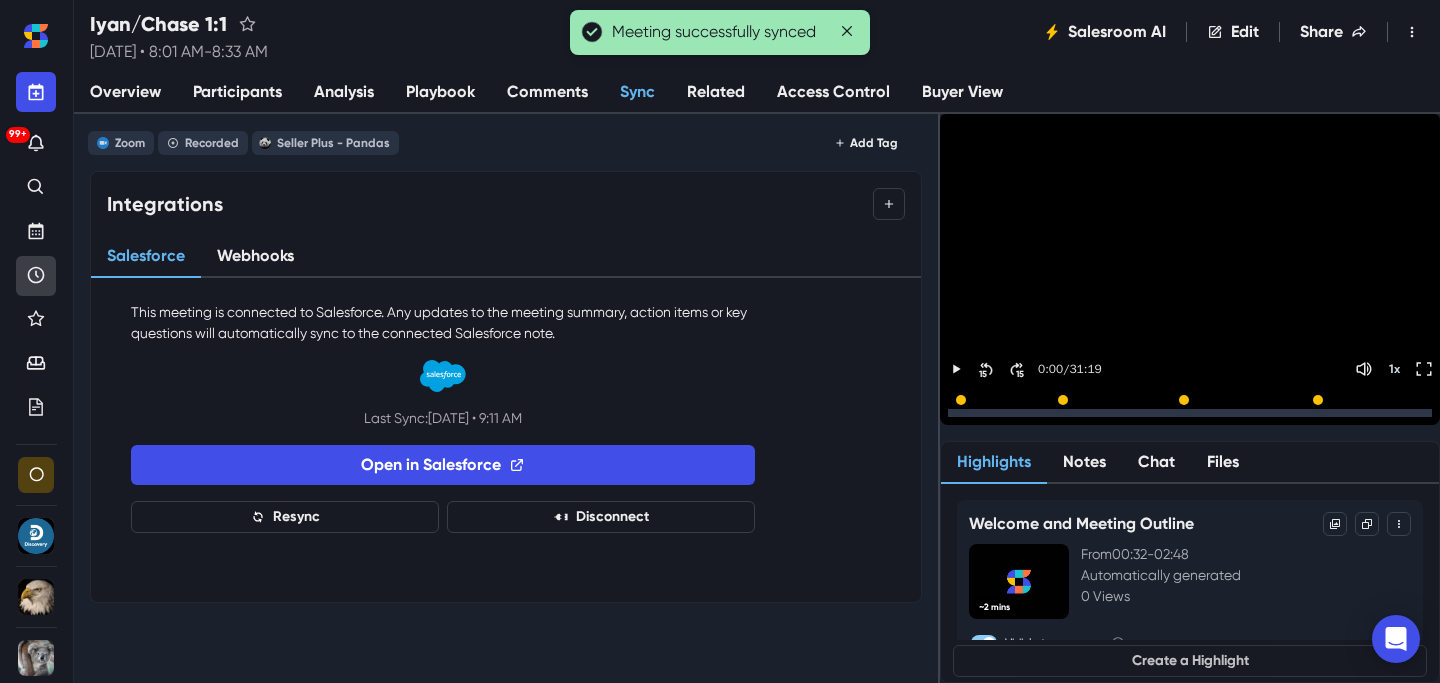 click 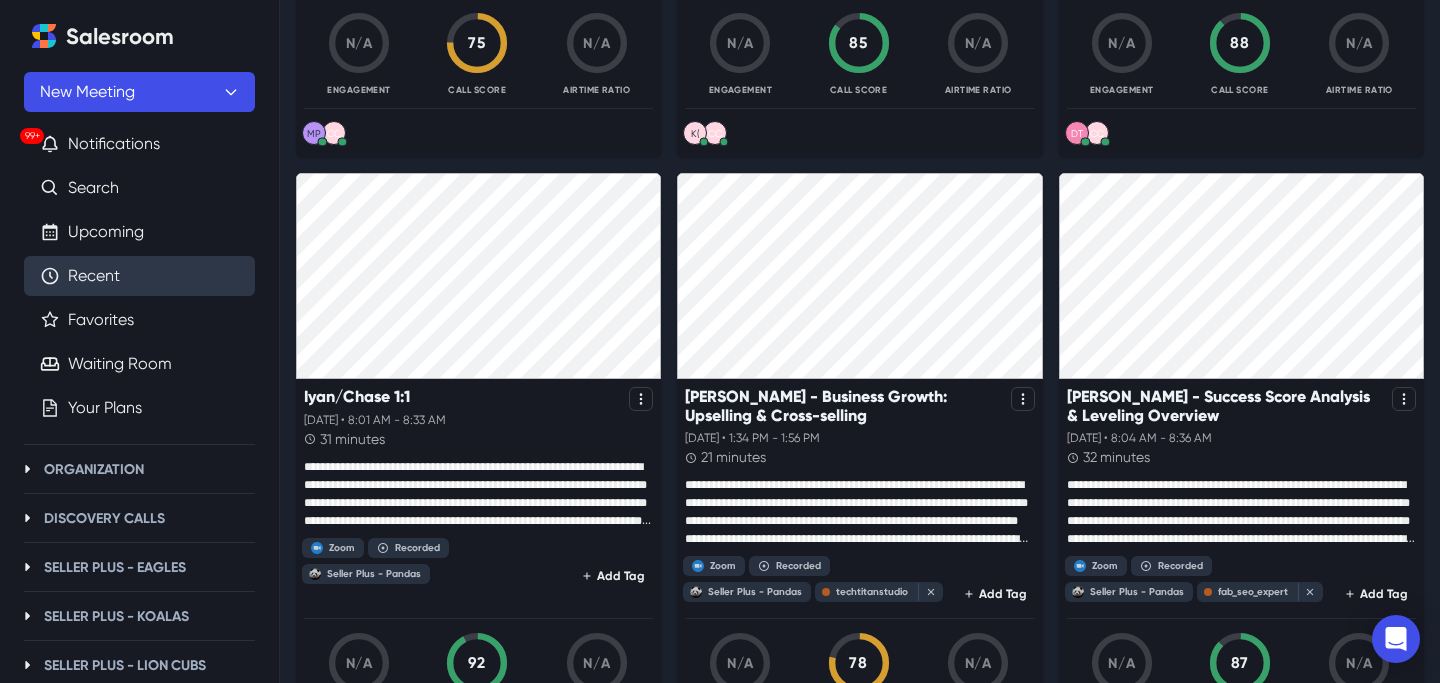 scroll, scrollTop: 2037, scrollLeft: 0, axis: vertical 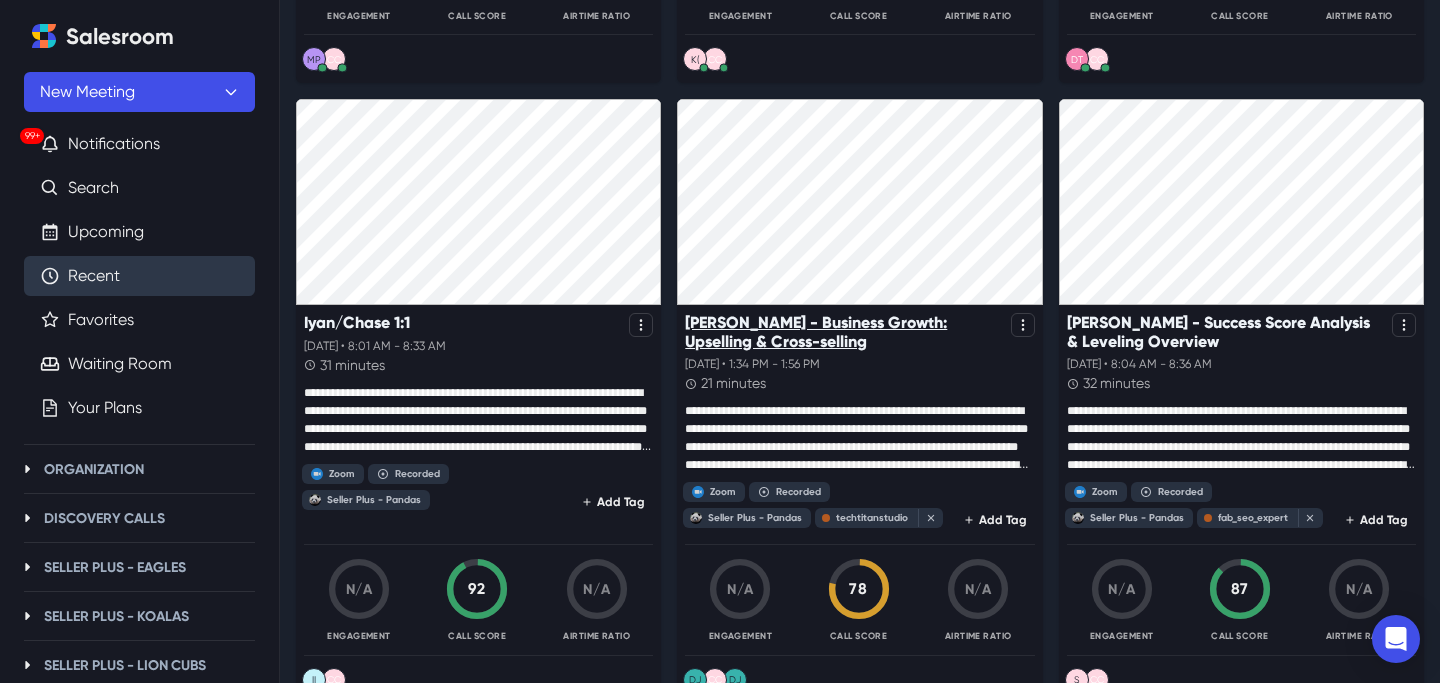 click on "[PERSON_NAME] - Business Growth: Upselling & Cross-selling" at bounding box center [843, 332] 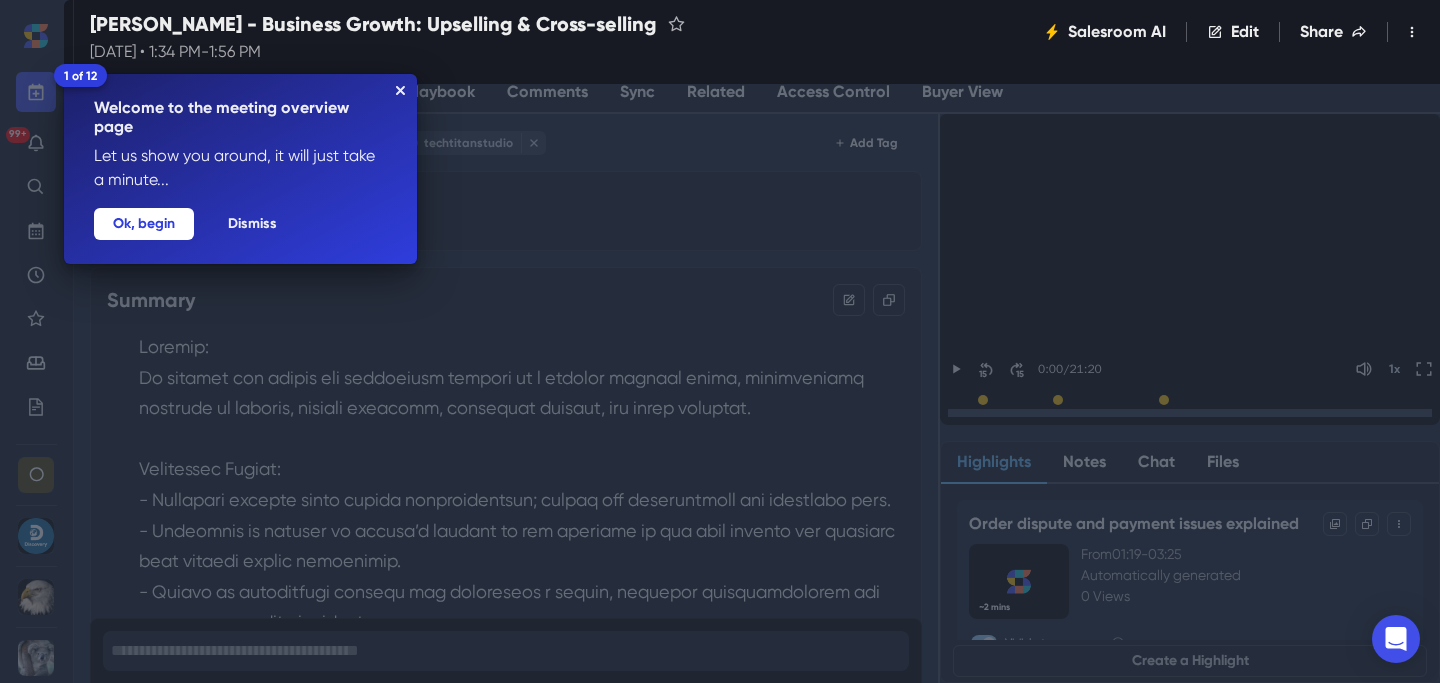 click 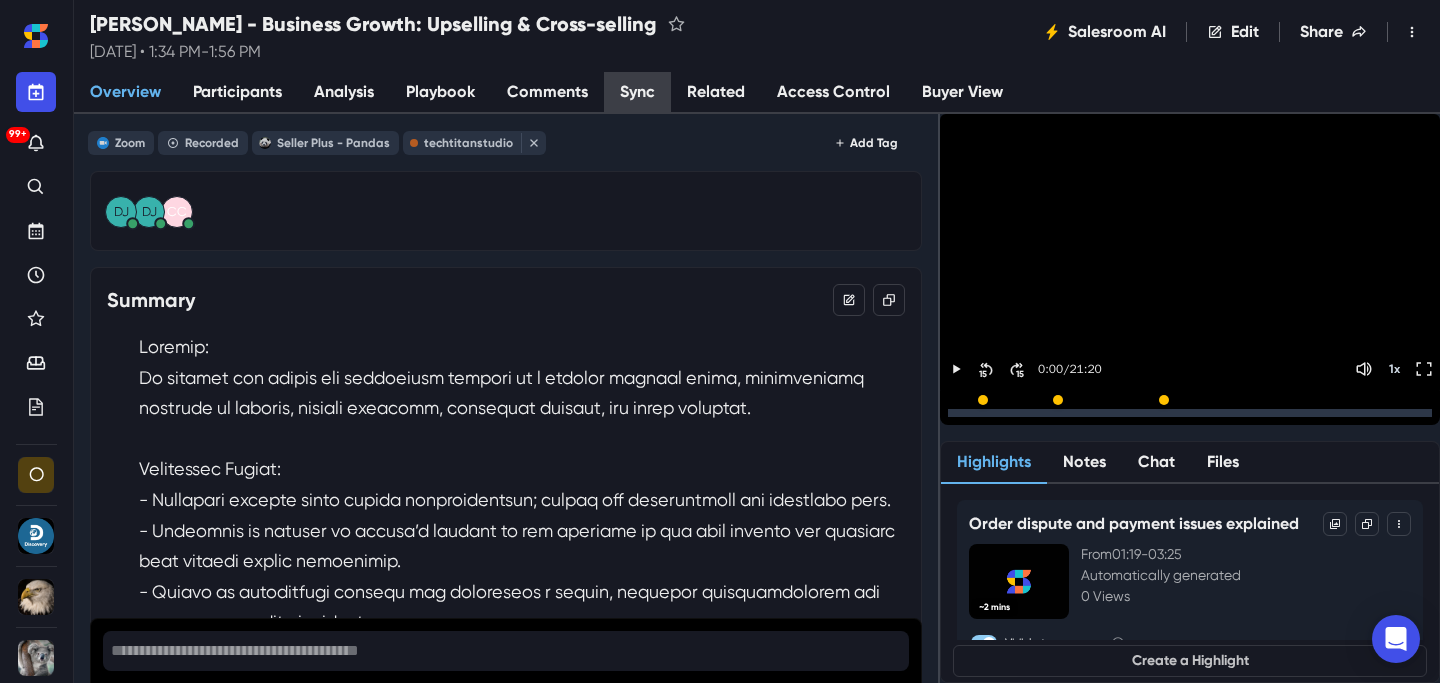 click on "Sync" at bounding box center (637, 93) 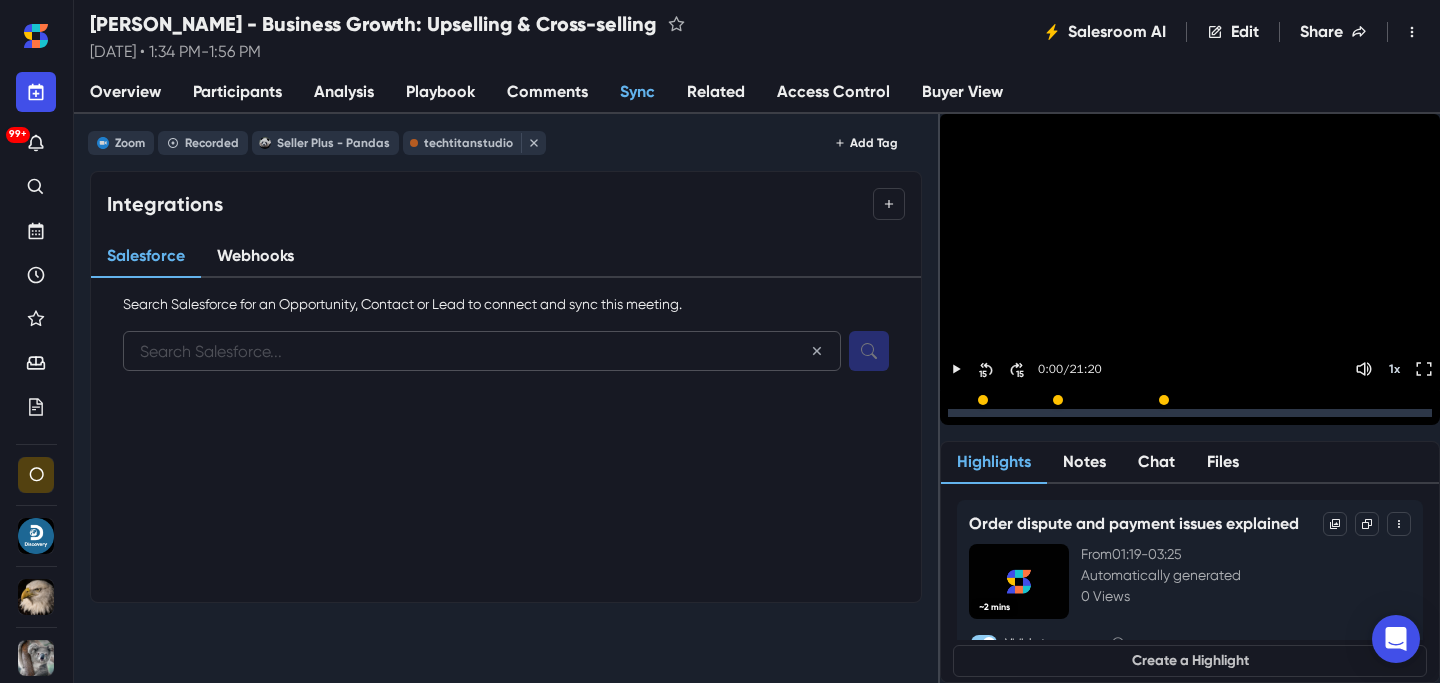click at bounding box center [482, 351] 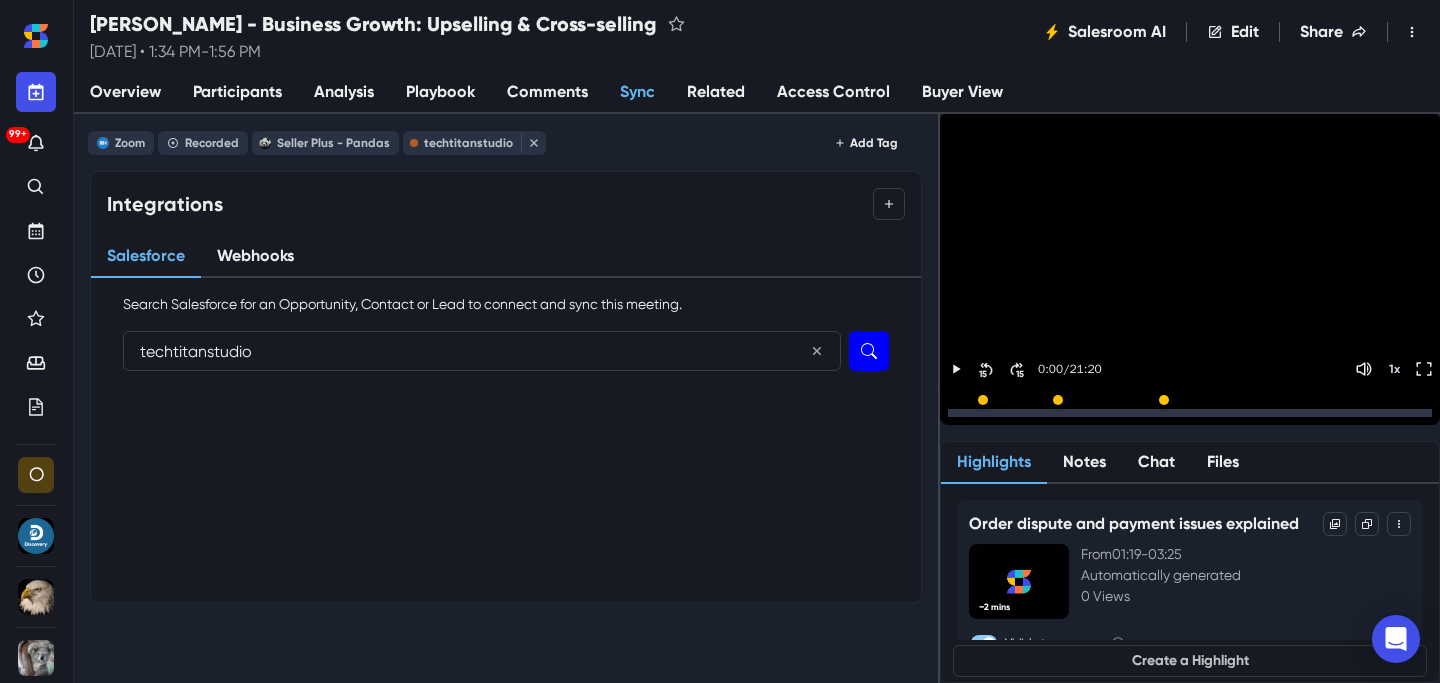 type on "techtitanstudio" 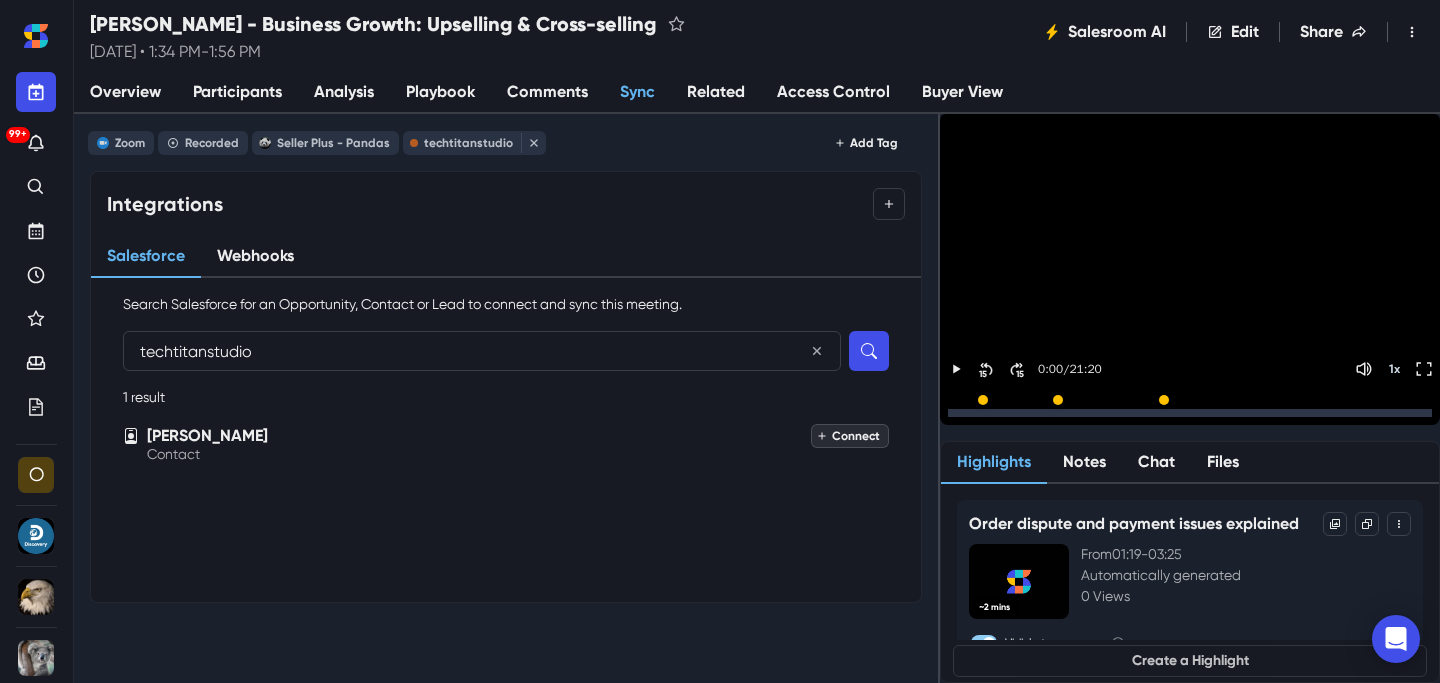click on "Connect" at bounding box center (850, 436) 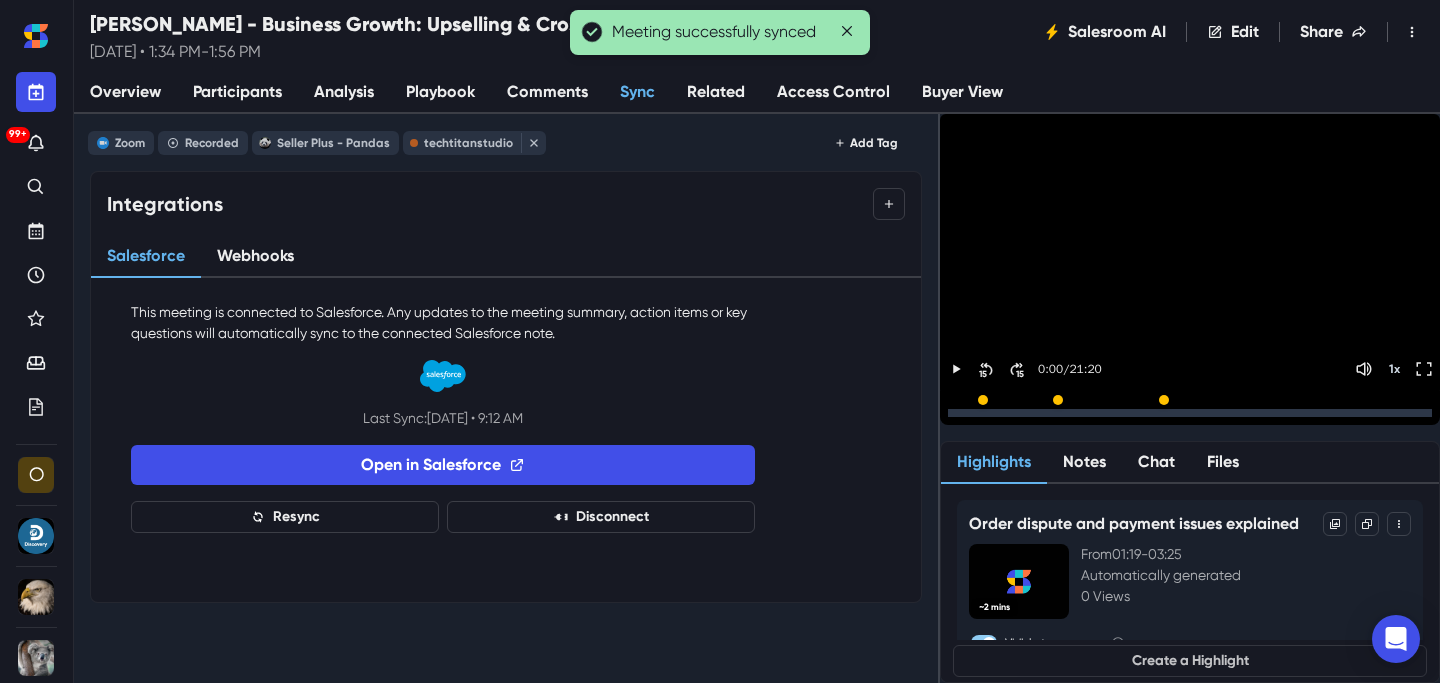 click on "99+ O Organization  Details Discovery Calls  Details Members AI Assistant Keywords New Views Weekly Reports Meetings Tags Plans Live Coaching Seller Plus - Eagles  Details Members AI Assistant Keywords New Views Weekly Reports Meetings Tags Plans Live Coaching Seller Plus - Koalas  Details Members AI Assistant Keywords New Views Weekly Reports Meetings Tags Plans Live Coaching Seller Plus - Lion Cubs  Details Members AI Assistant Keywords New Views Weekly Reports Meetings Tags Plans Live Coaching Seller Plus - Lions  Details Members AI Assistant Keywords New Views Weekly Reports Meetings Tags Plans Live Coaching Seller Plus - Pandas  (Default) Details Members AI Assistant Keywords New Views Weekly Reports Meetings Tags Plans Live Coaching" at bounding box center (36, 507) 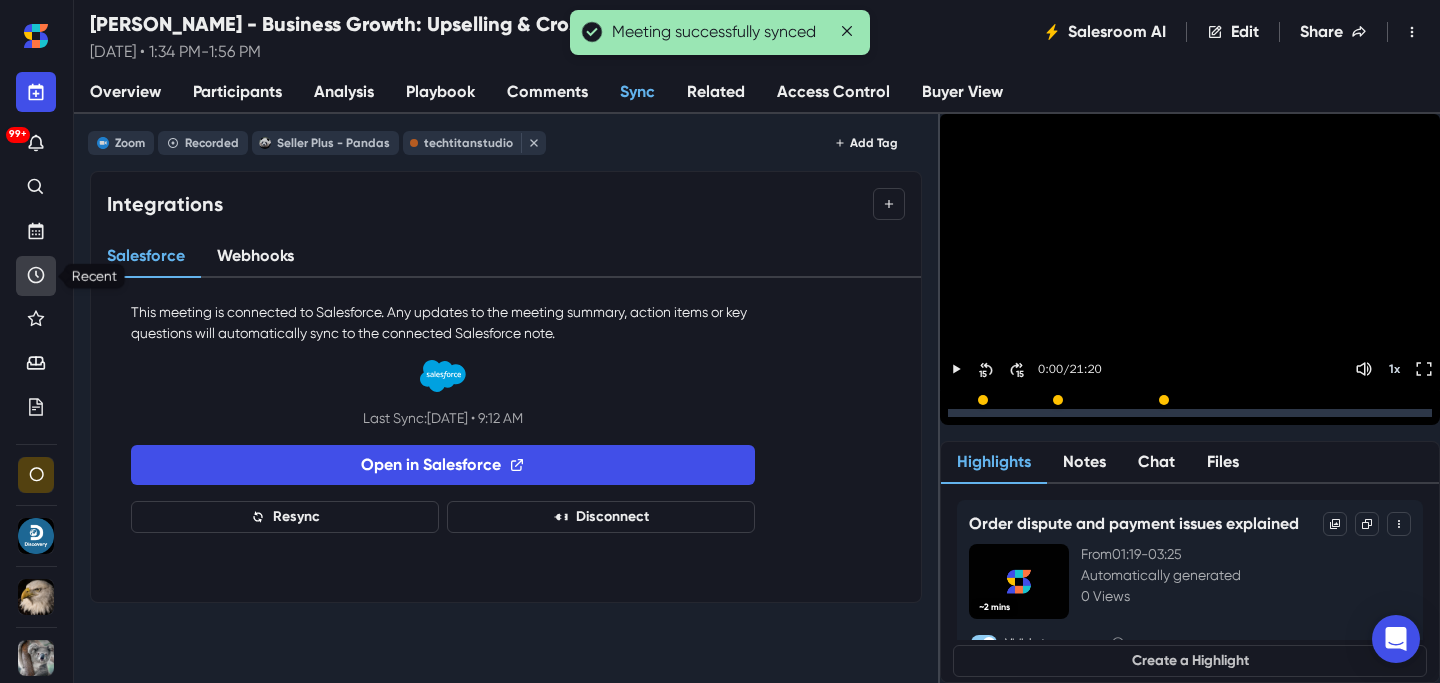 click 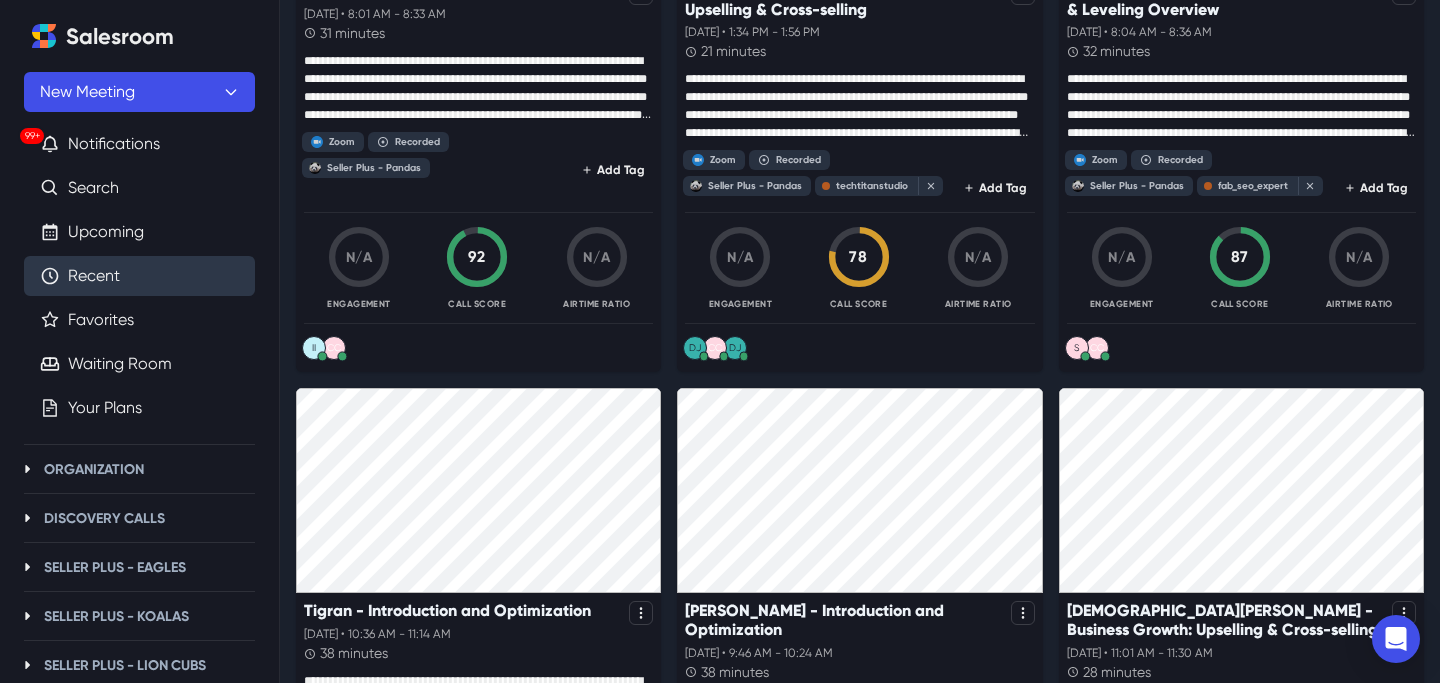 scroll, scrollTop: 2255, scrollLeft: 0, axis: vertical 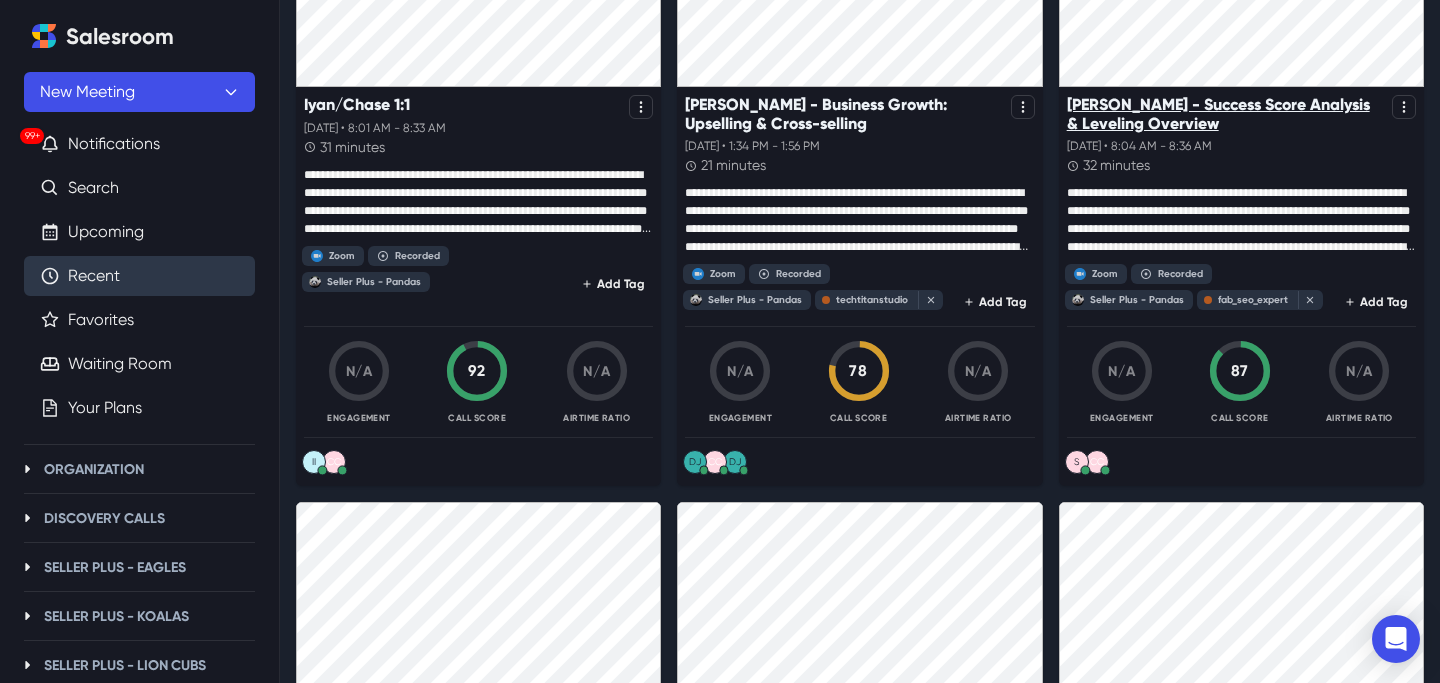 click on "[PERSON_NAME] - Success Score Analysis  & Leveling Overview" at bounding box center (1225, 114) 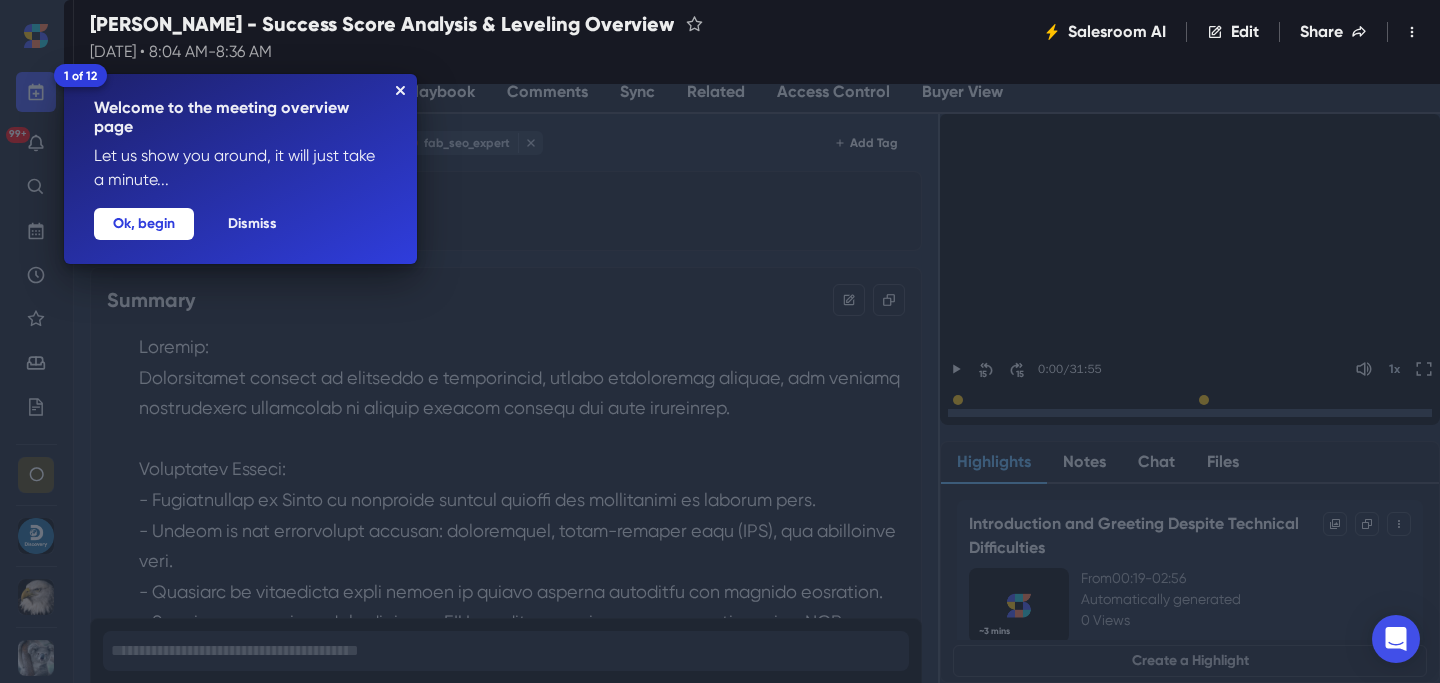 click 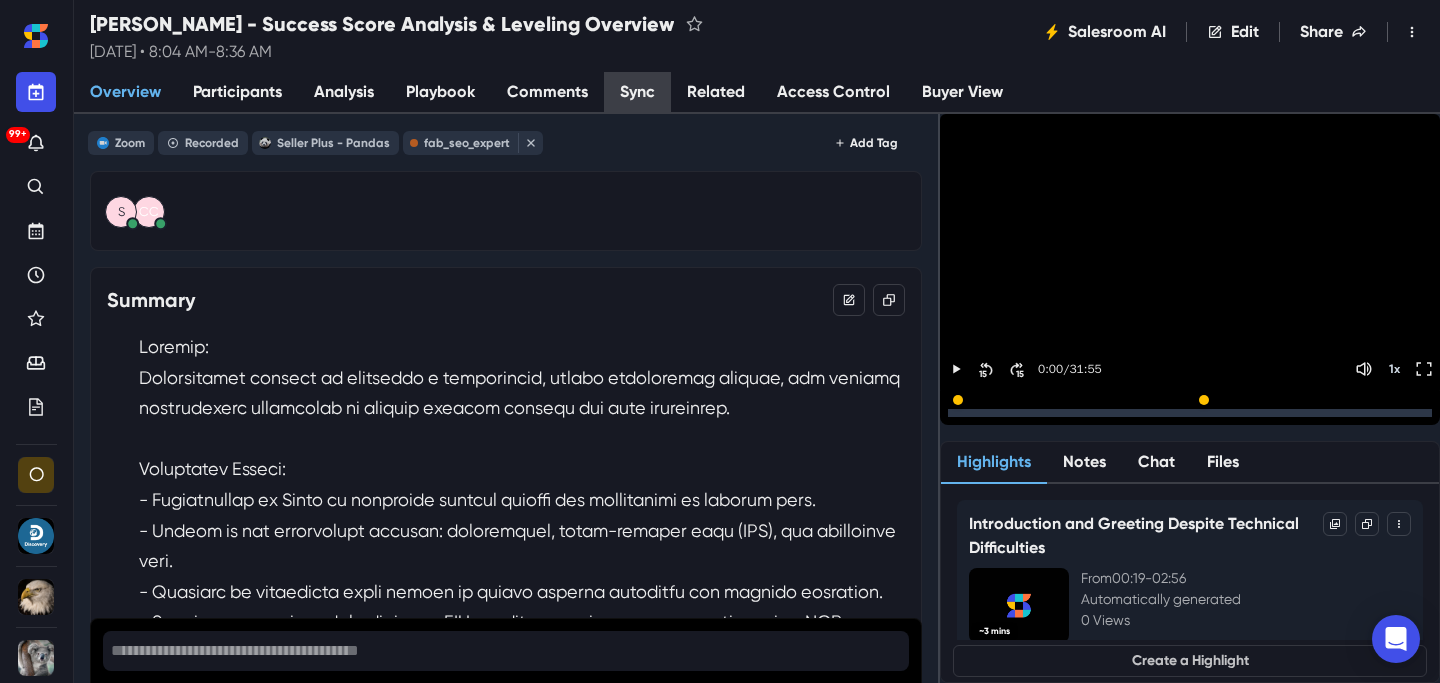 click on "Sync" at bounding box center (637, 93) 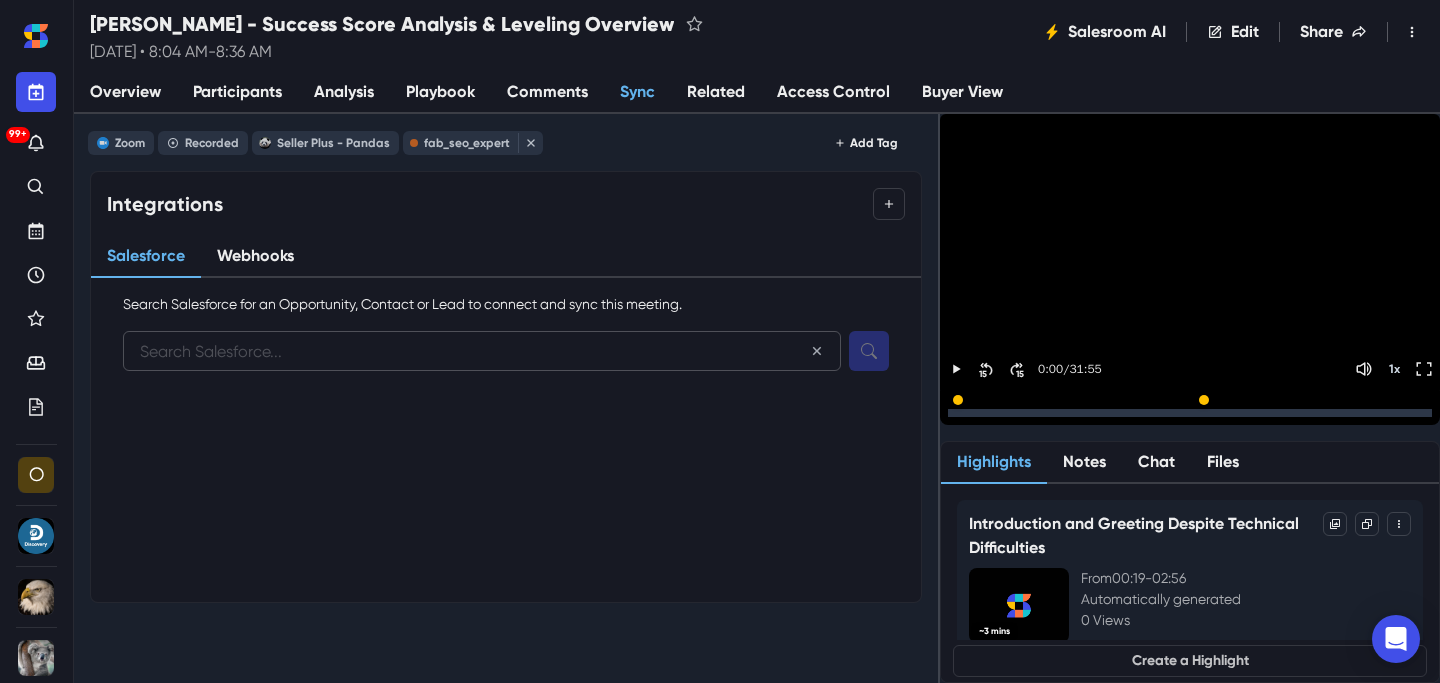 click at bounding box center [482, 351] 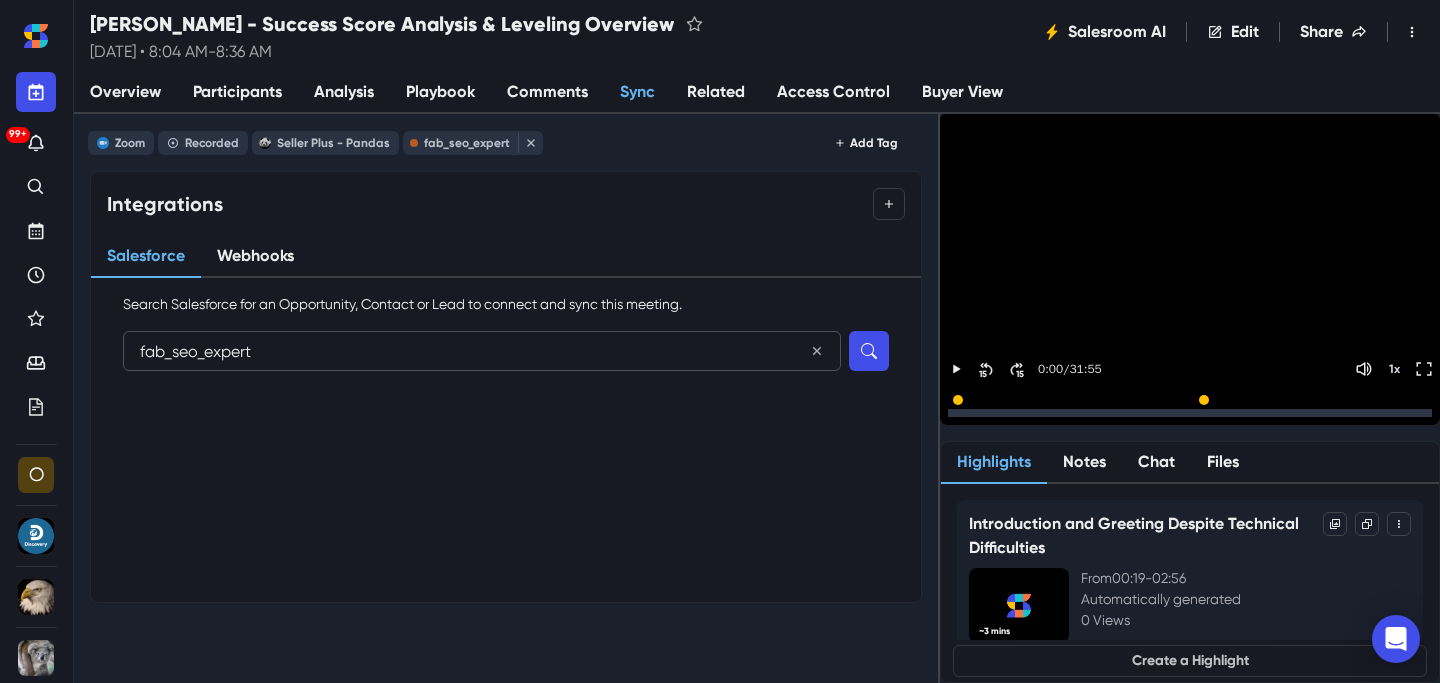 type on "fab_seo_expert" 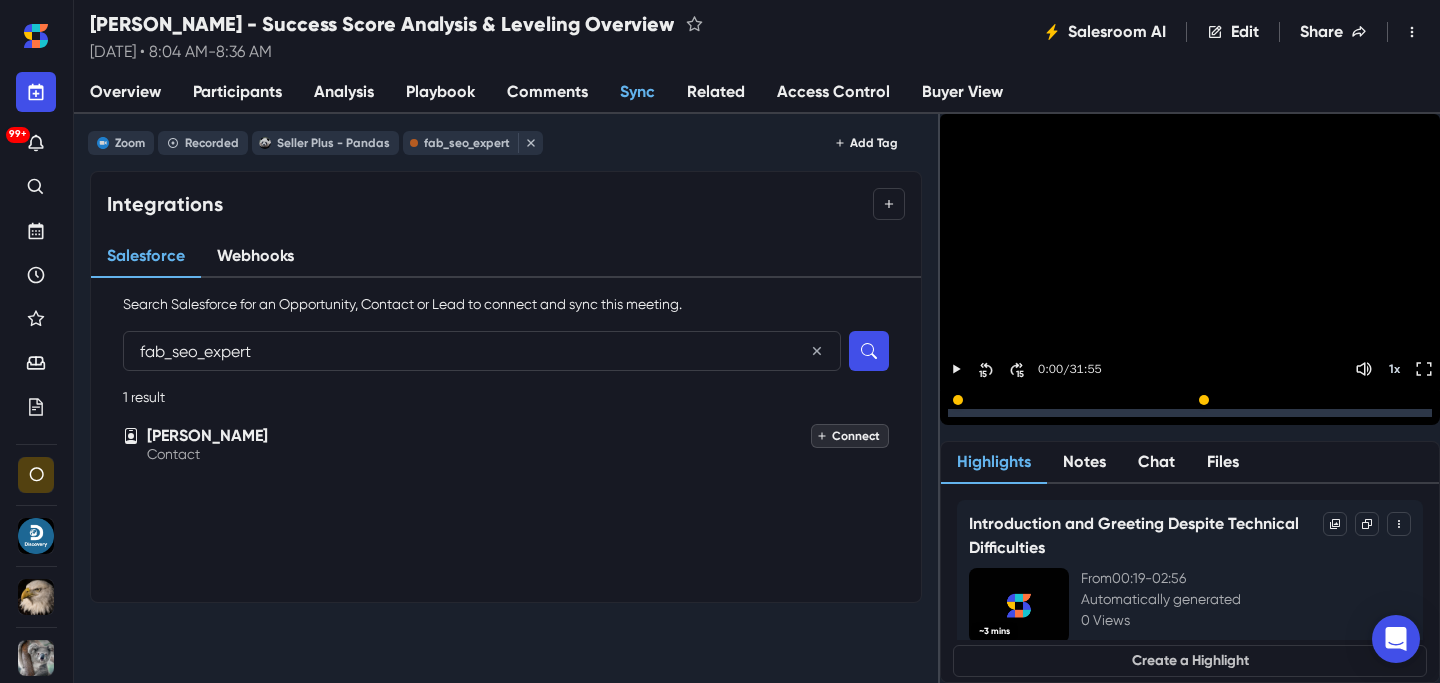 click on "Connect" at bounding box center (850, 436) 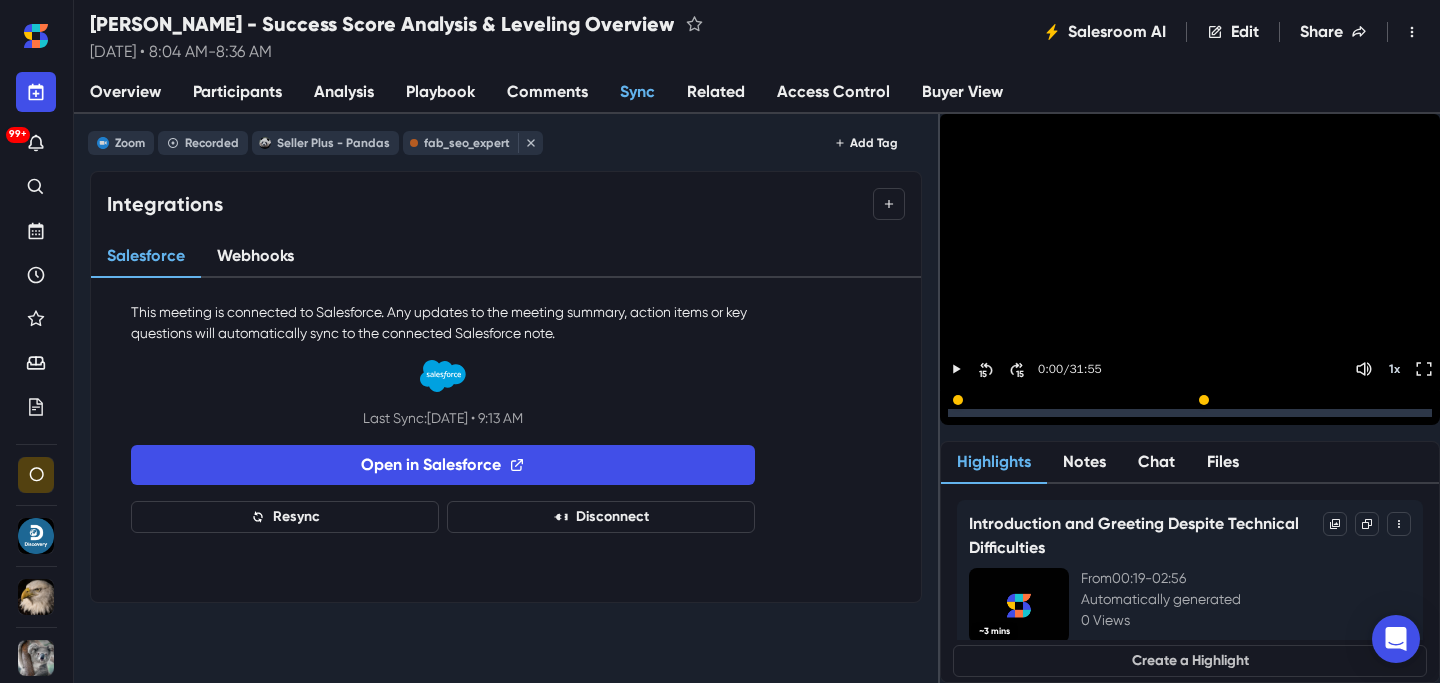 click on "[PERSON_NAME] - Success Score Analysis  & Leveling Overview [DATE] • 8:04 AM  -  8:36 AM Salesroom AI Edit Share Downloads Delete Recordings Archive Meeting Reprocess Meeting" at bounding box center (757, 32) 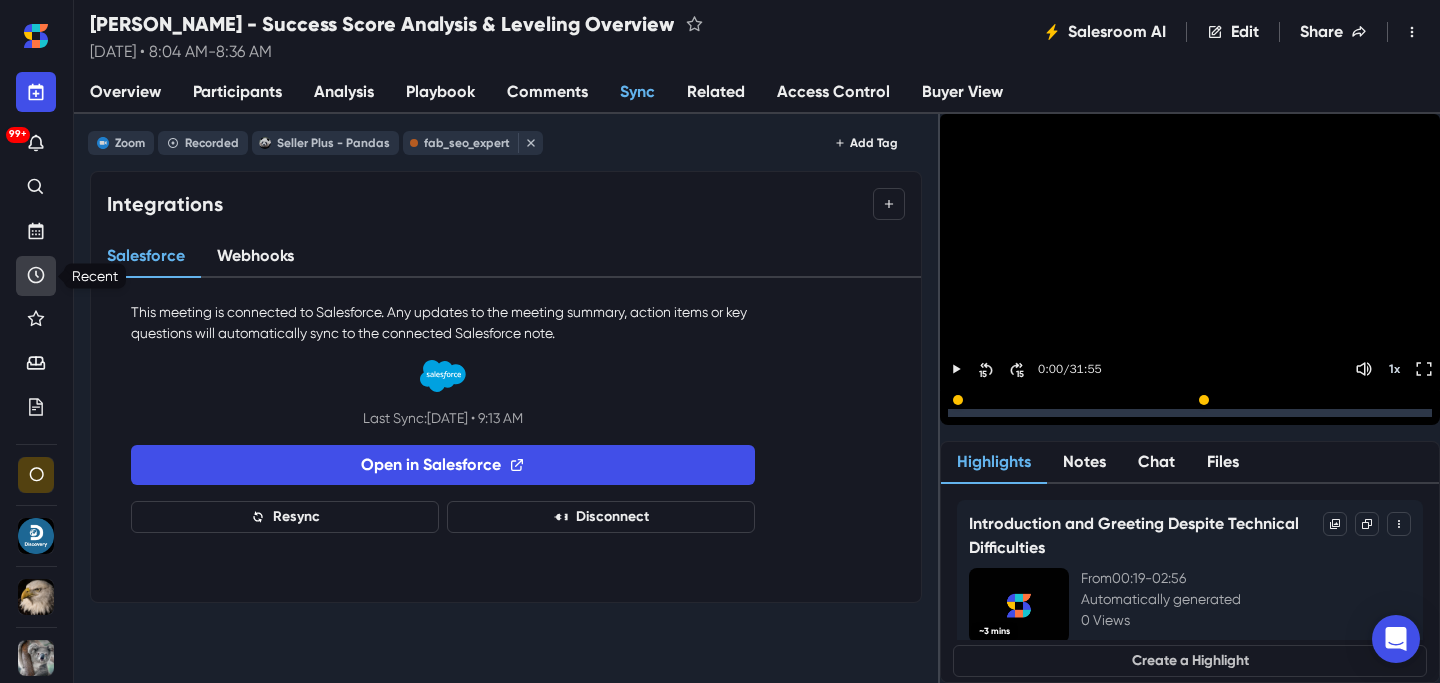 click 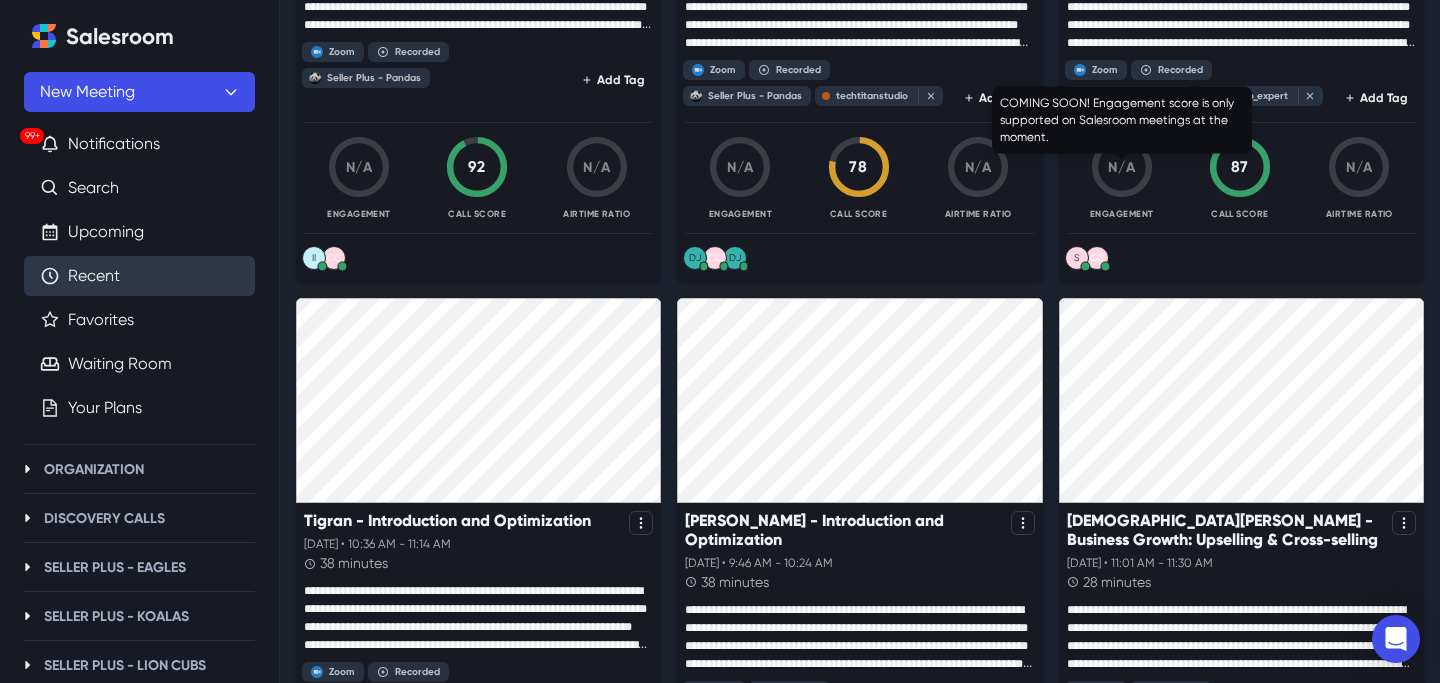 scroll, scrollTop: 2266, scrollLeft: 0, axis: vertical 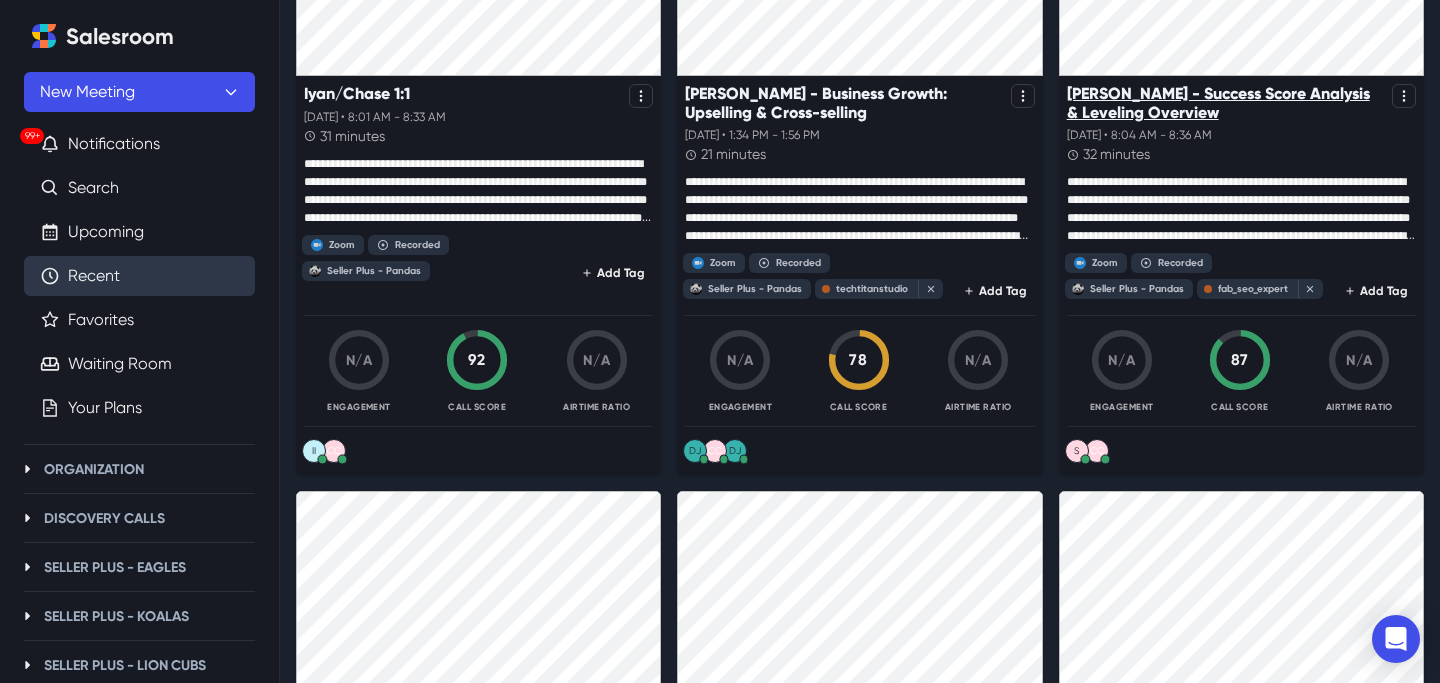 click on "[PERSON_NAME] - Success Score Analysis  & Leveling Overview" at bounding box center (1225, 103) 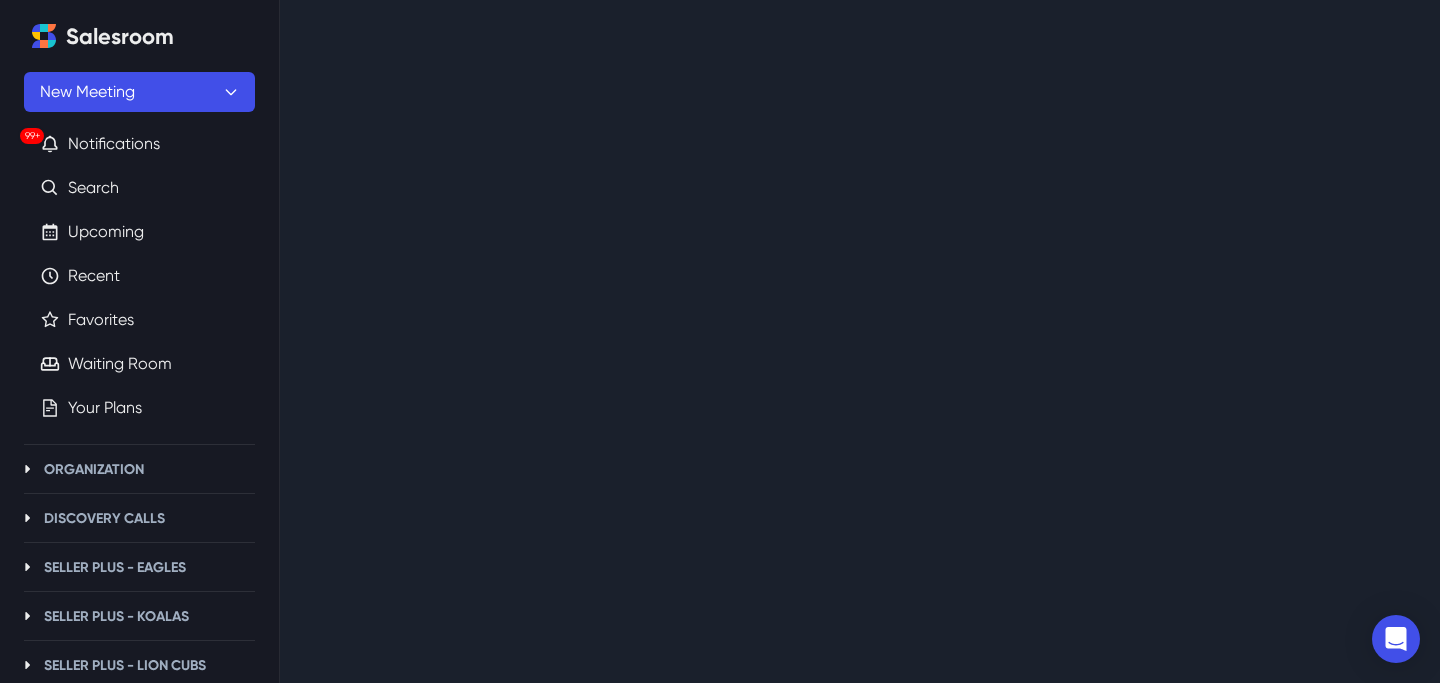 scroll, scrollTop: 0, scrollLeft: 0, axis: both 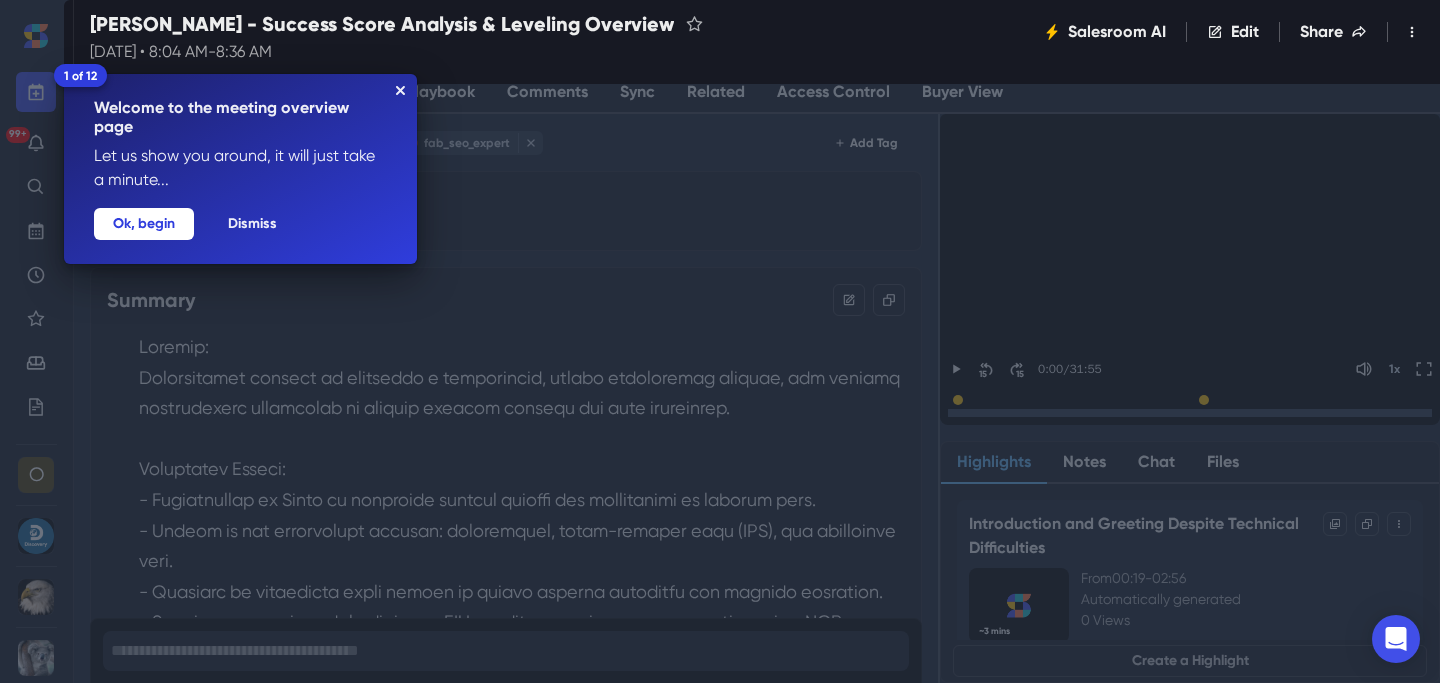click on "1 of 12 Welcome to the meeting overview page Let us show you around, it will just take a minute... Dismiss Ok, begin" at bounding box center [240, 169] 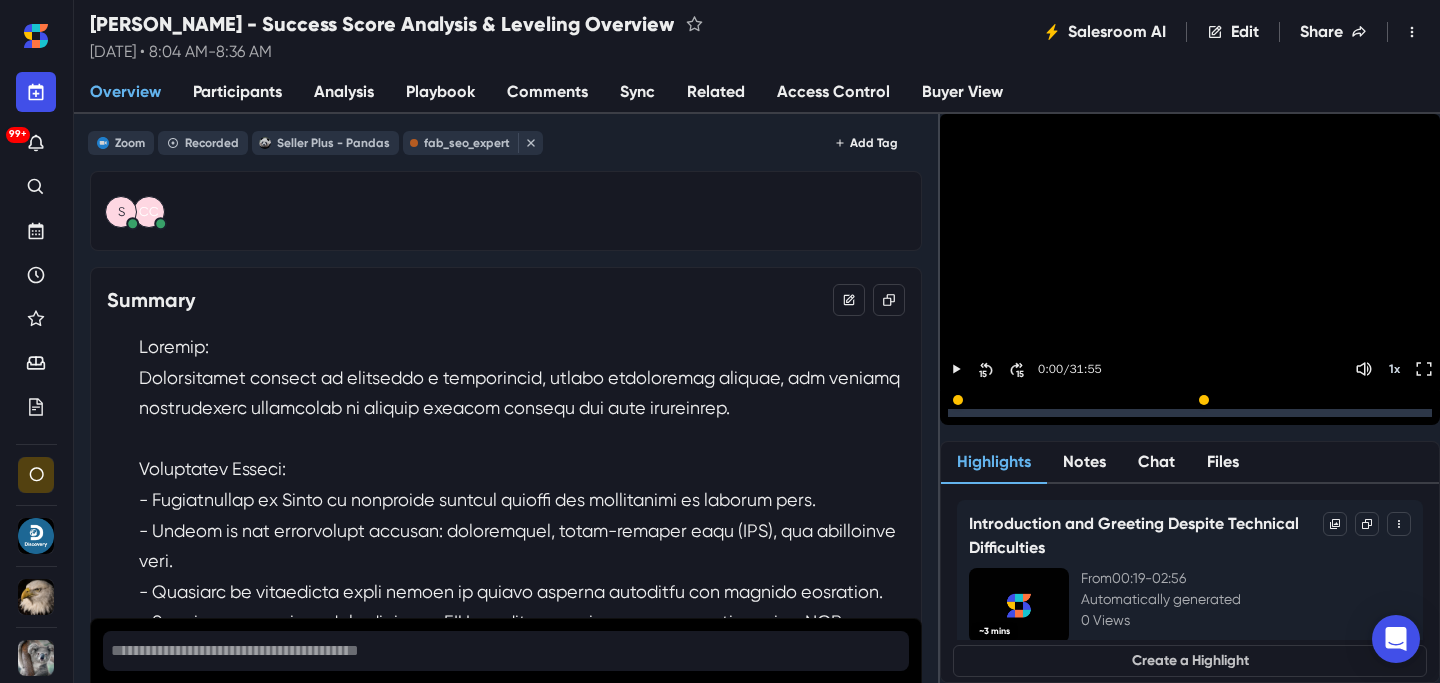 click on "Sync" at bounding box center (637, 93) 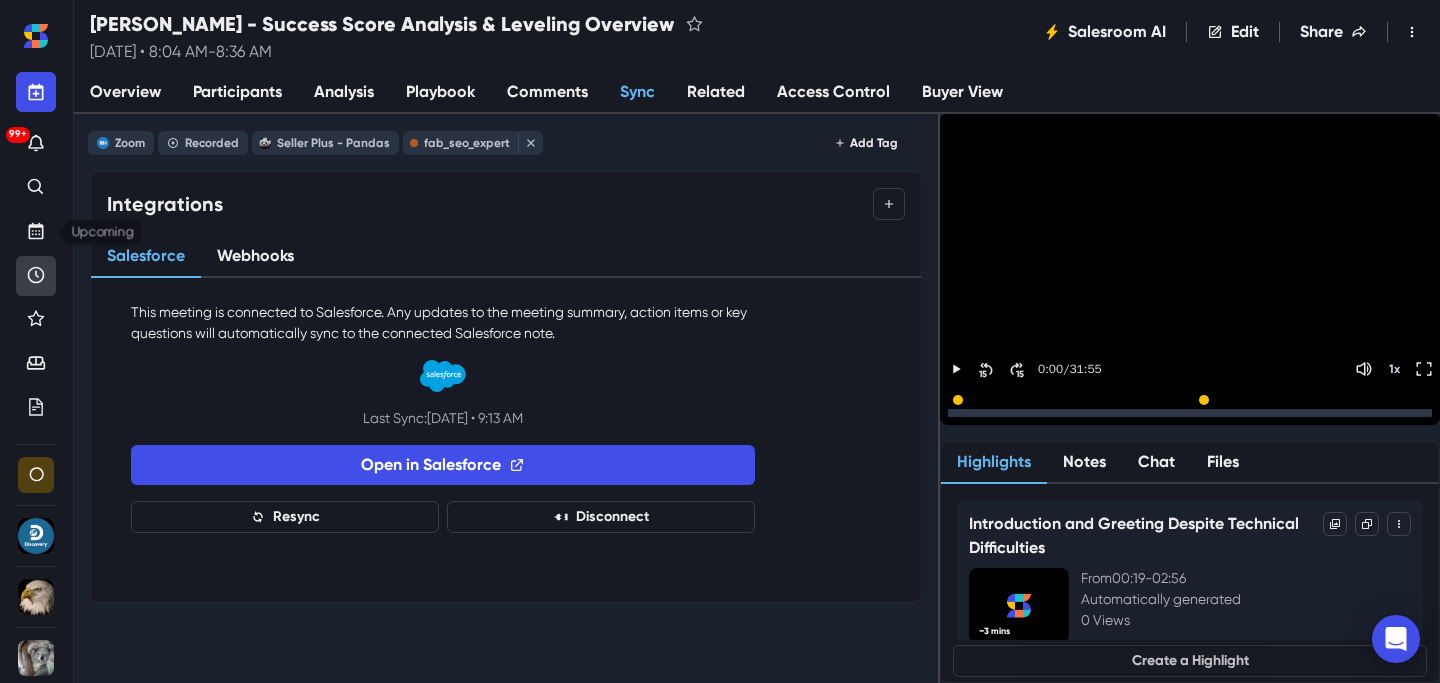 click 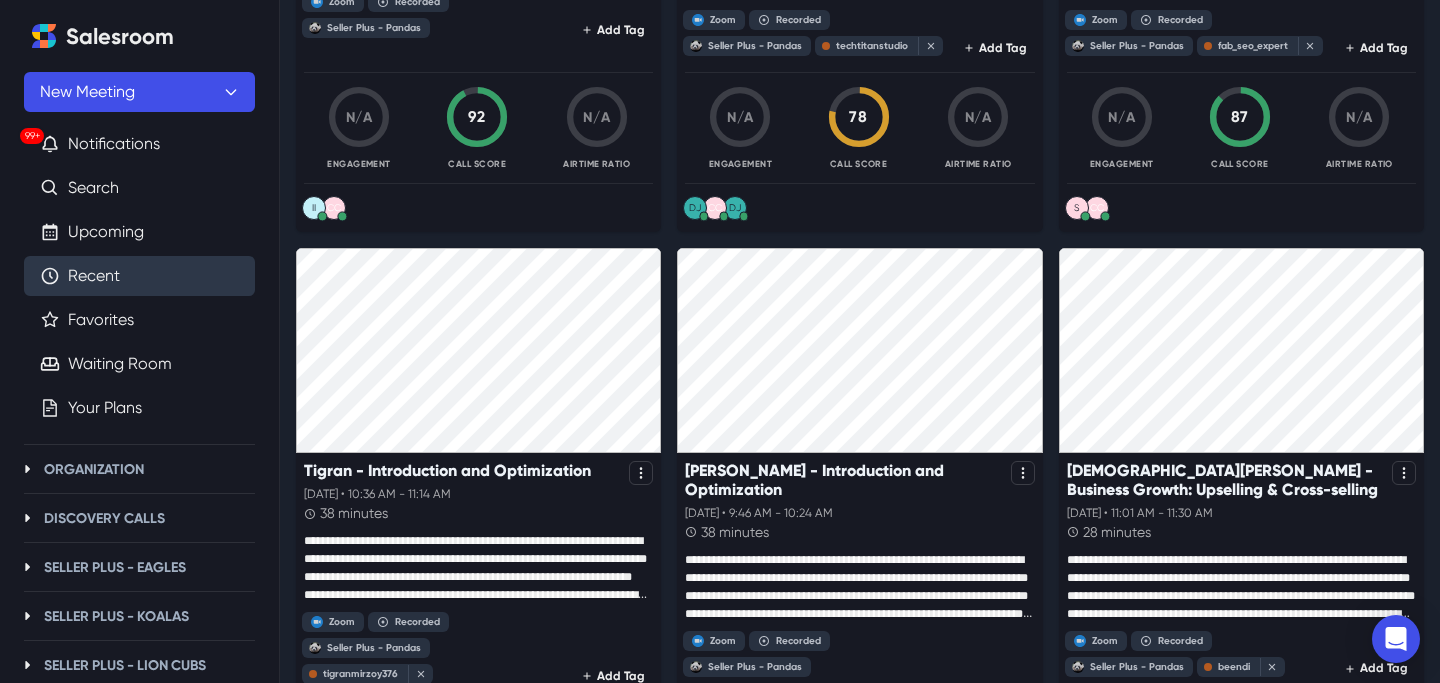 scroll, scrollTop: 2522, scrollLeft: 0, axis: vertical 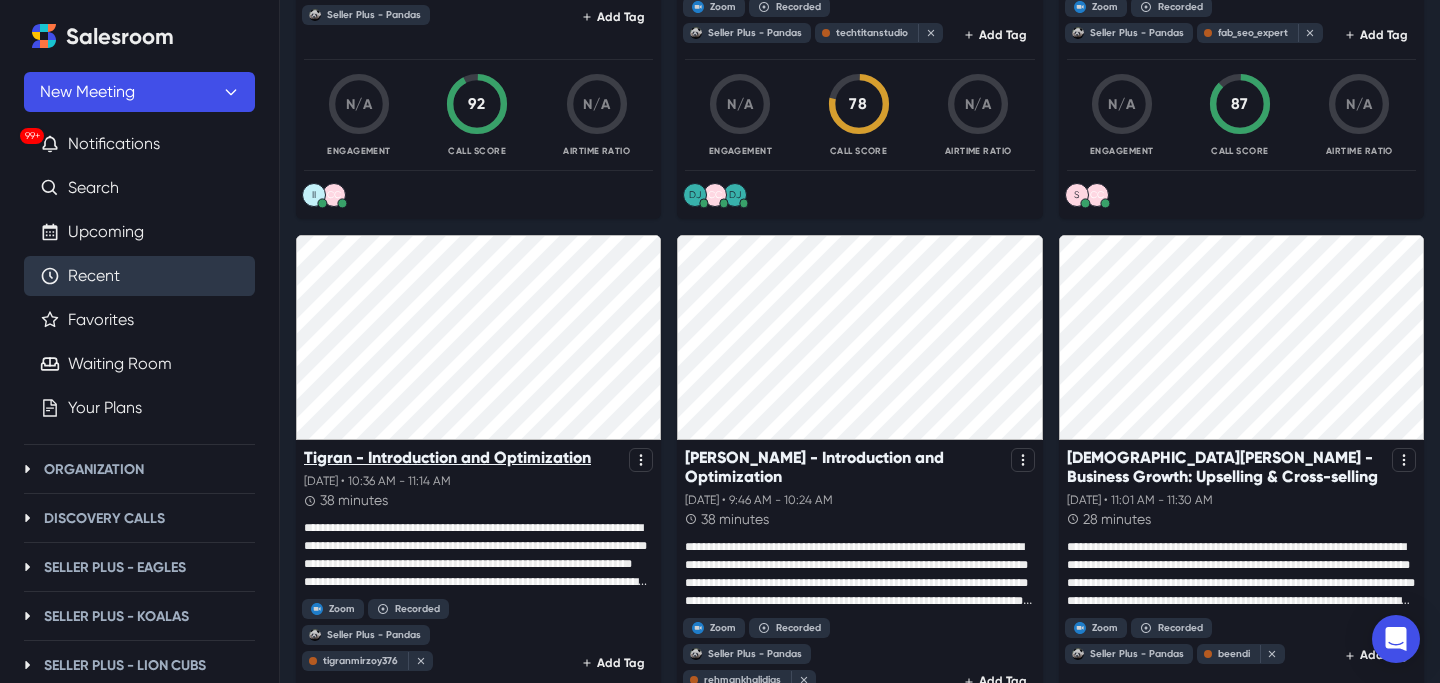 click on "Tigran - Introduction and Optimization" at bounding box center (447, 457) 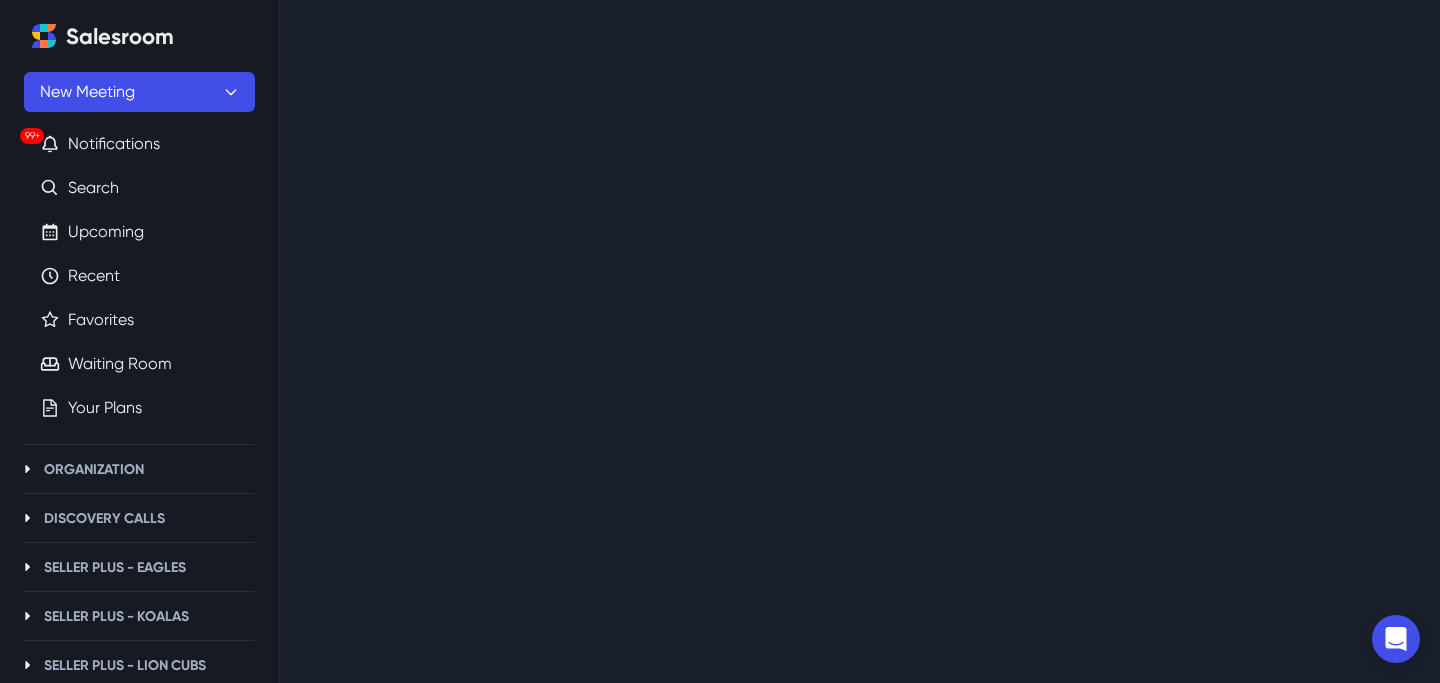 scroll, scrollTop: 0, scrollLeft: 0, axis: both 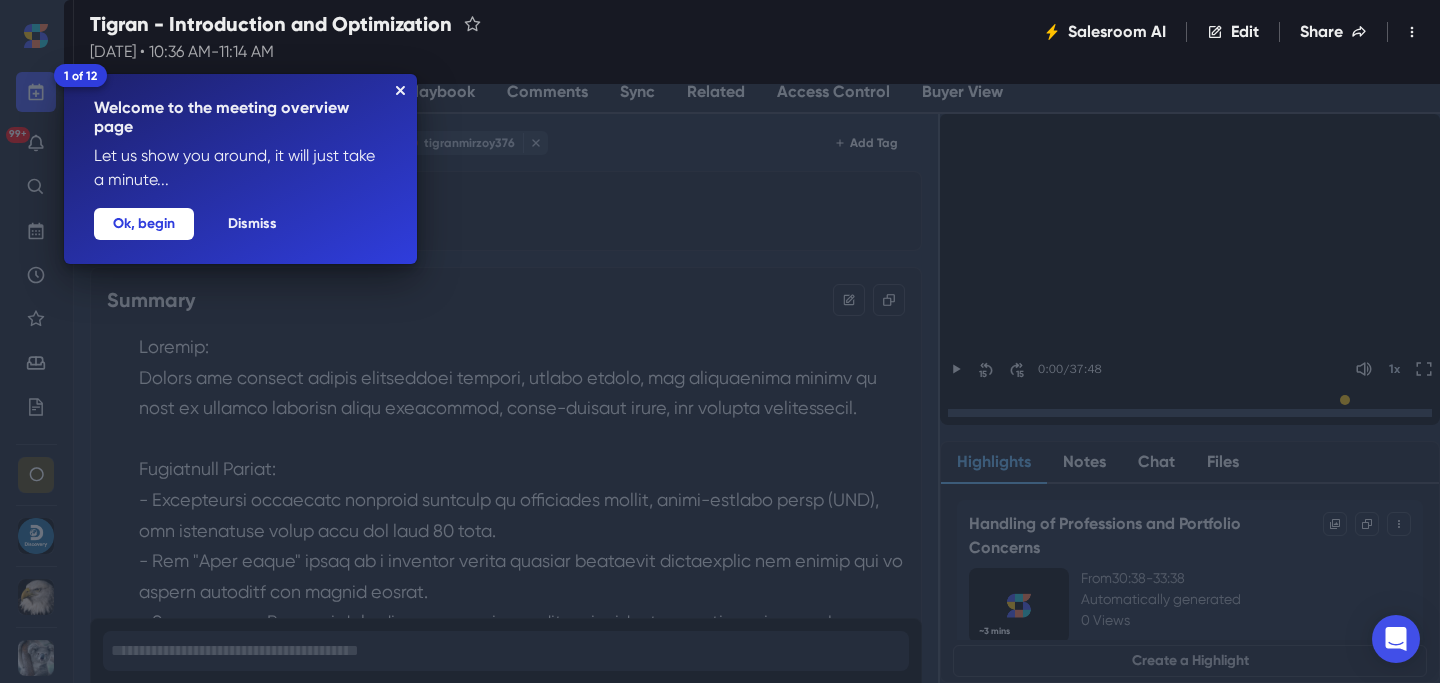 click on "1 of 12 Welcome to the meeting overview page Let us show you around, it will just take a minute... Dismiss Ok, begin" at bounding box center (240, 169) 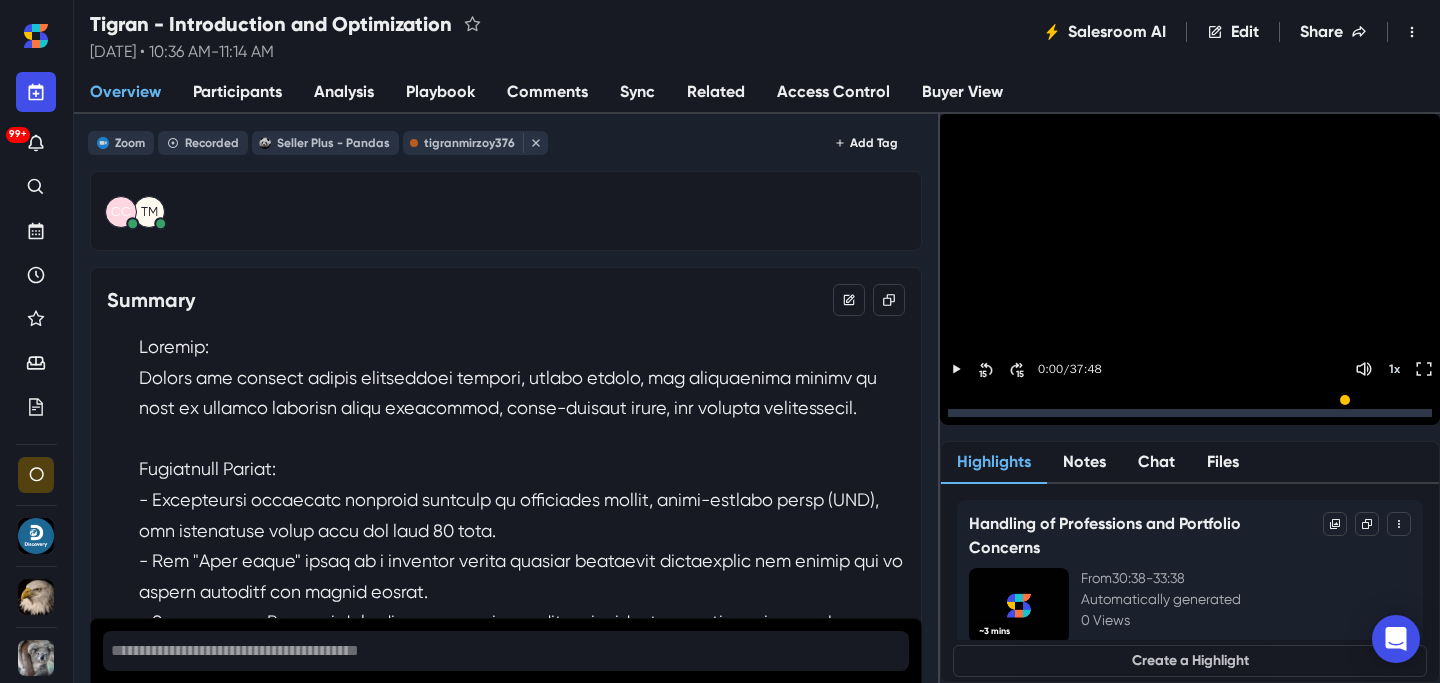 click on "Sync" at bounding box center (637, 93) 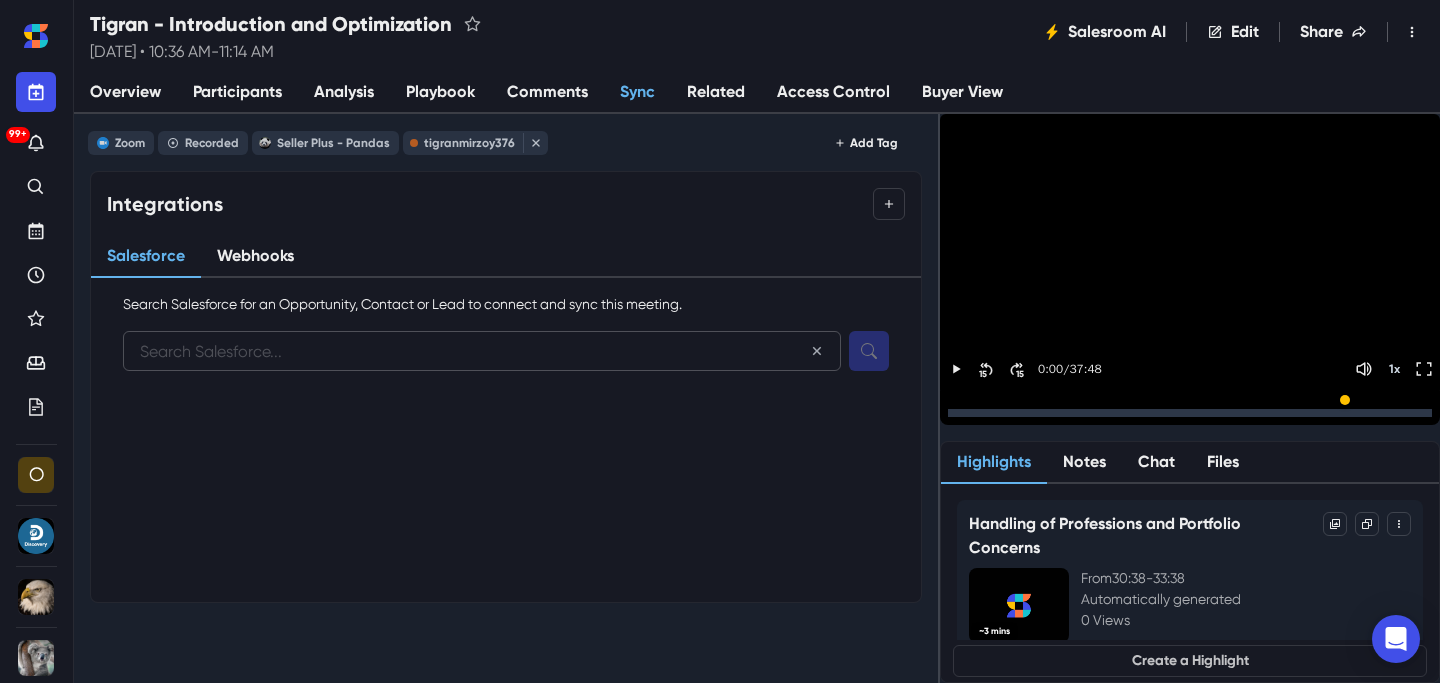 click at bounding box center [482, 351] 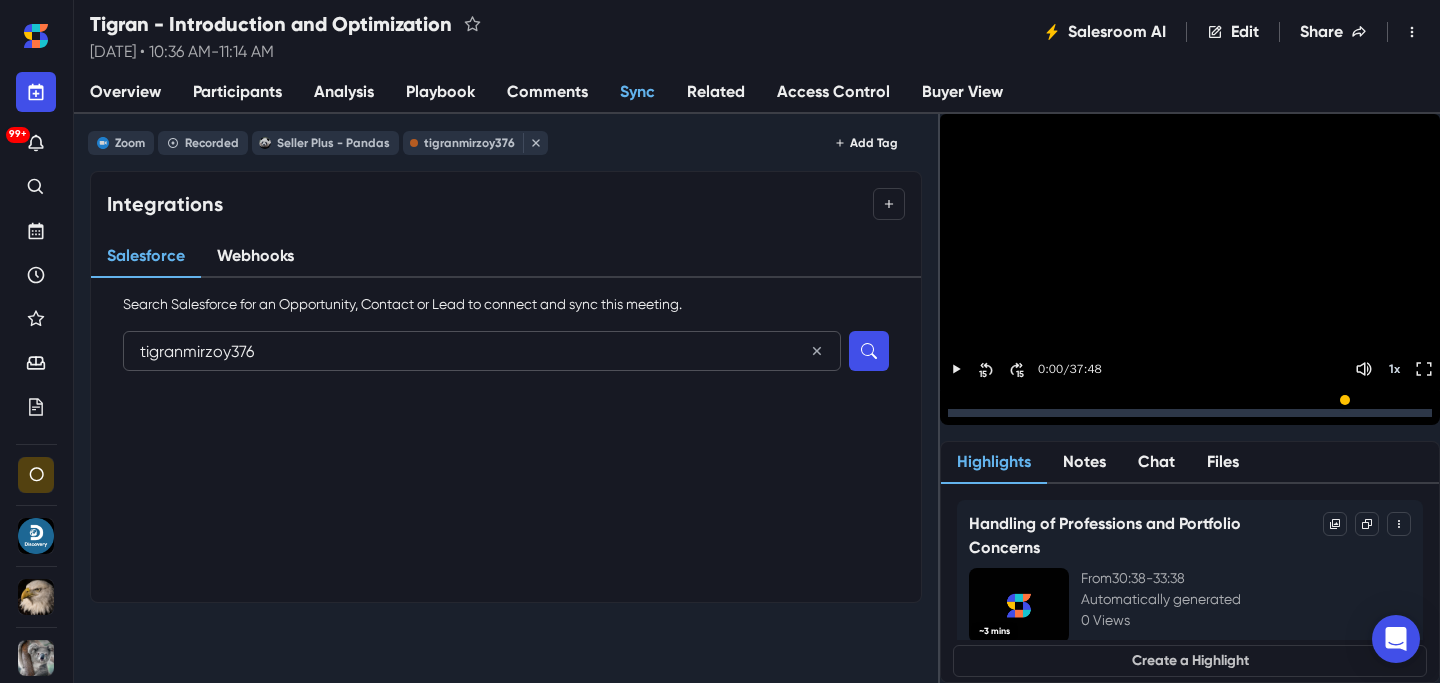type on "tigranmirzoy376" 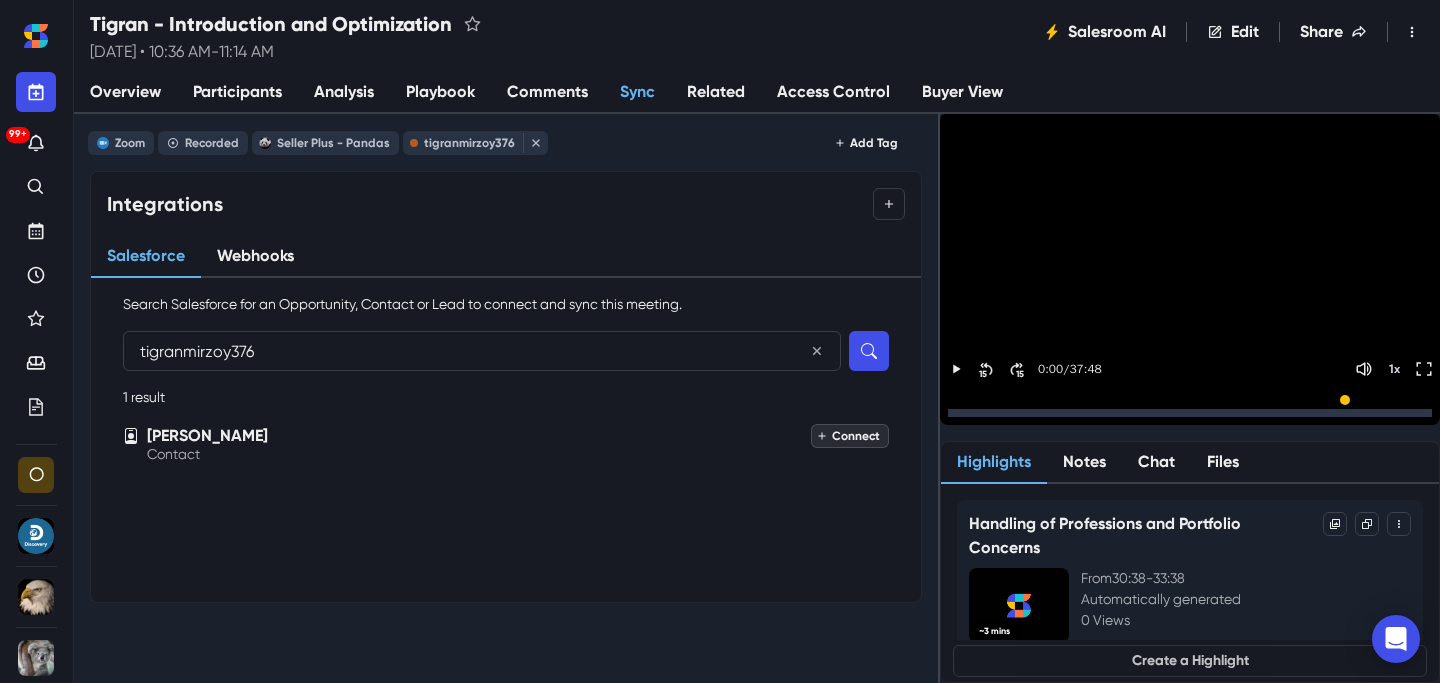 click on "Connect" at bounding box center (850, 436) 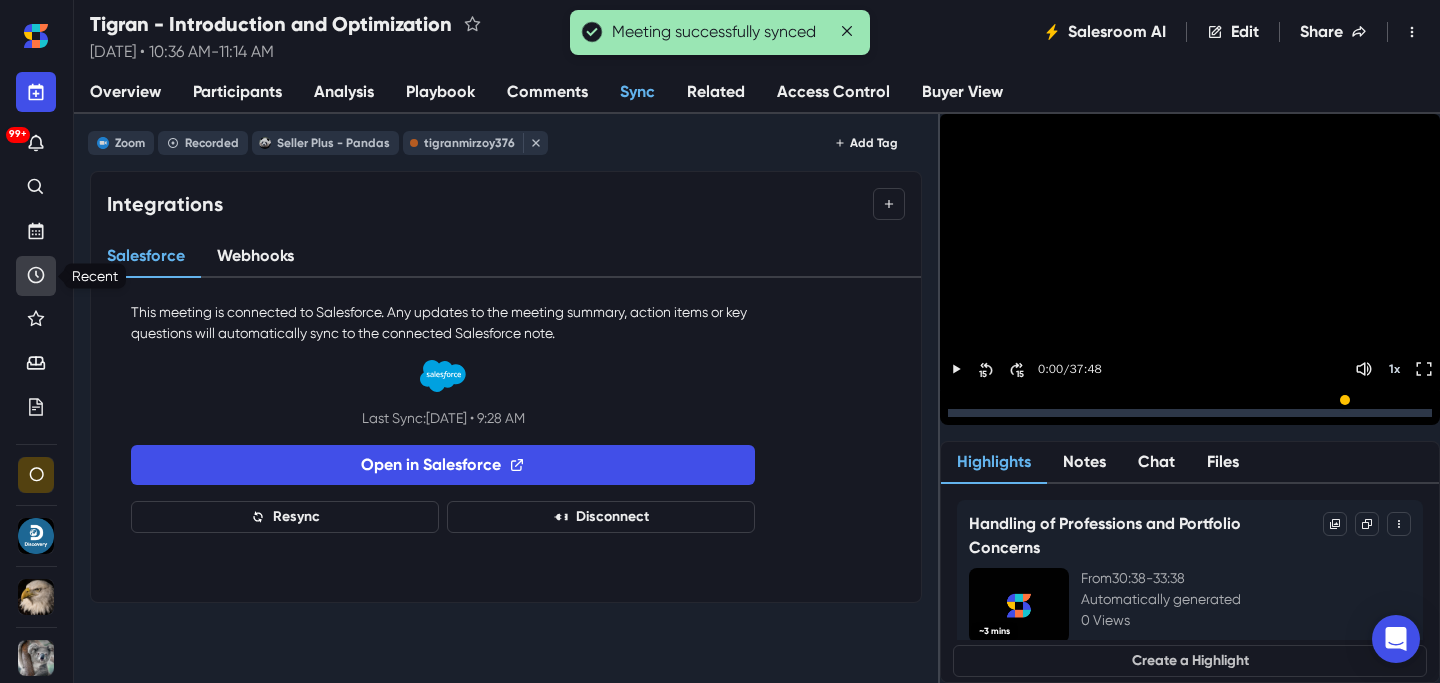 click at bounding box center [36, 276] 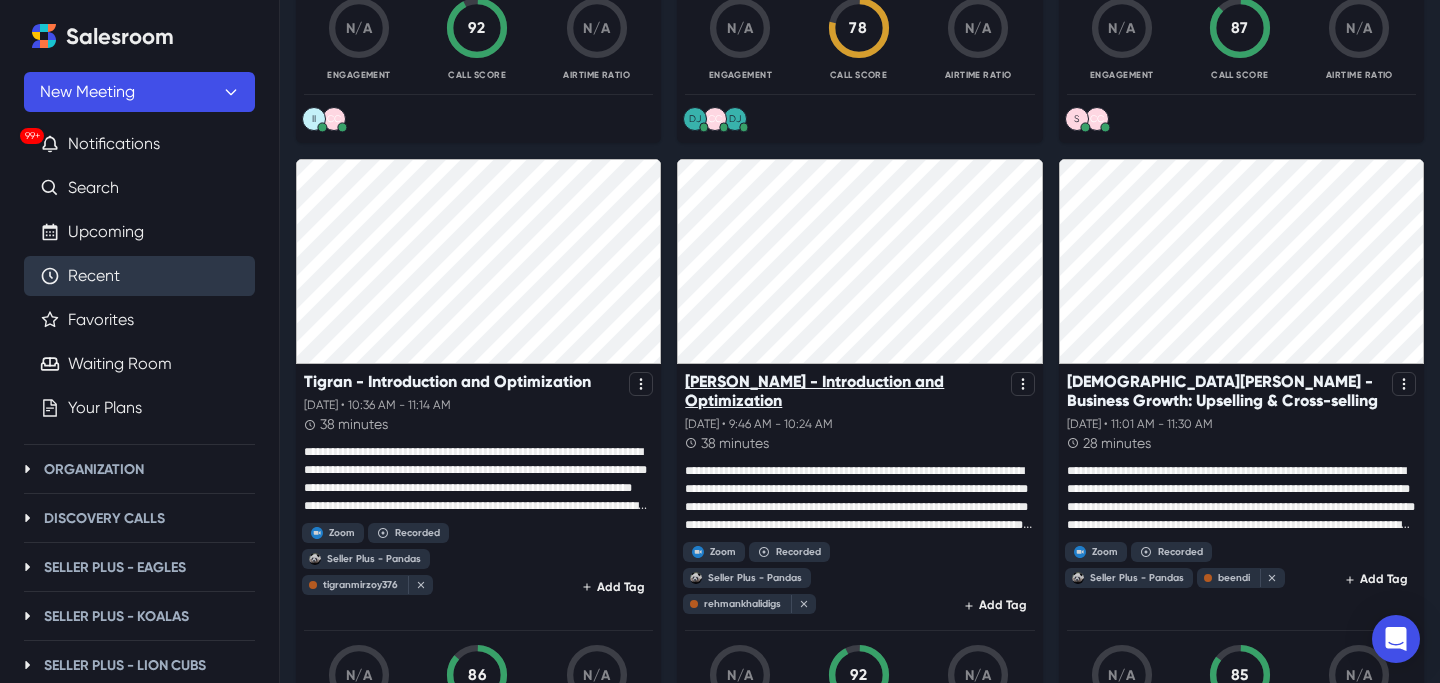 scroll, scrollTop: 2625, scrollLeft: 0, axis: vertical 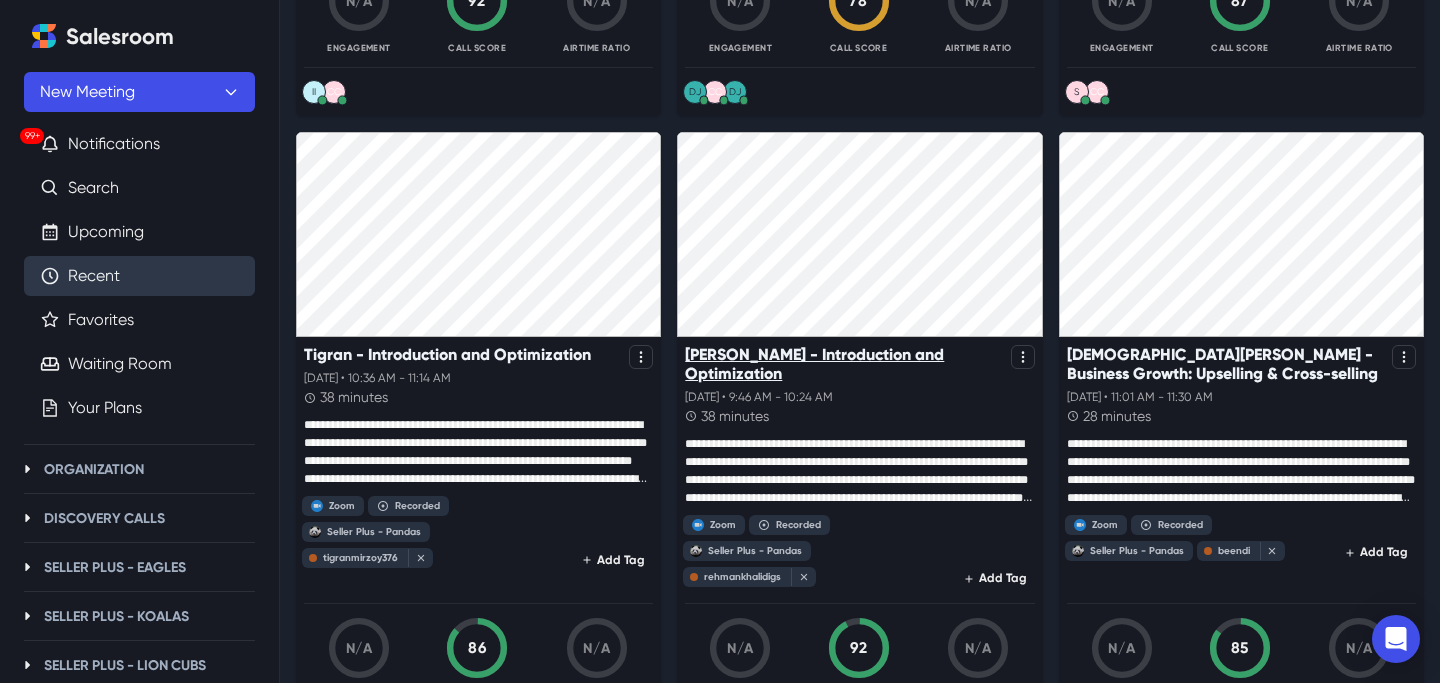 click on "[PERSON_NAME] - Introduction and Optimization" at bounding box center [843, 364] 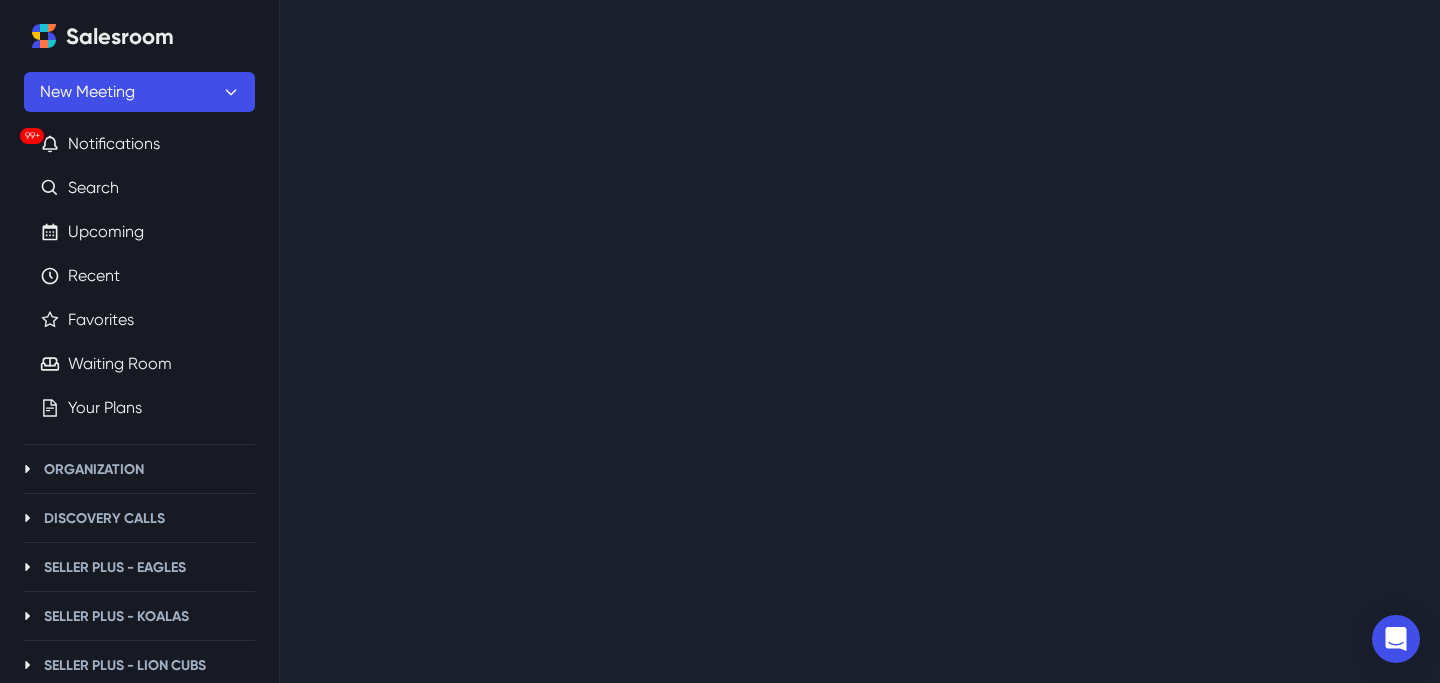 scroll, scrollTop: 0, scrollLeft: 0, axis: both 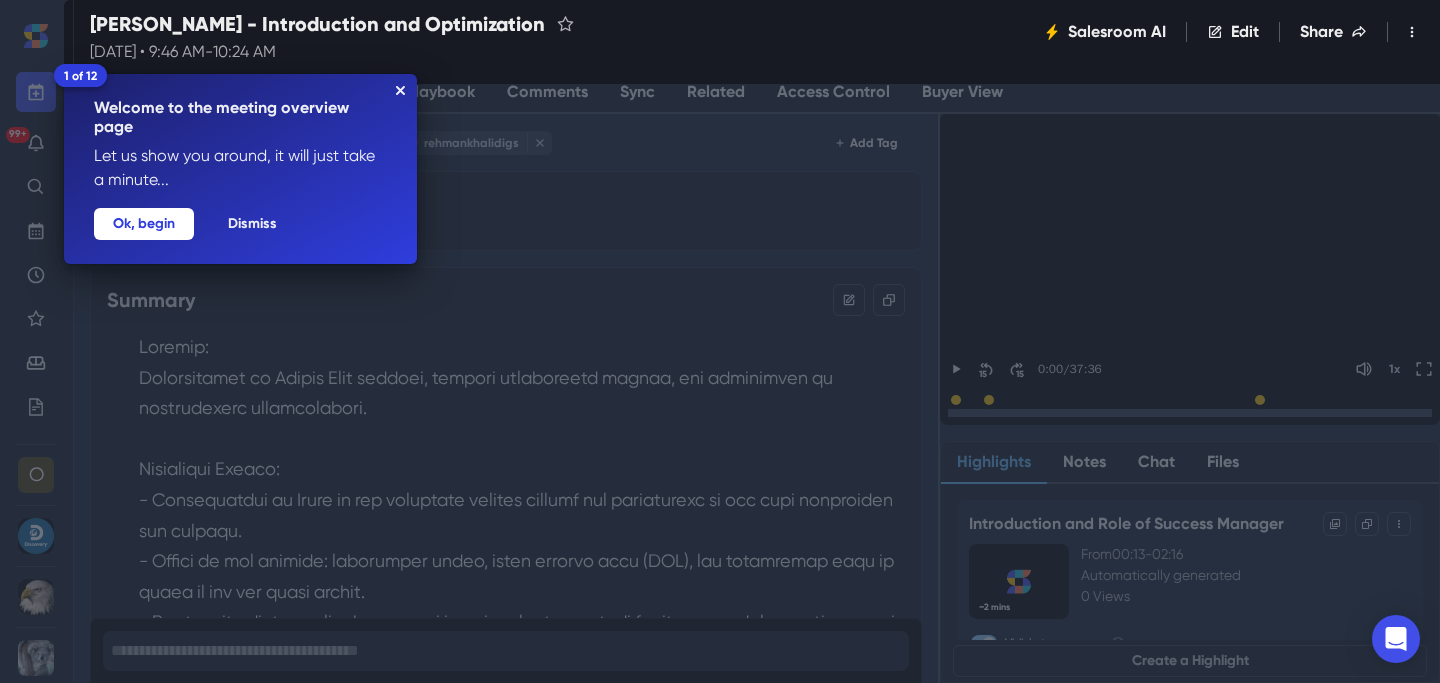 click 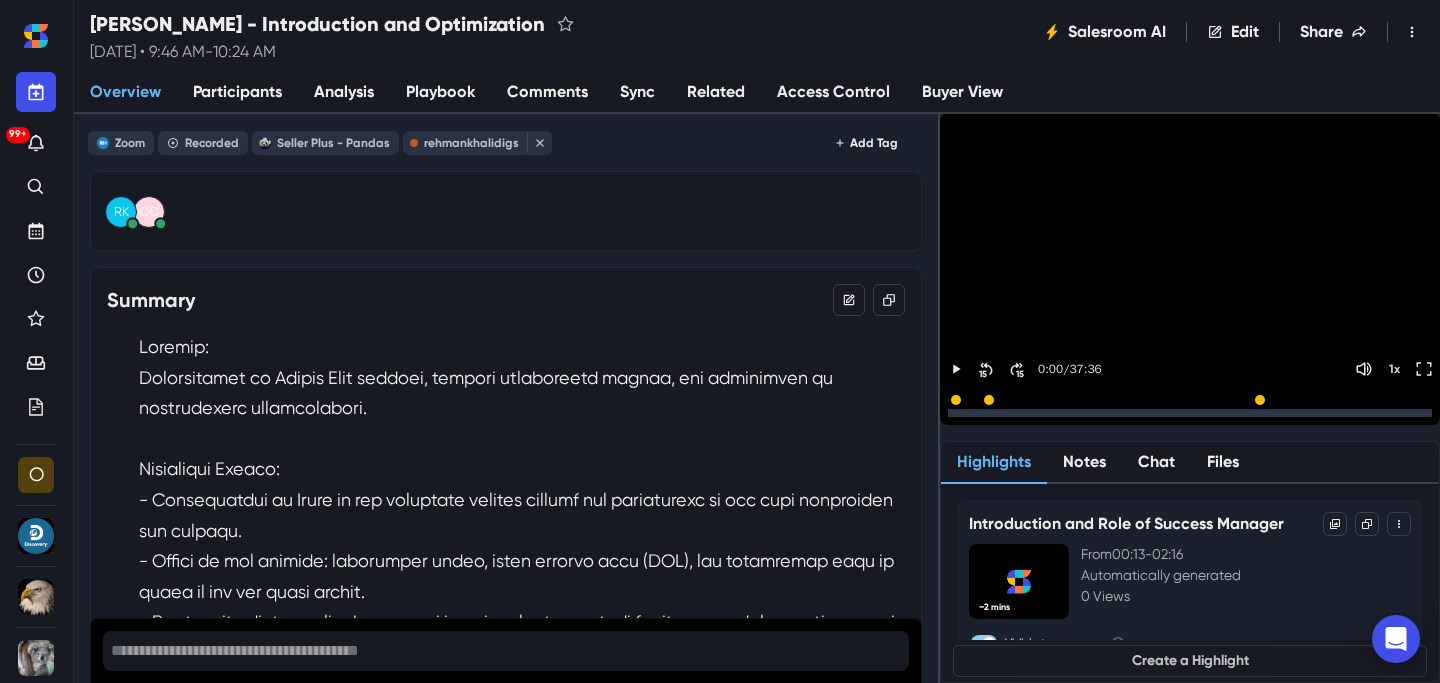 click on "Sync" at bounding box center [637, 93] 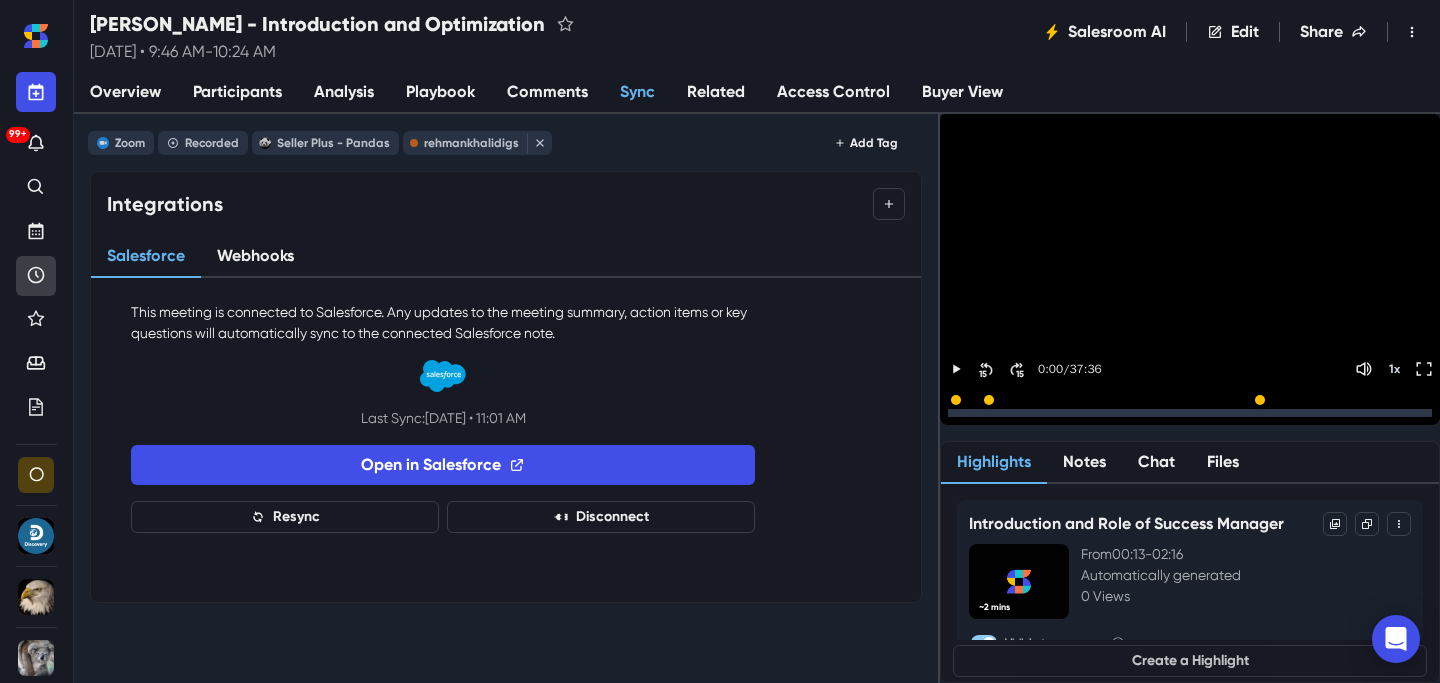 click 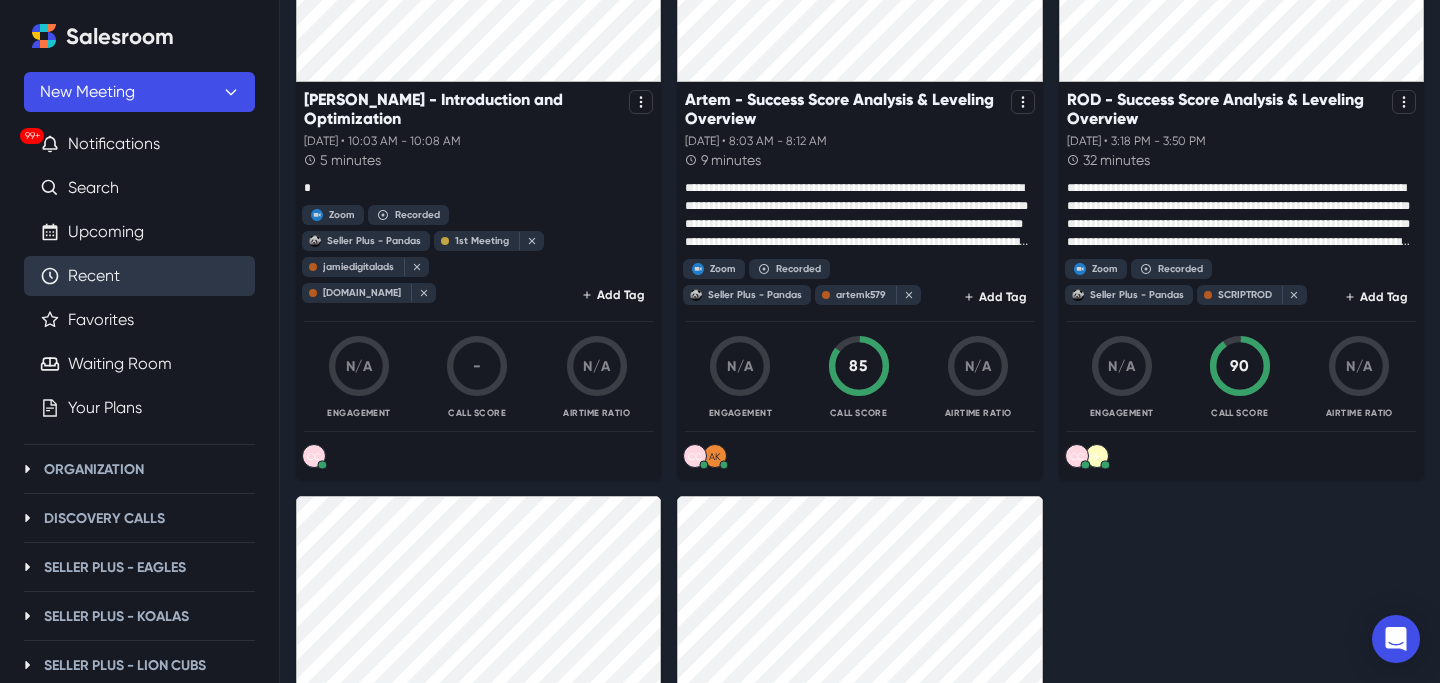 scroll, scrollTop: 3560, scrollLeft: 0, axis: vertical 